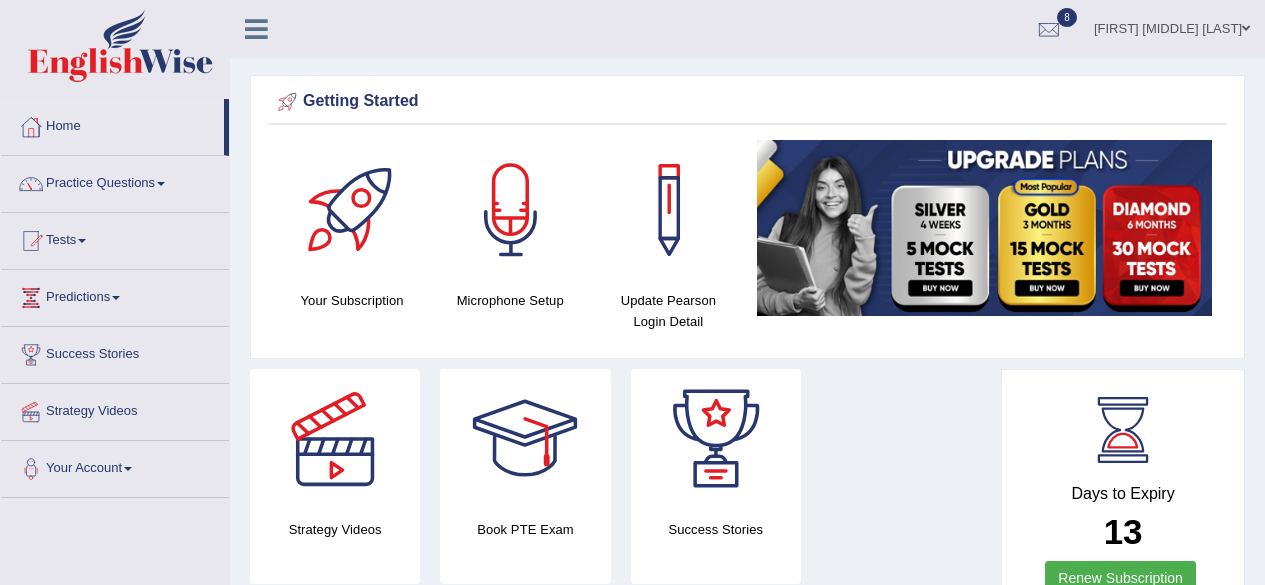 scroll, scrollTop: 0, scrollLeft: 0, axis: both 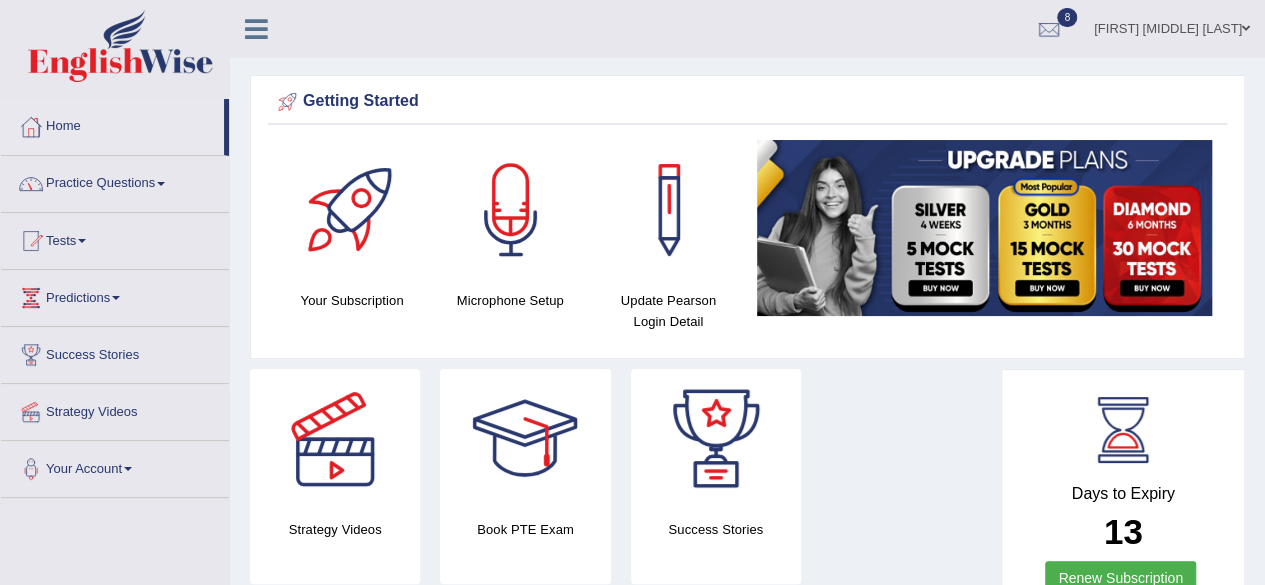 click at bounding box center [161, 184] 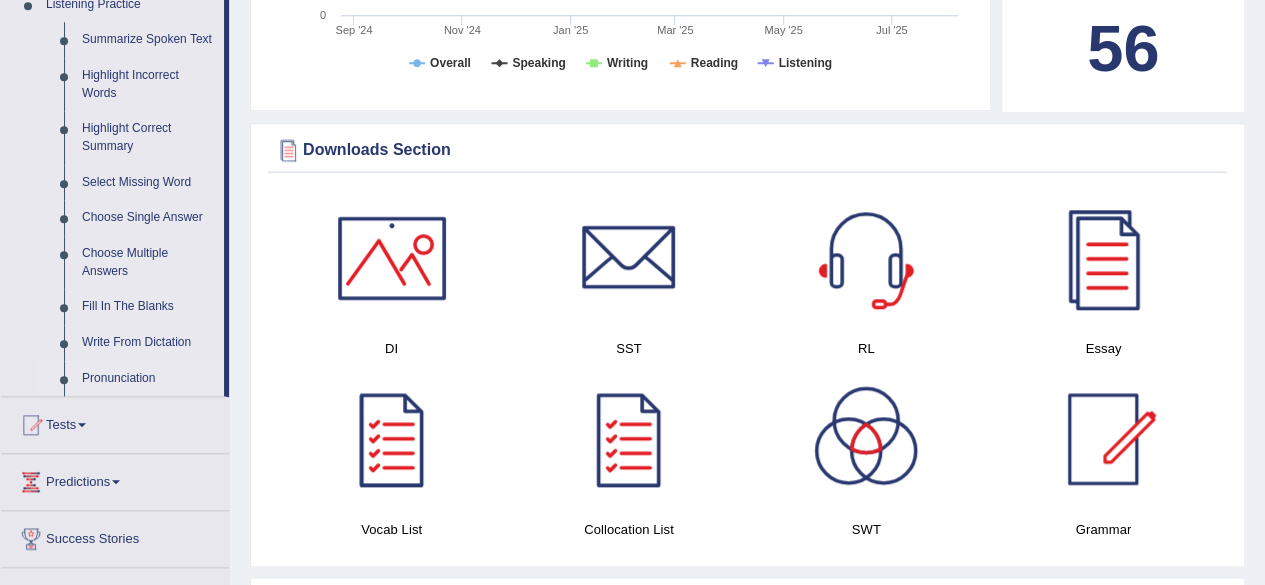 scroll, scrollTop: 800, scrollLeft: 0, axis: vertical 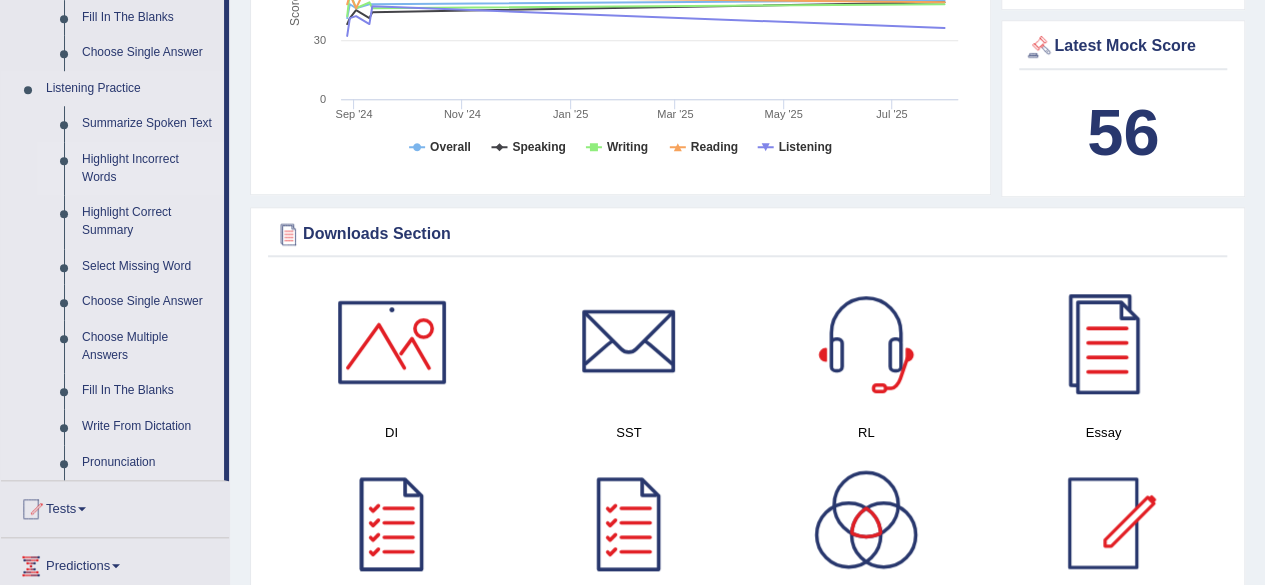 click on "Highlight Incorrect Words" at bounding box center [148, 168] 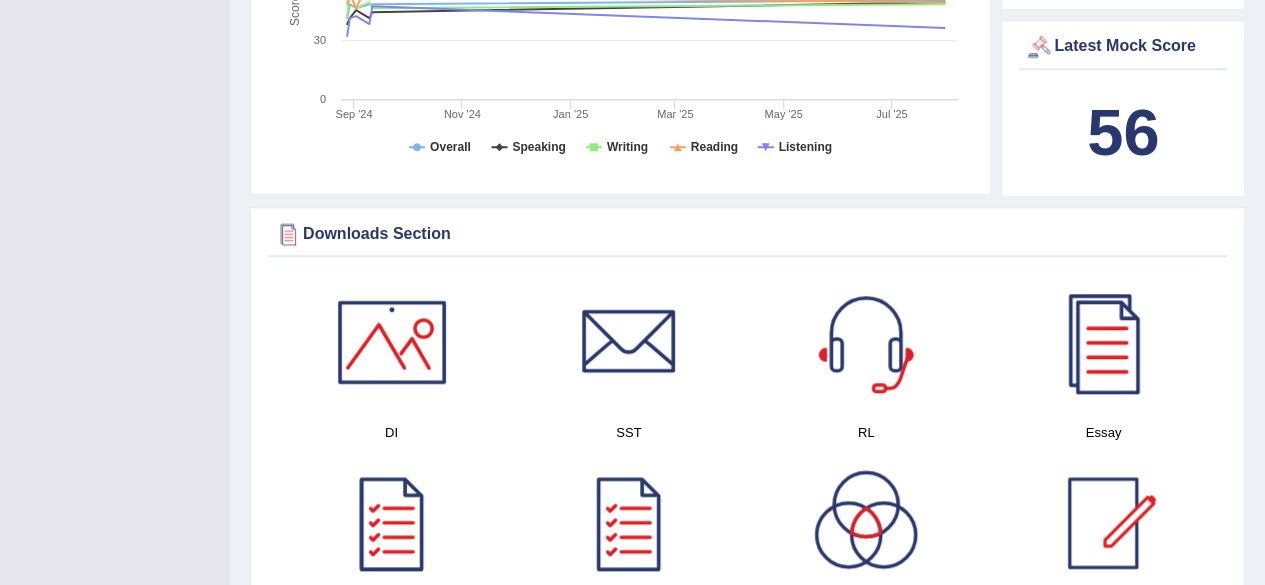 scroll, scrollTop: 317, scrollLeft: 0, axis: vertical 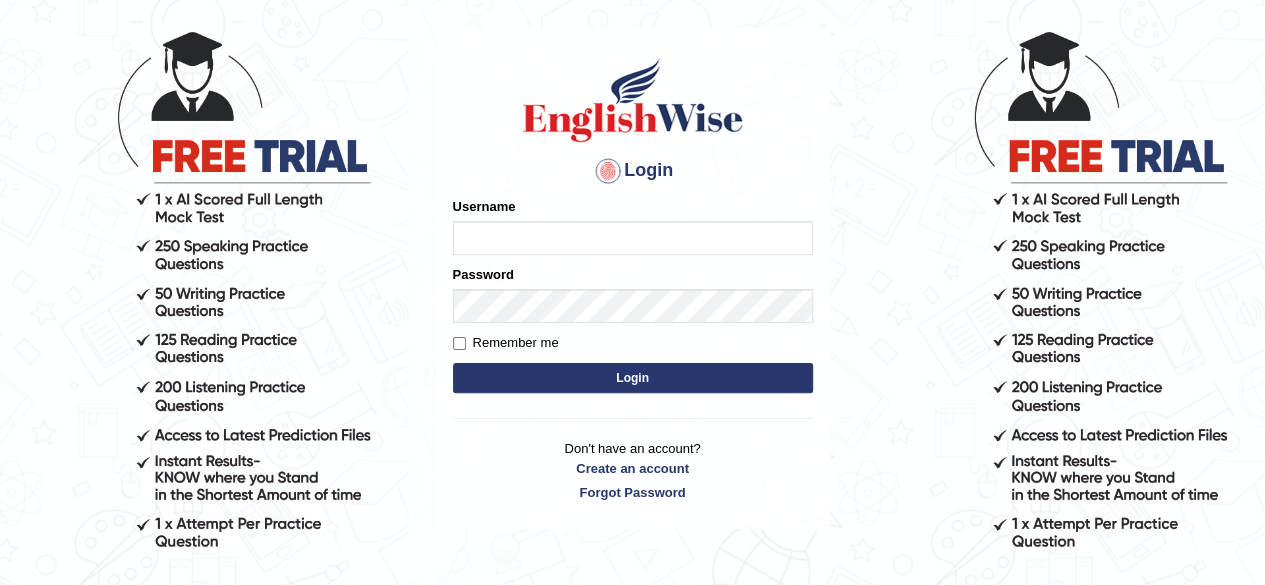 type on "[FIRST]" 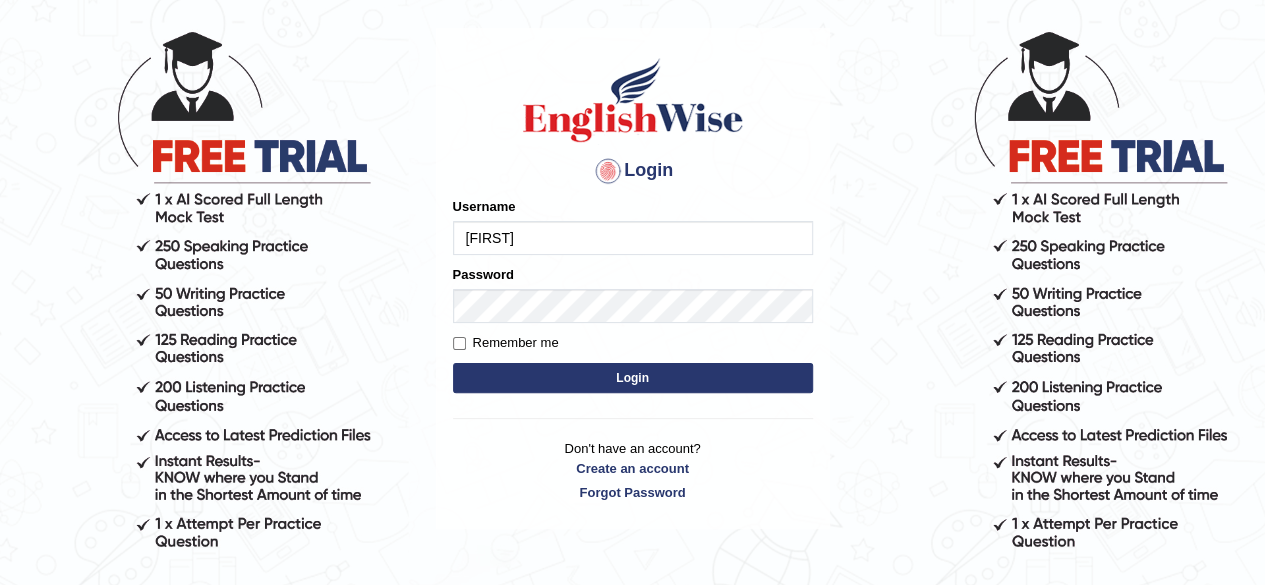 click on "Login" at bounding box center [633, 378] 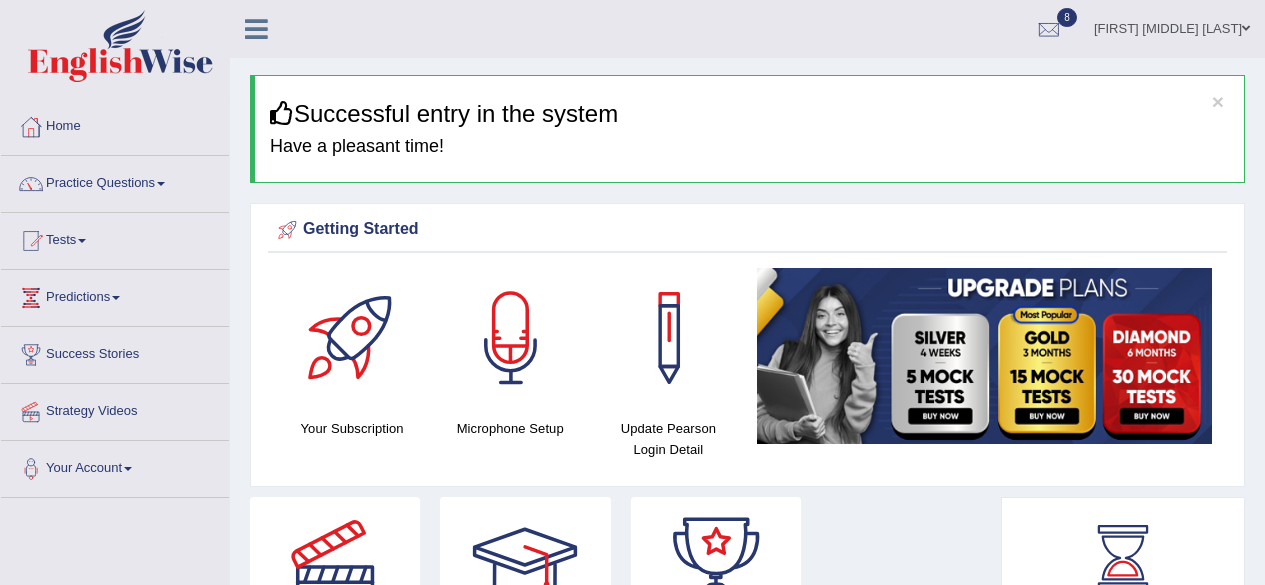 scroll, scrollTop: 0, scrollLeft: 0, axis: both 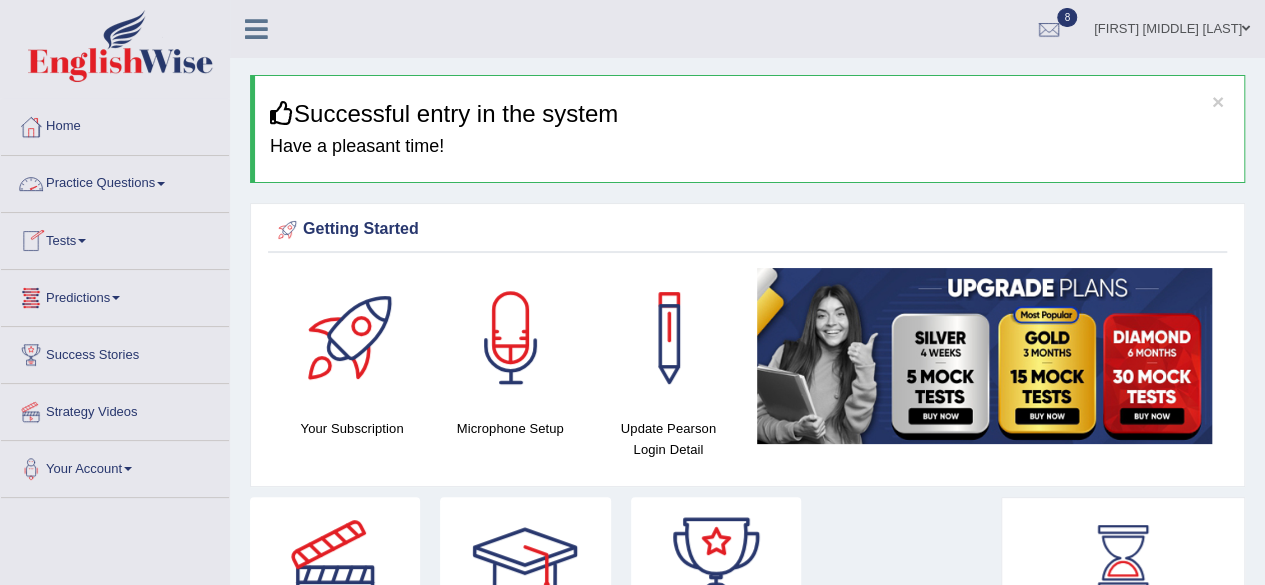 click at bounding box center [161, 184] 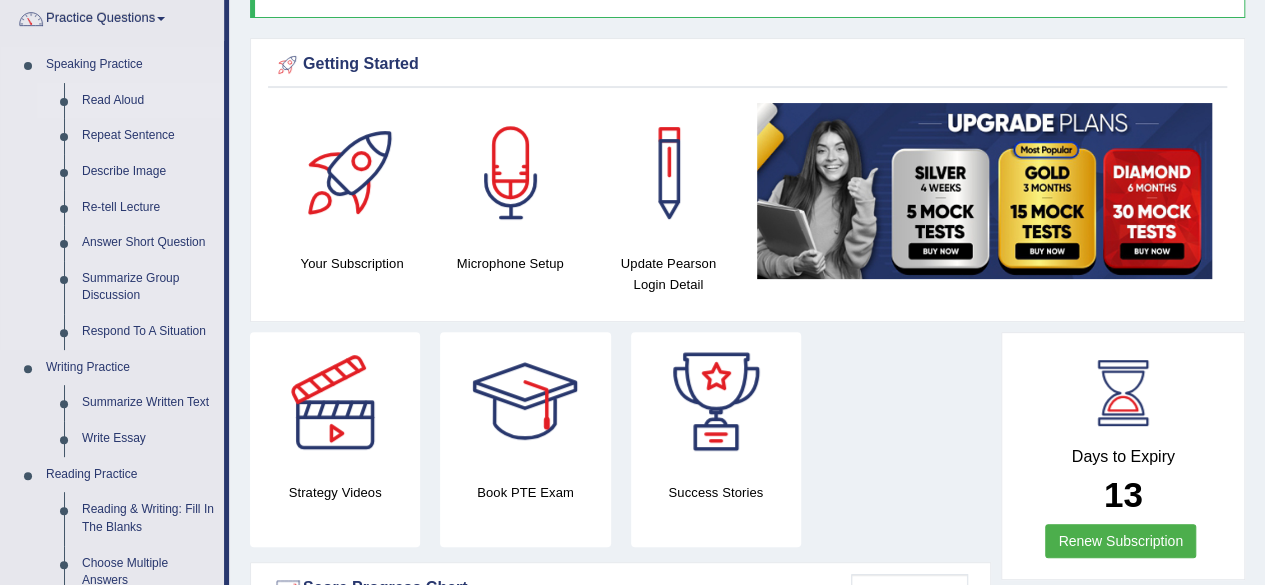 scroll, scrollTop: 300, scrollLeft: 0, axis: vertical 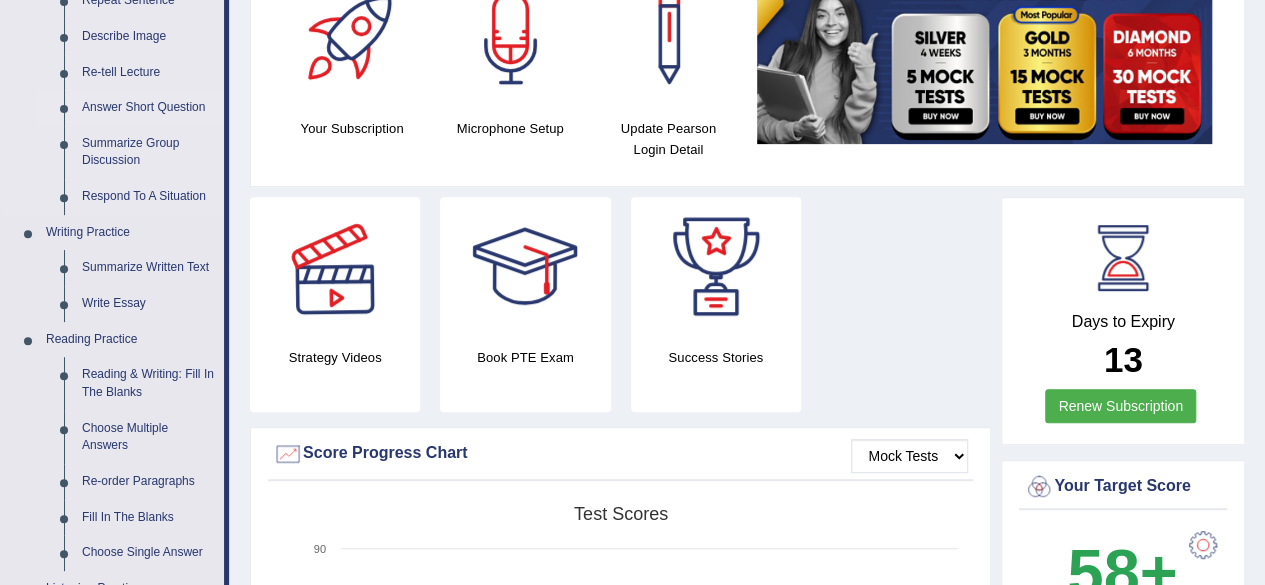 click on "Answer Short Question" at bounding box center [148, 108] 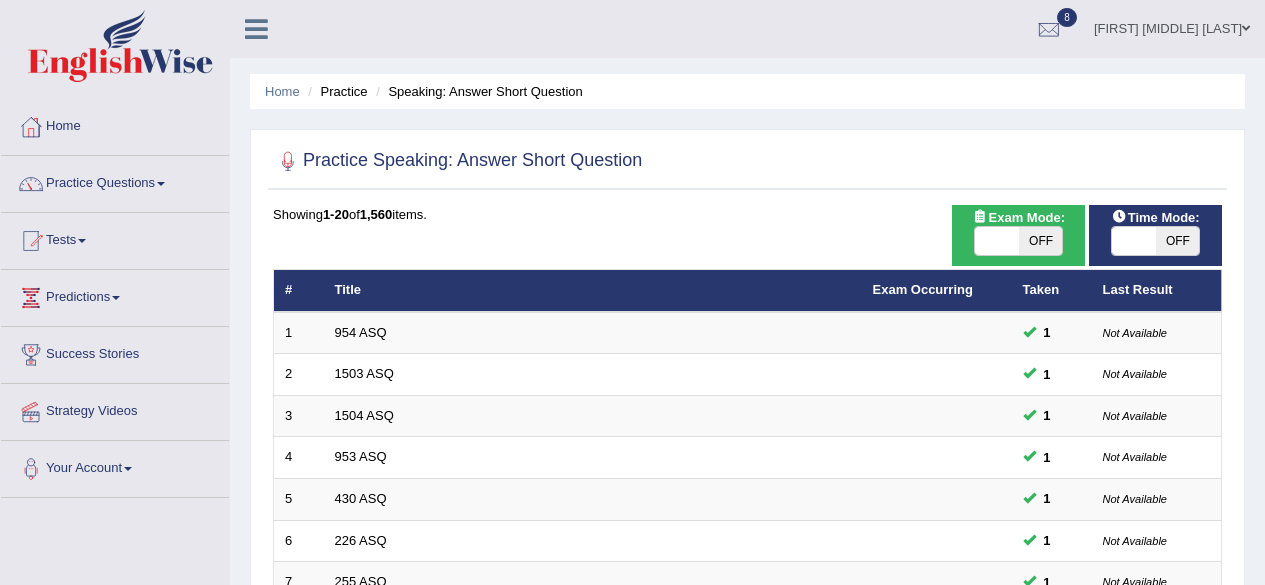 scroll, scrollTop: 0, scrollLeft: 0, axis: both 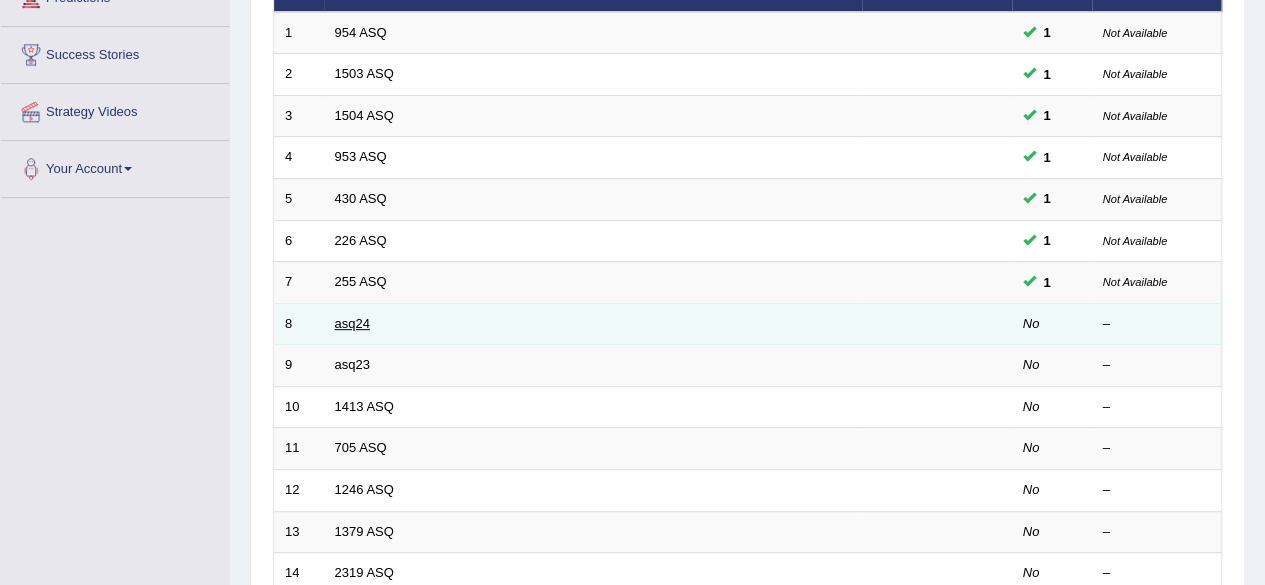 click on "asq24" at bounding box center (352, 323) 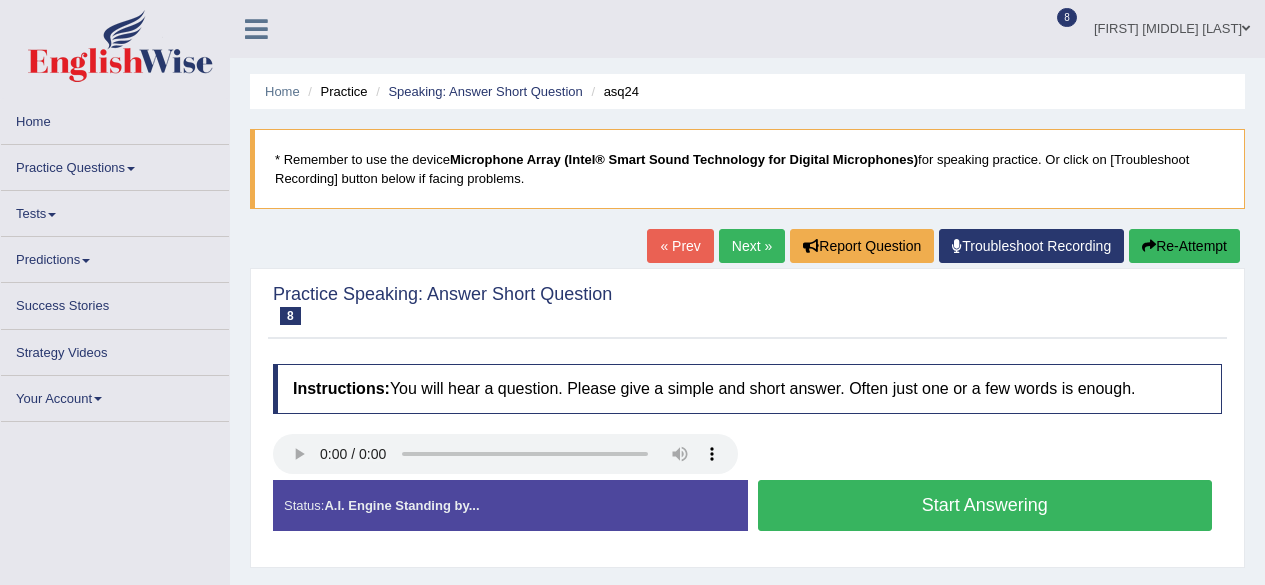 scroll, scrollTop: 0, scrollLeft: 0, axis: both 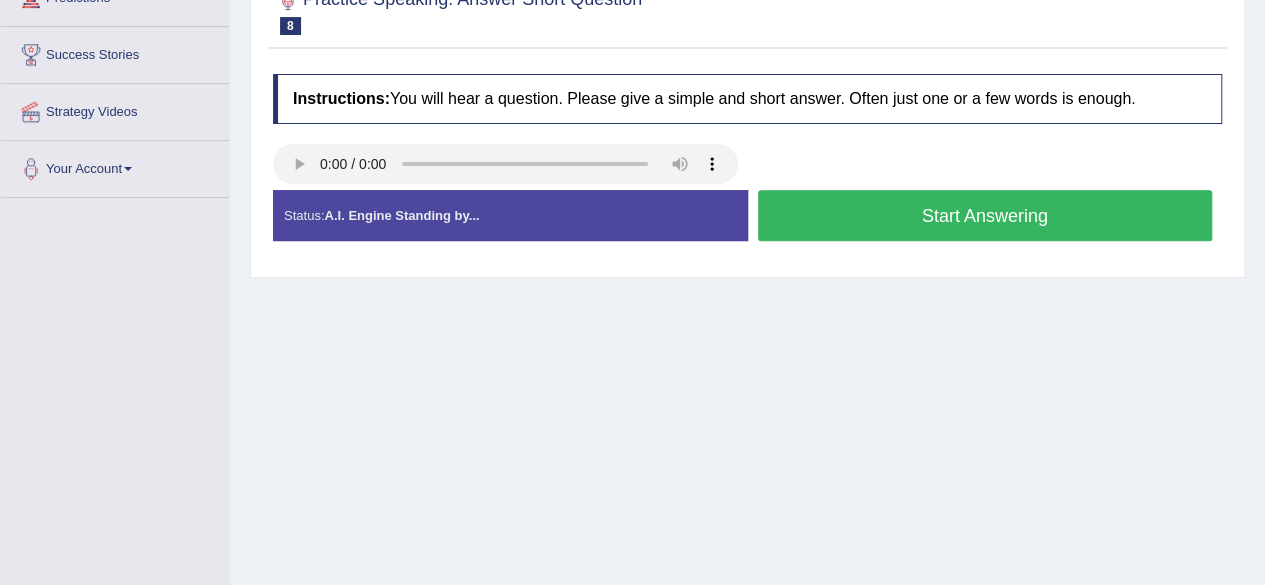 click on "Start Answering" at bounding box center [985, 215] 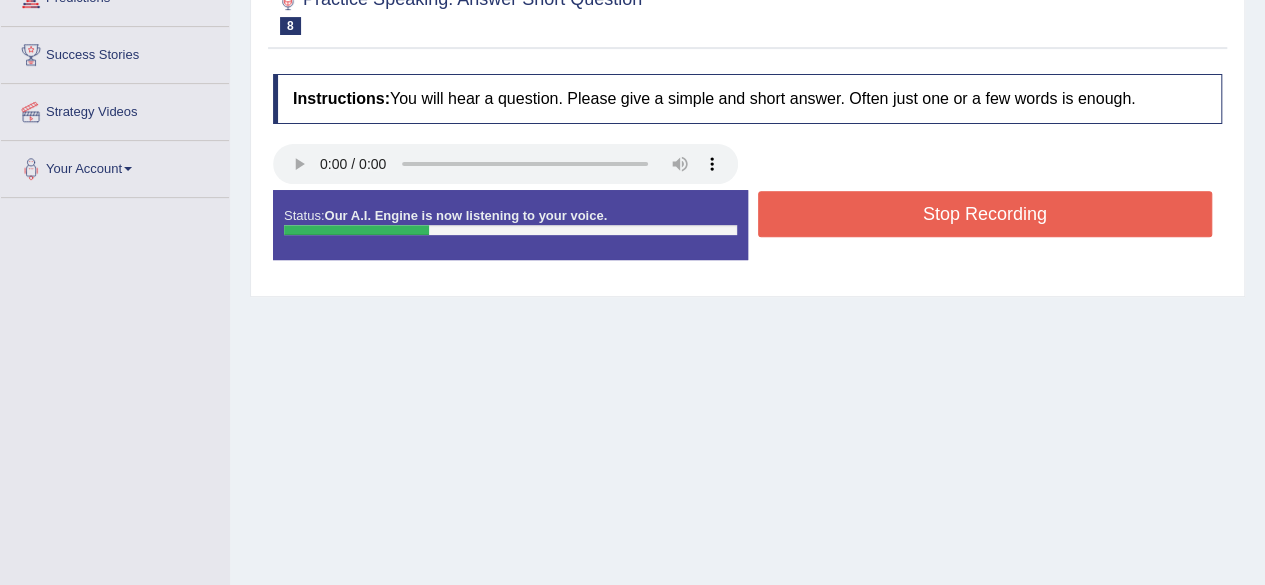 click on "Stop Recording" at bounding box center (985, 214) 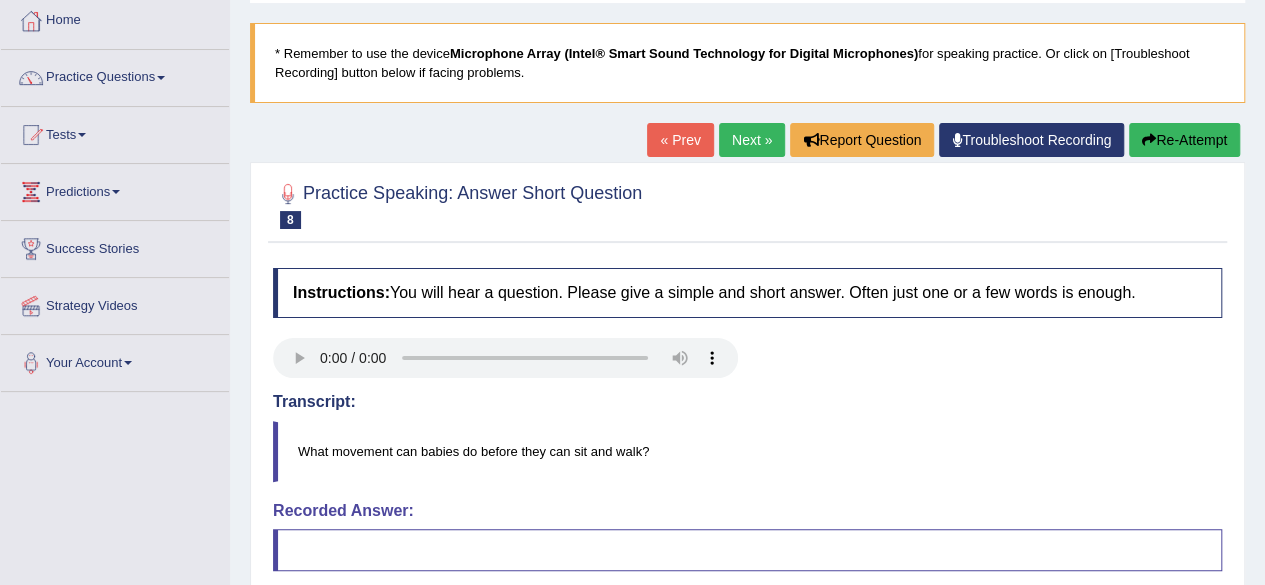 scroll, scrollTop: 100, scrollLeft: 0, axis: vertical 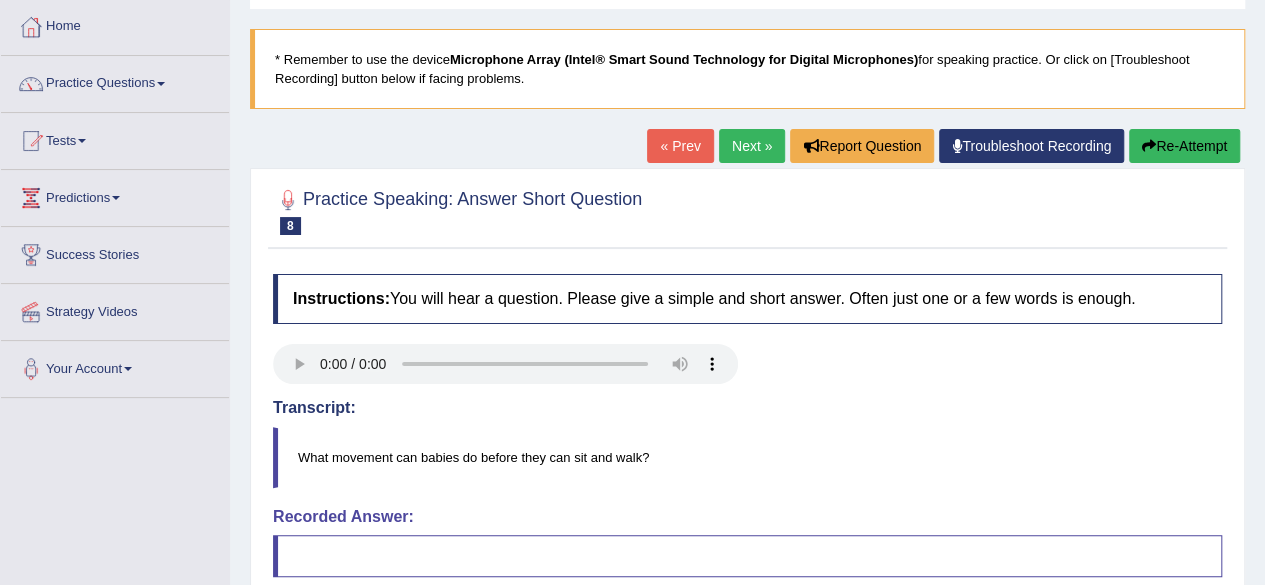 click on "« Prev" at bounding box center [680, 146] 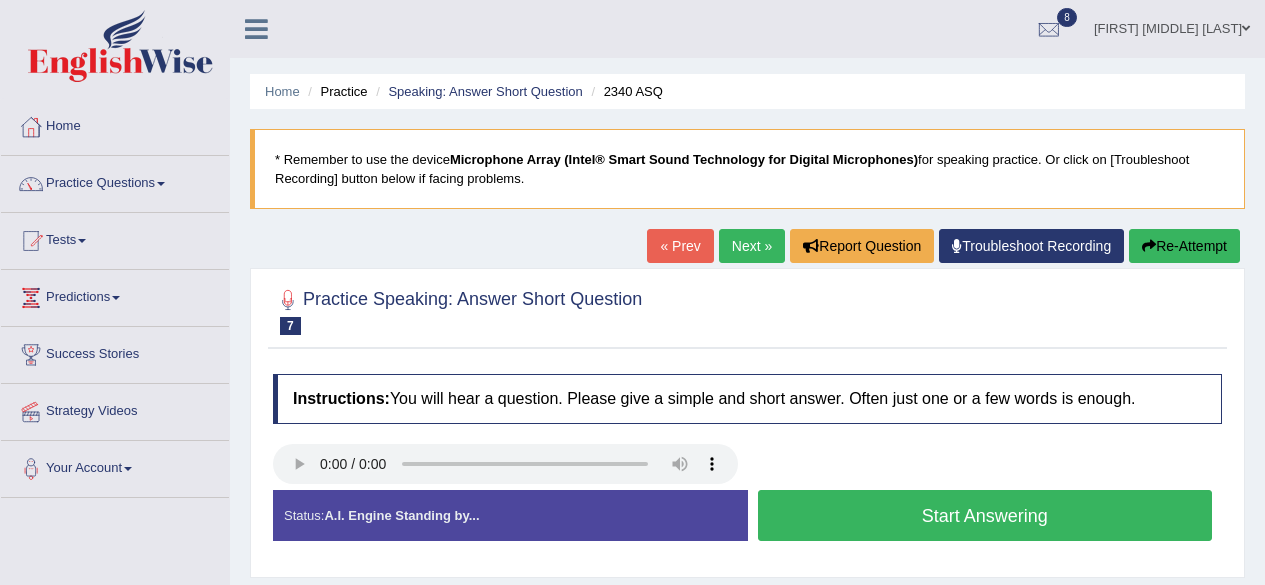 scroll, scrollTop: 0, scrollLeft: 0, axis: both 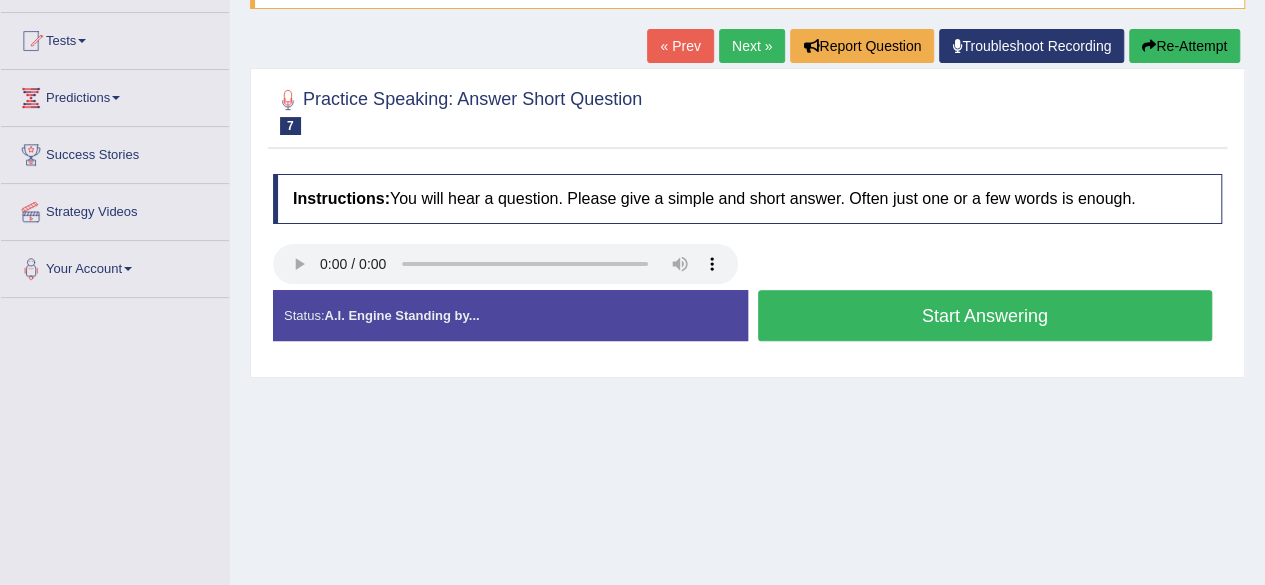 click on "Next »" at bounding box center (752, 46) 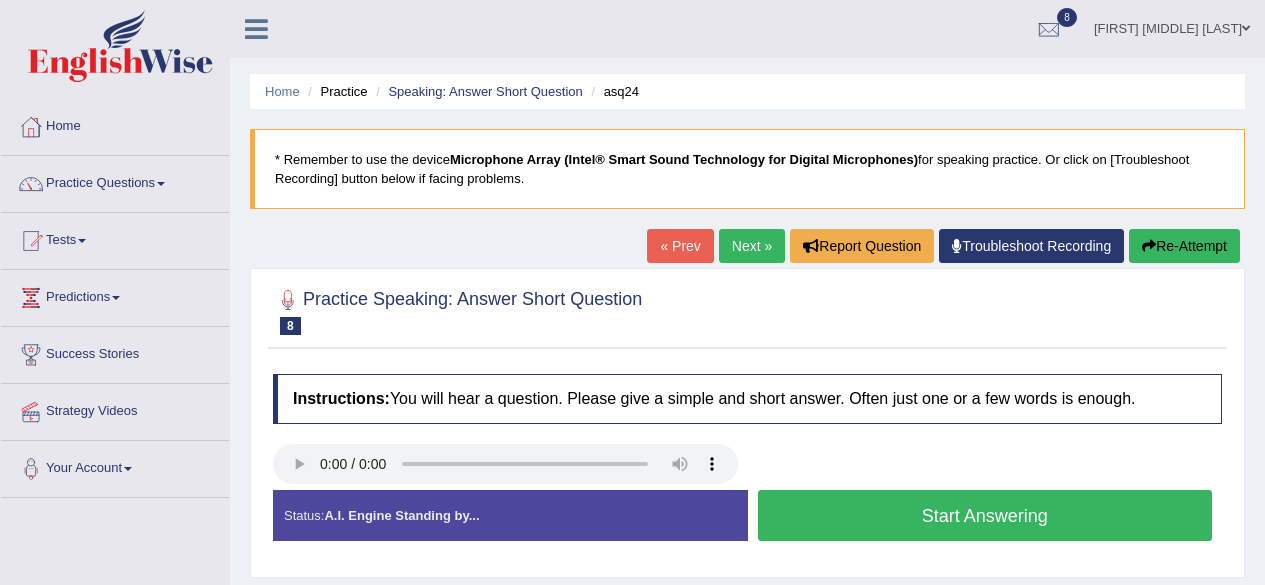 scroll, scrollTop: 0, scrollLeft: 0, axis: both 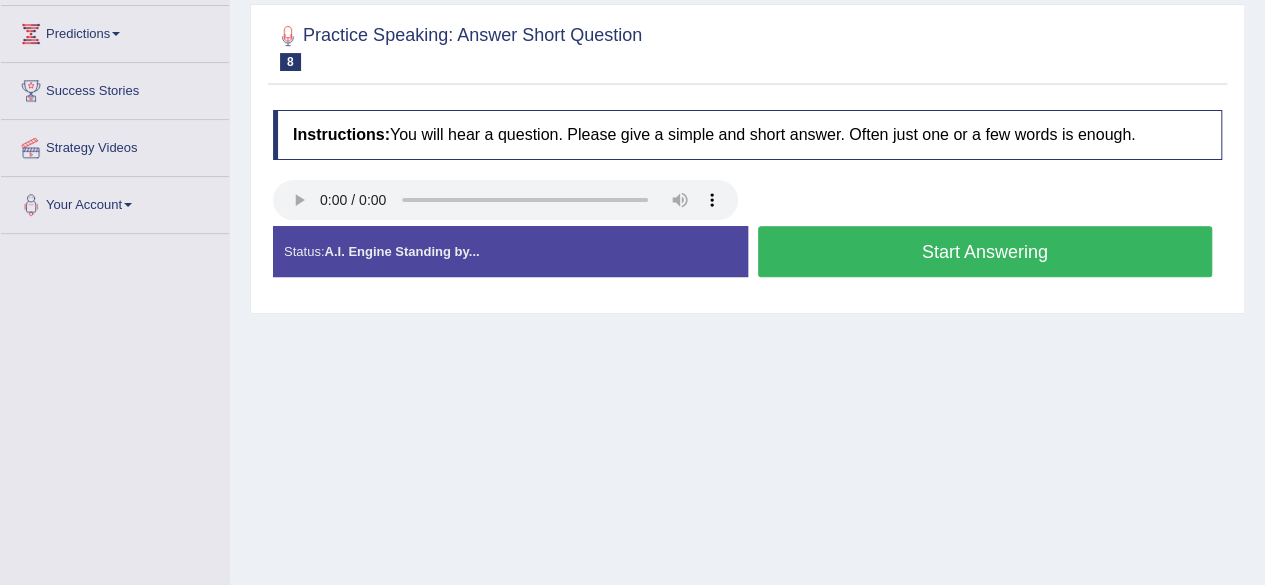 click on "Start Answering" at bounding box center [985, 251] 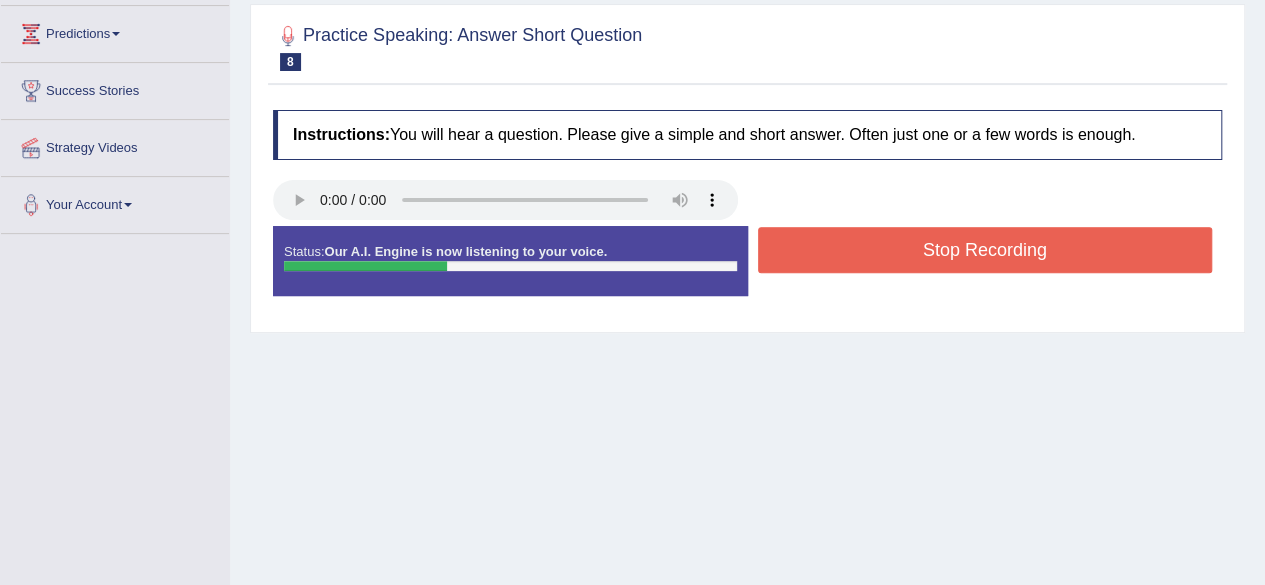 click on "Stop Recording" at bounding box center (985, 250) 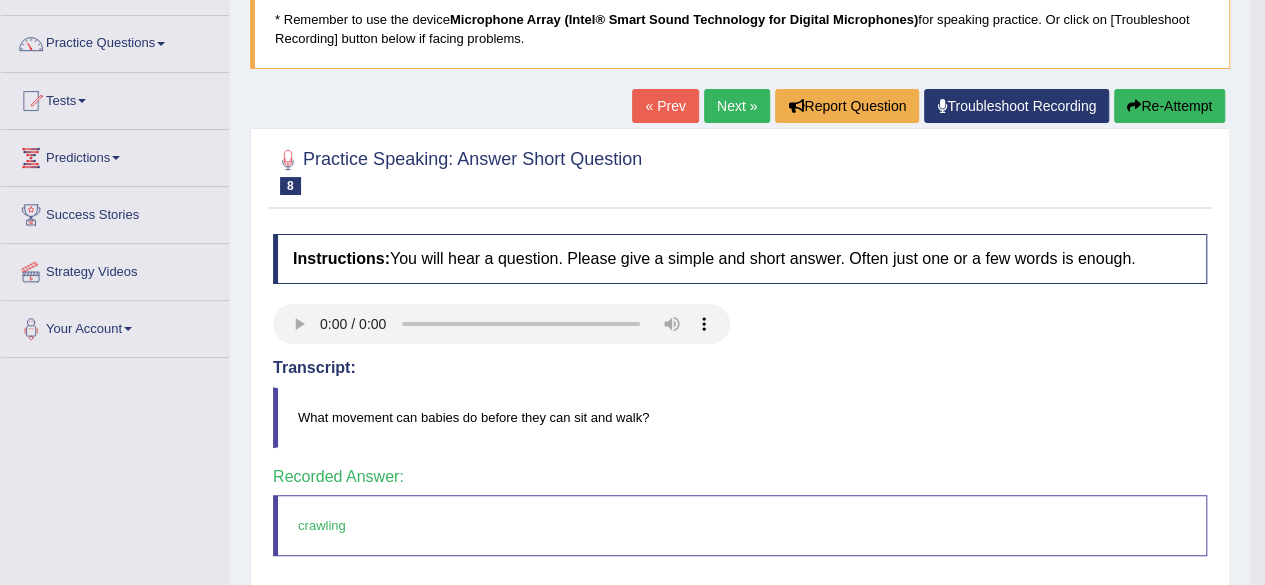 scroll, scrollTop: 0, scrollLeft: 0, axis: both 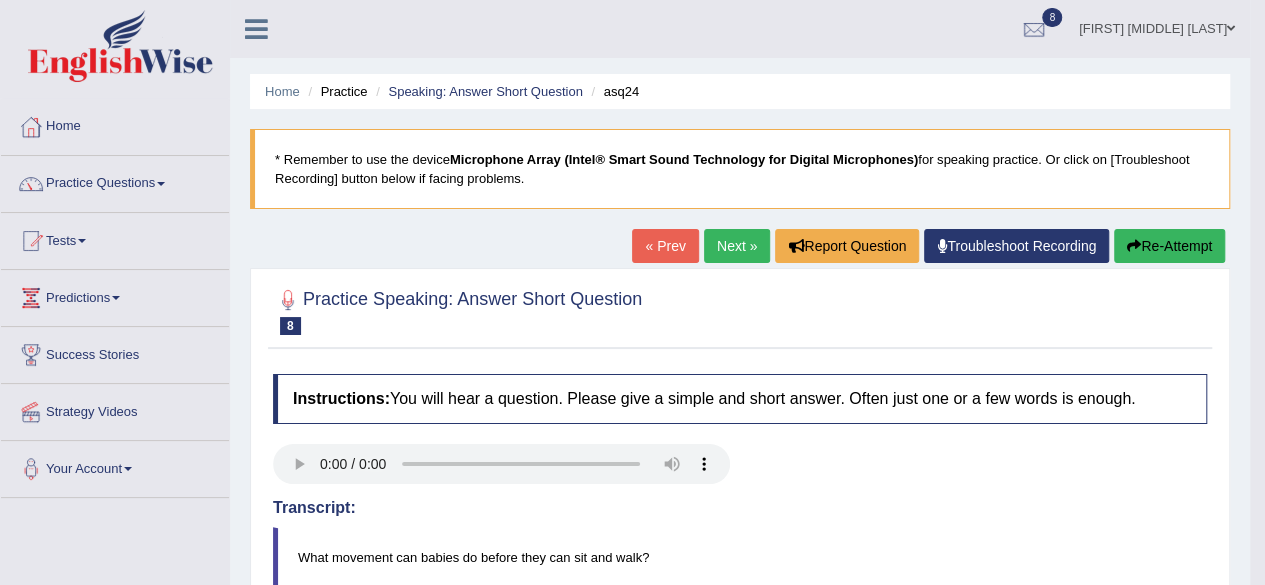 click on "Next »" at bounding box center [737, 246] 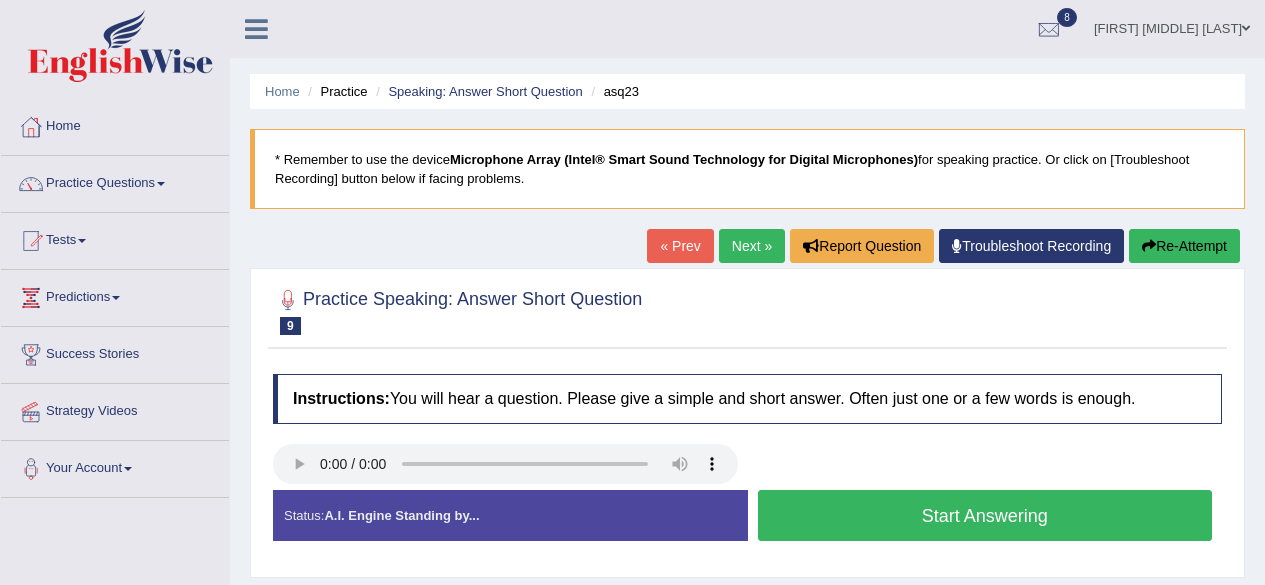 scroll, scrollTop: 300, scrollLeft: 0, axis: vertical 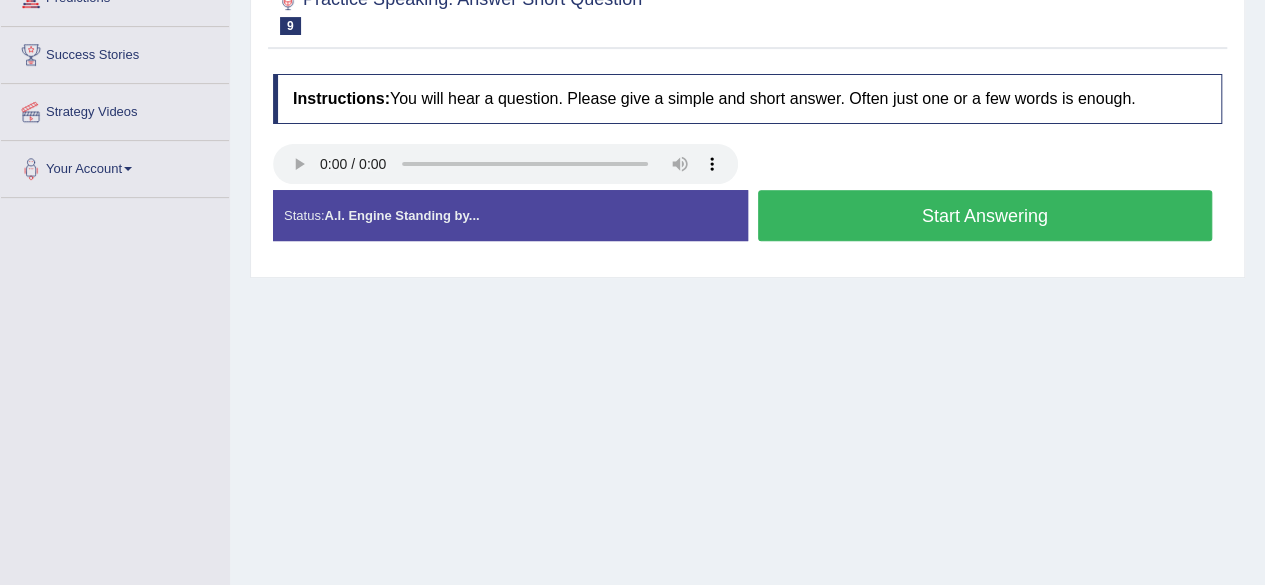 click on "Start Answering" at bounding box center (985, 215) 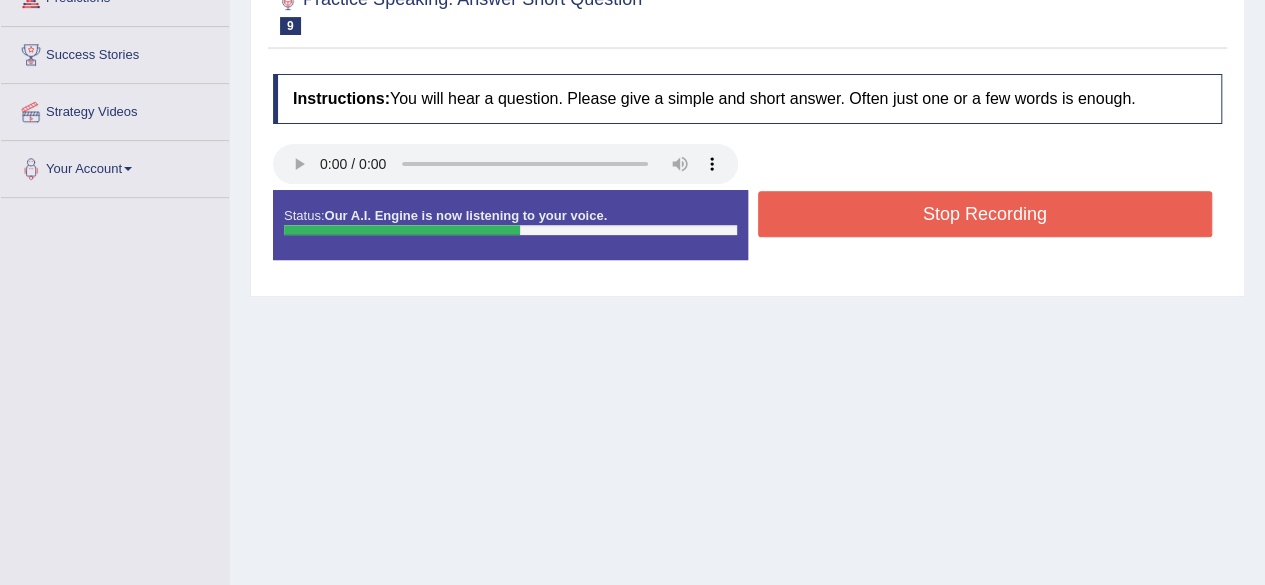 click on "Stop Recording" at bounding box center [985, 214] 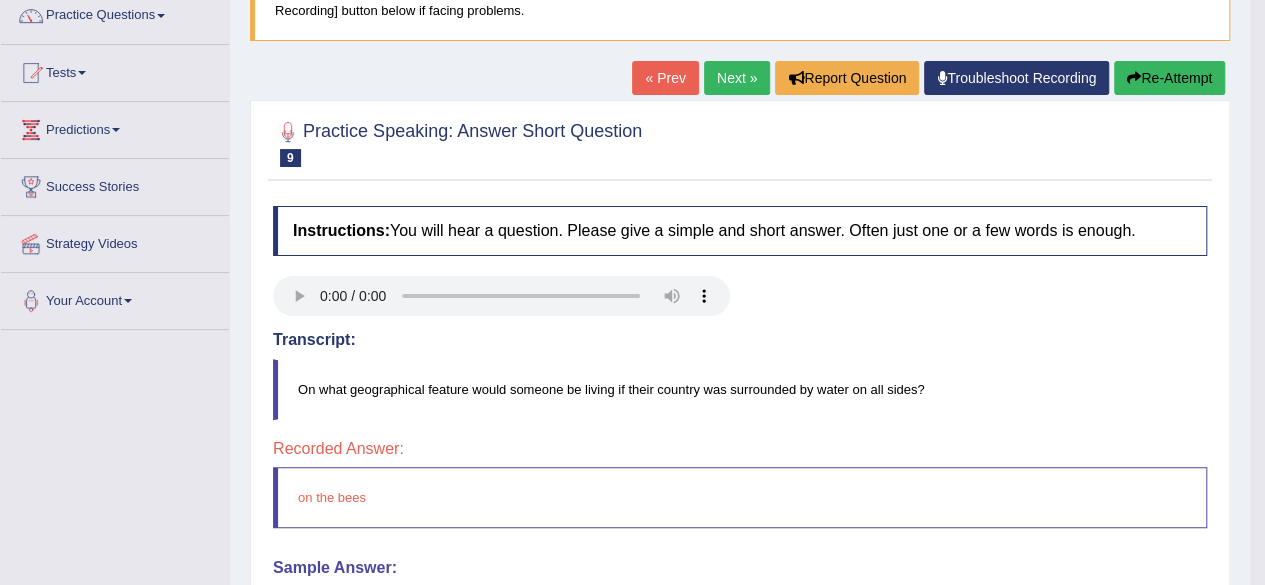 scroll, scrollTop: 64, scrollLeft: 0, axis: vertical 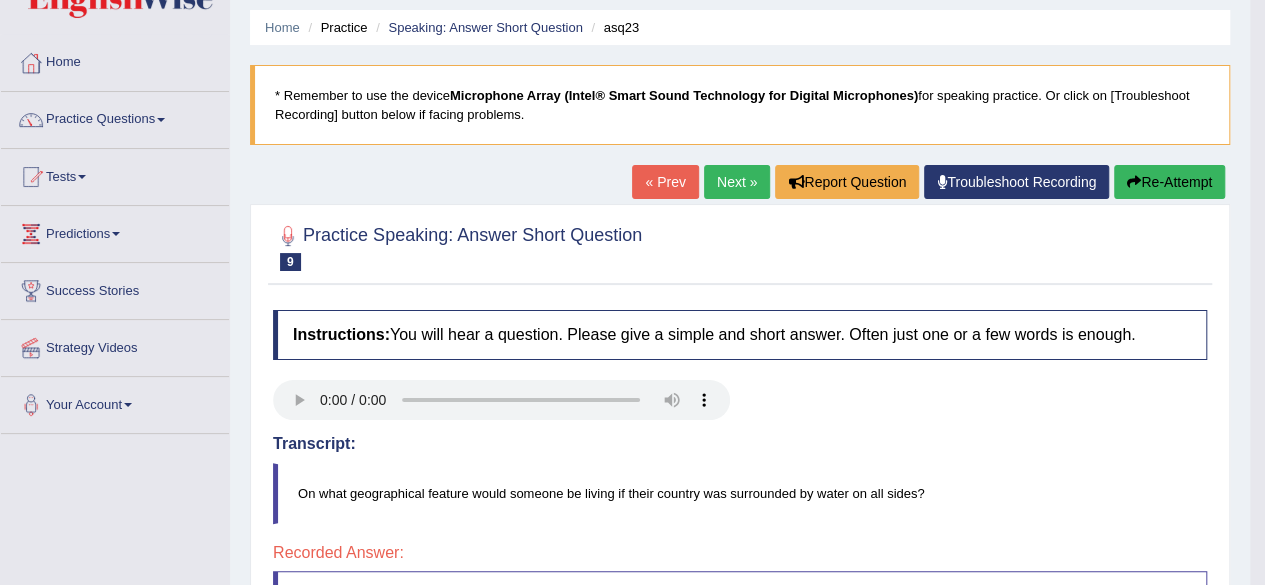 click on "Next »" at bounding box center (737, 182) 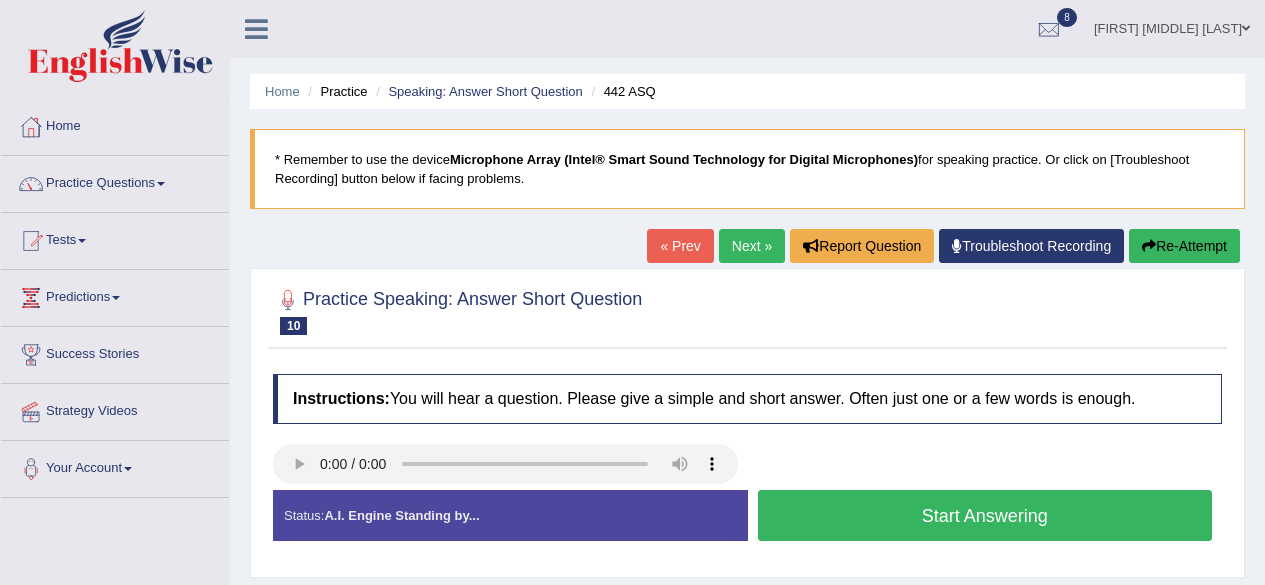 scroll, scrollTop: 0, scrollLeft: 0, axis: both 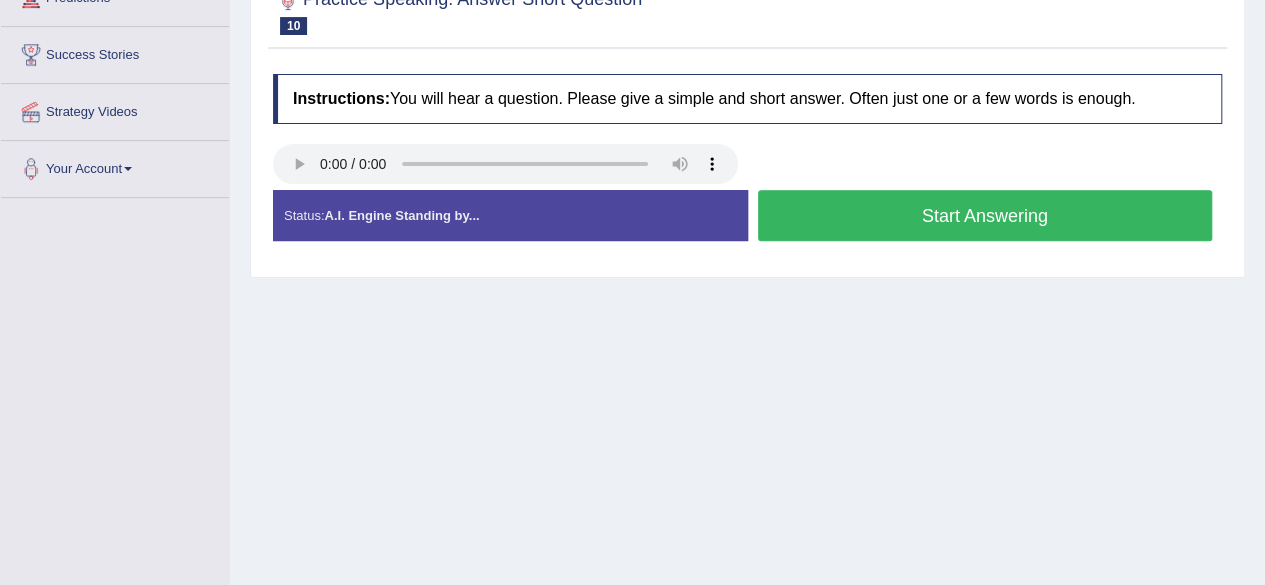 click on "Start Answering" at bounding box center (985, 215) 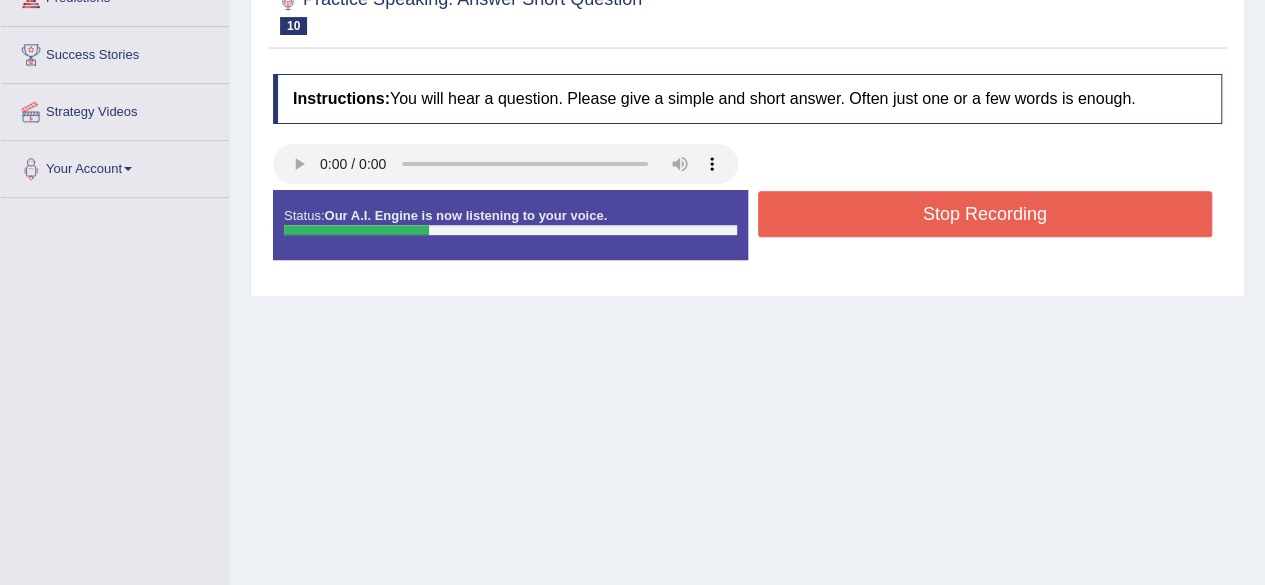 click on "Stop Recording" at bounding box center (985, 214) 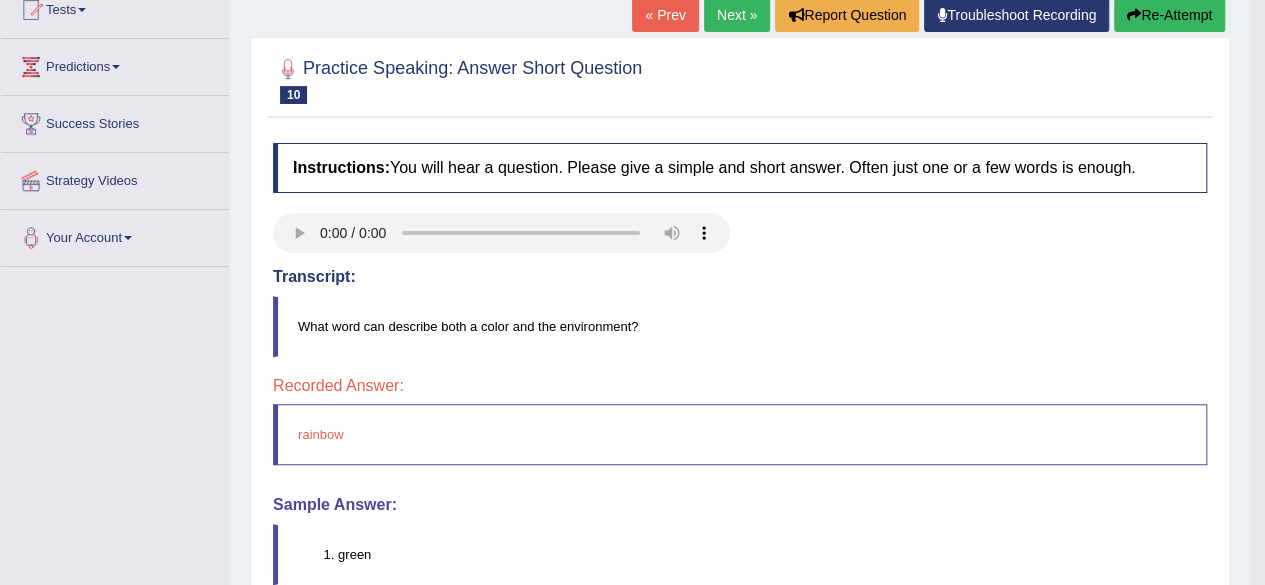 scroll, scrollTop: 200, scrollLeft: 0, axis: vertical 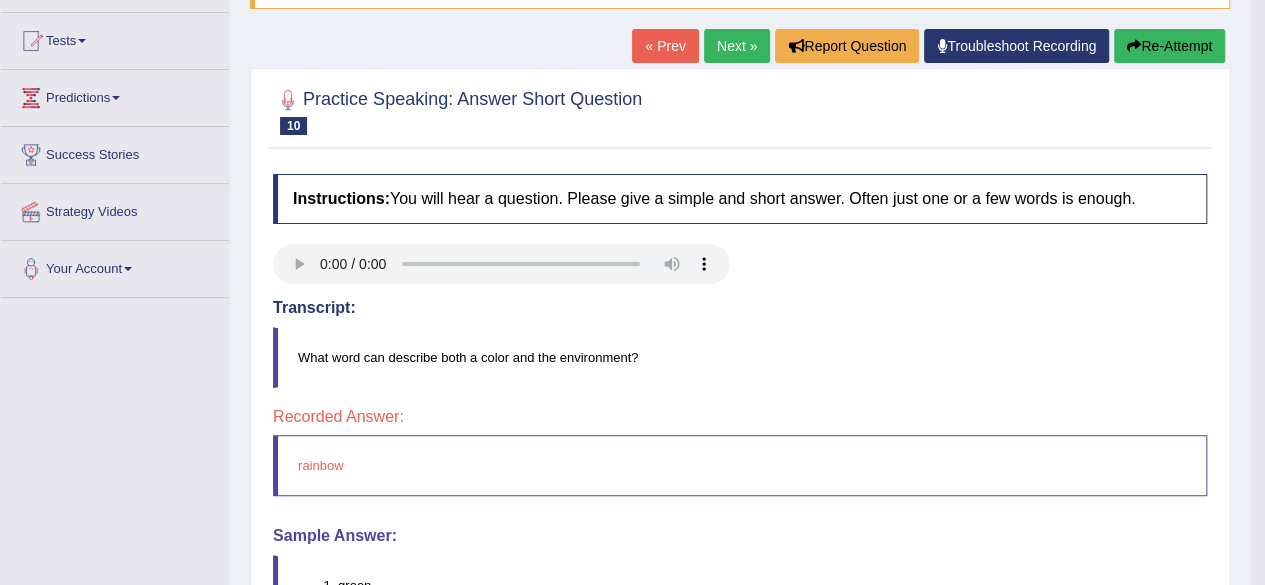 click on "Next »" at bounding box center [737, 46] 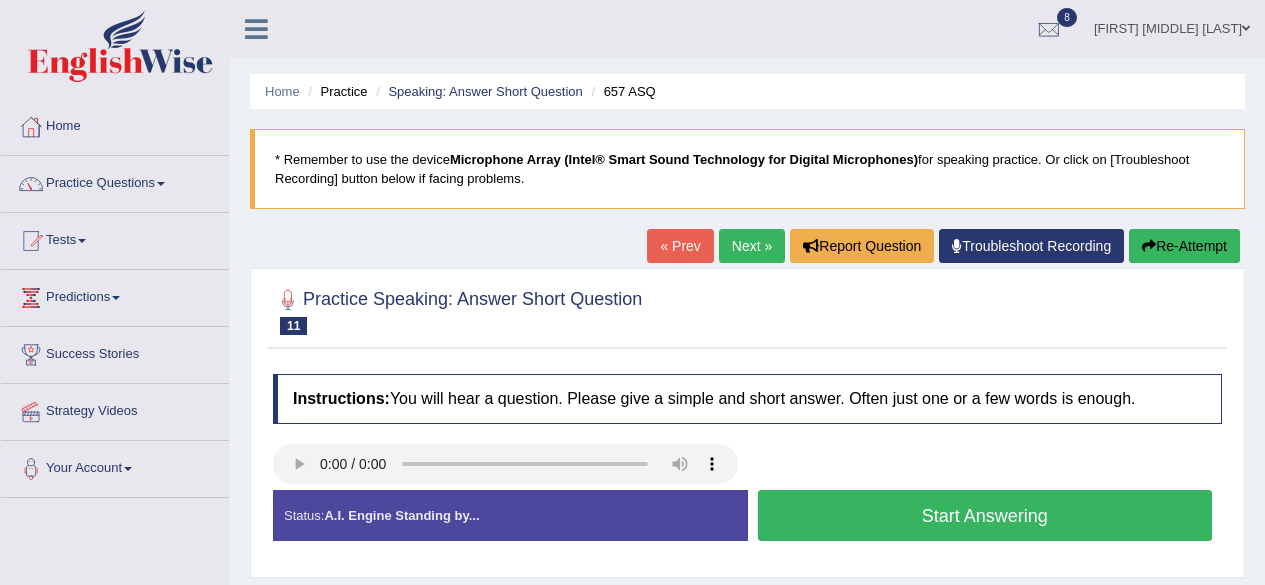 scroll, scrollTop: 0, scrollLeft: 0, axis: both 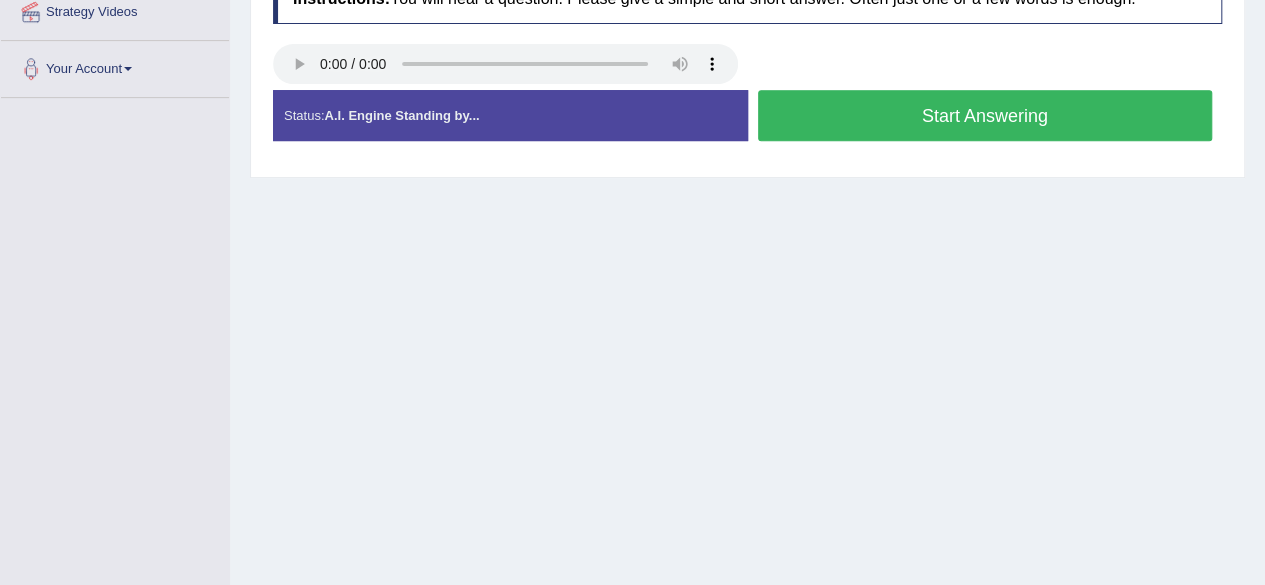 click on "Start Answering" at bounding box center [985, 115] 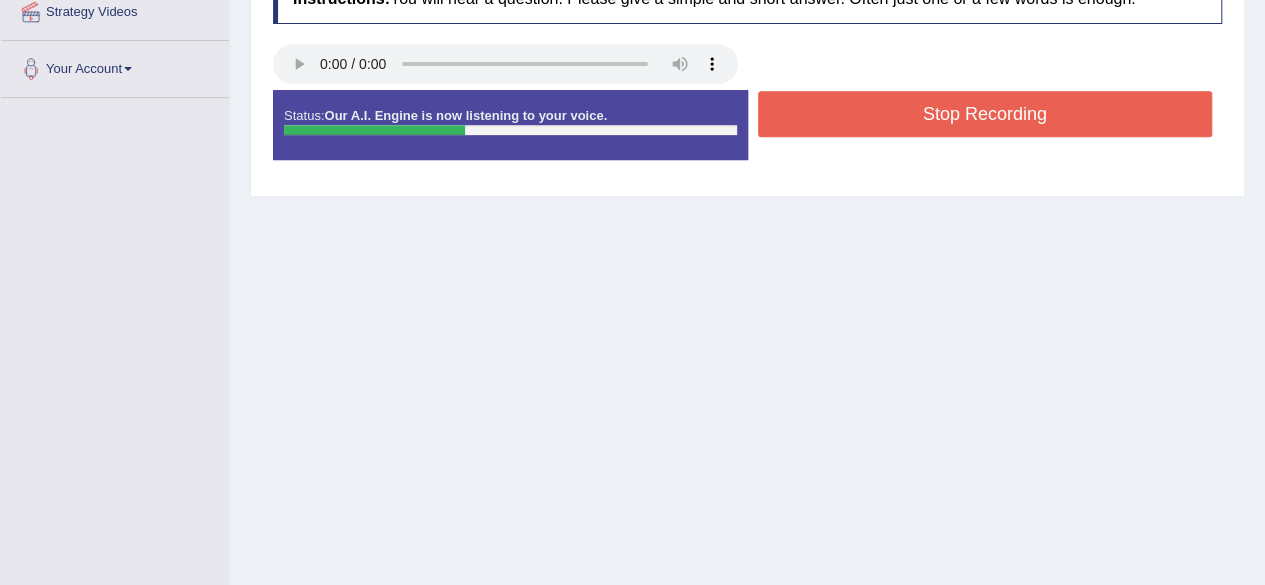click on "Stop Recording" at bounding box center [985, 114] 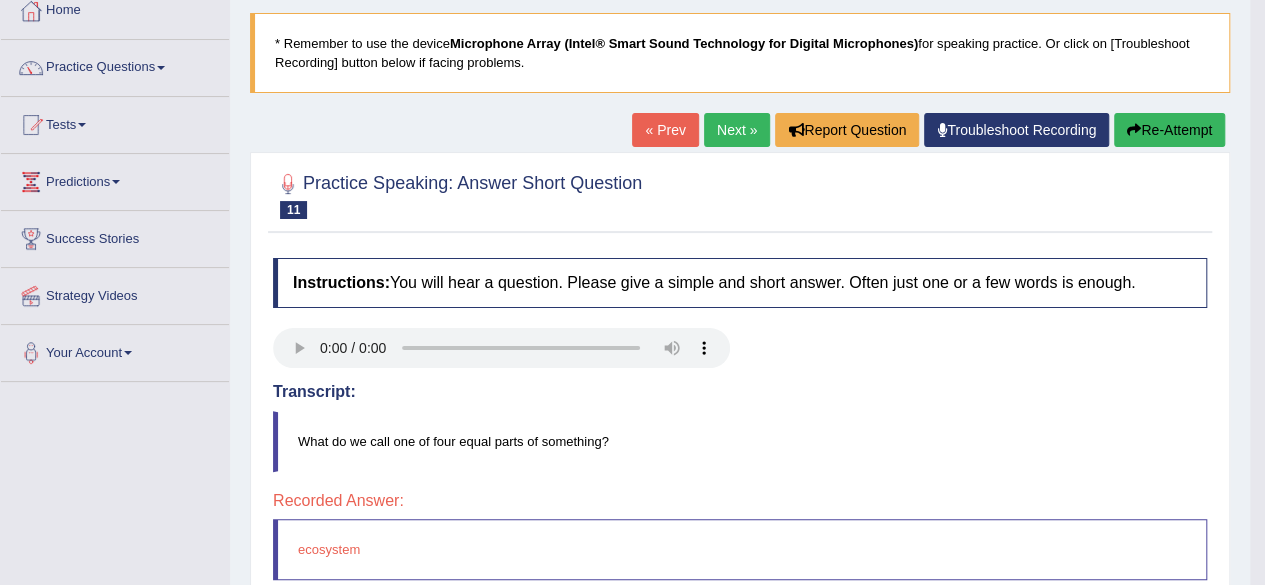 scroll, scrollTop: 0, scrollLeft: 0, axis: both 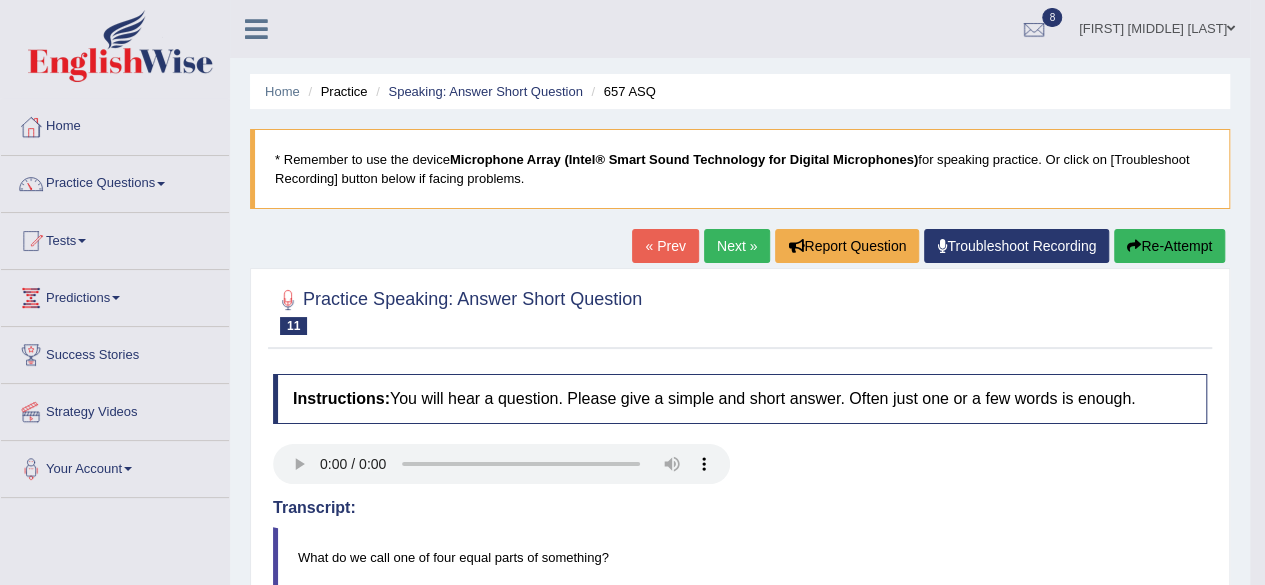 click on "Next »" at bounding box center (737, 246) 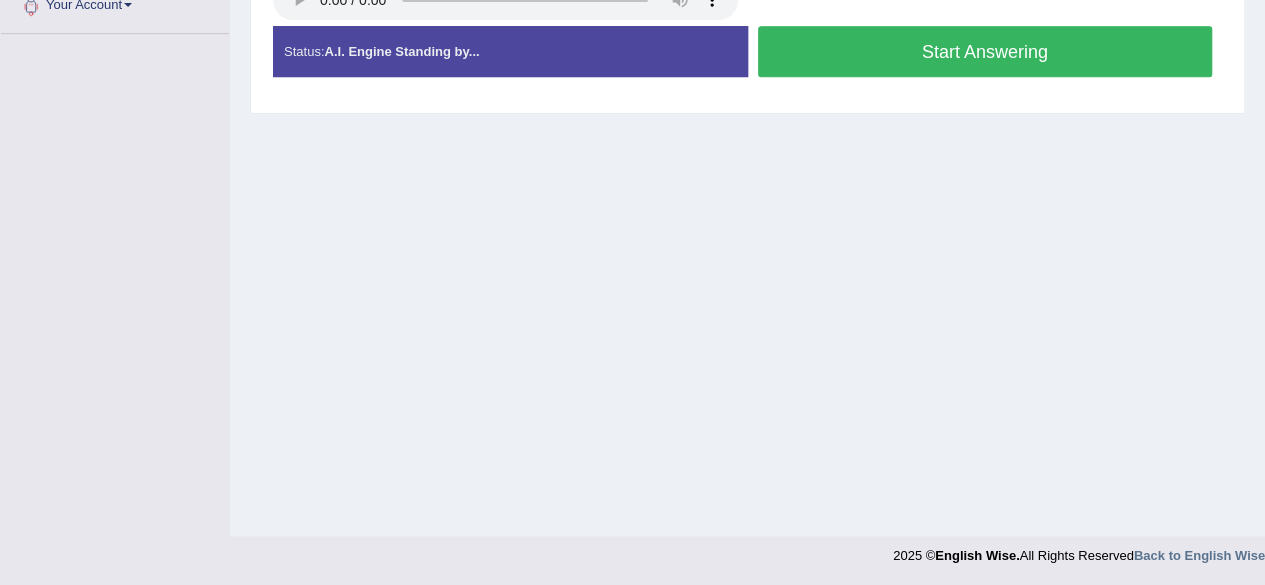 scroll, scrollTop: 0, scrollLeft: 0, axis: both 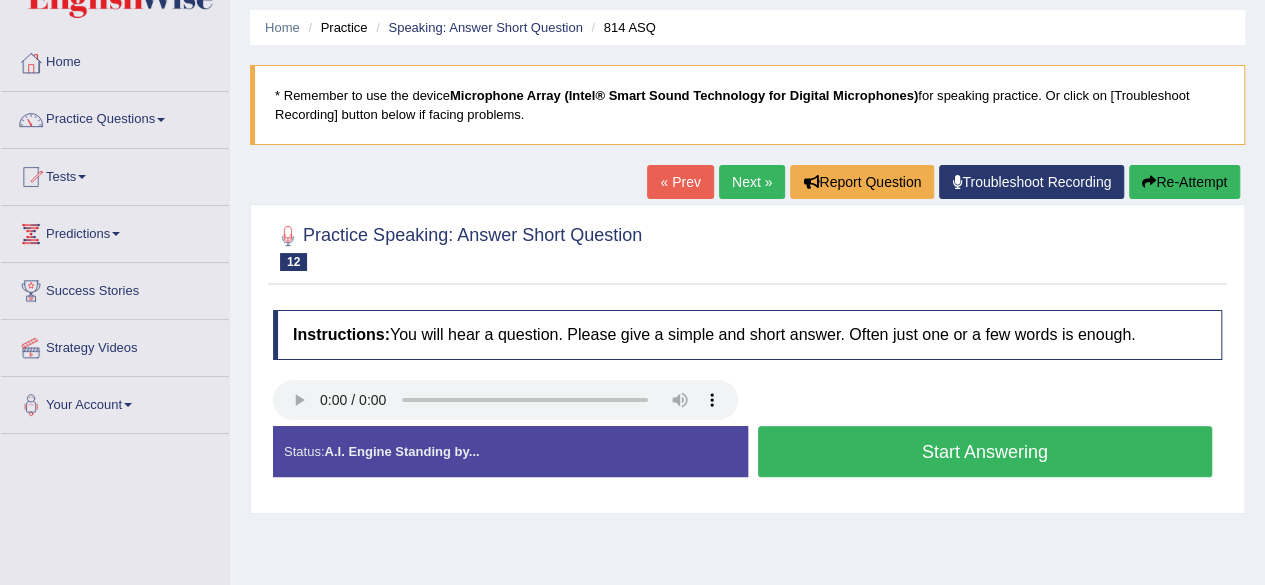 click on "Start Answering" at bounding box center [985, 451] 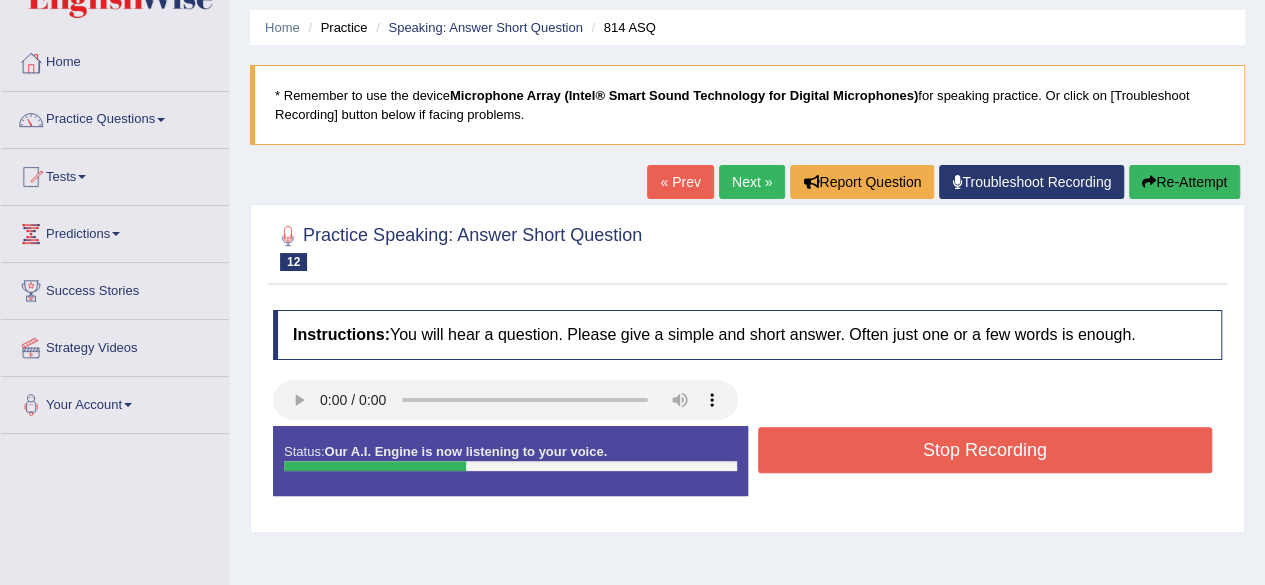 click on "Stop Recording" at bounding box center [985, 450] 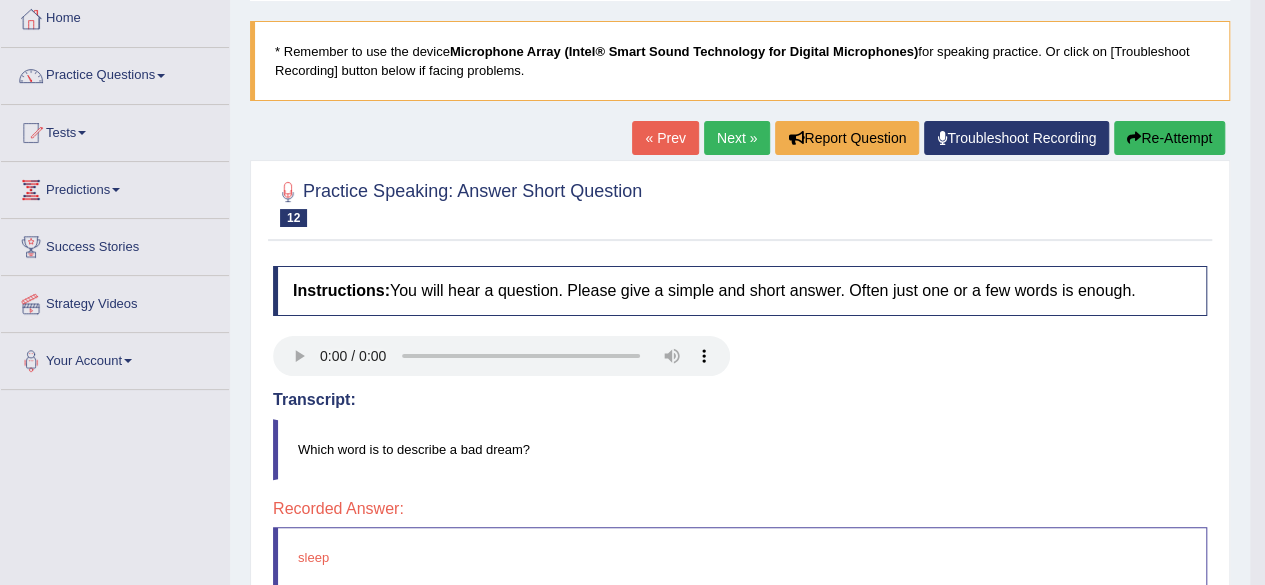 scroll, scrollTop: 64, scrollLeft: 0, axis: vertical 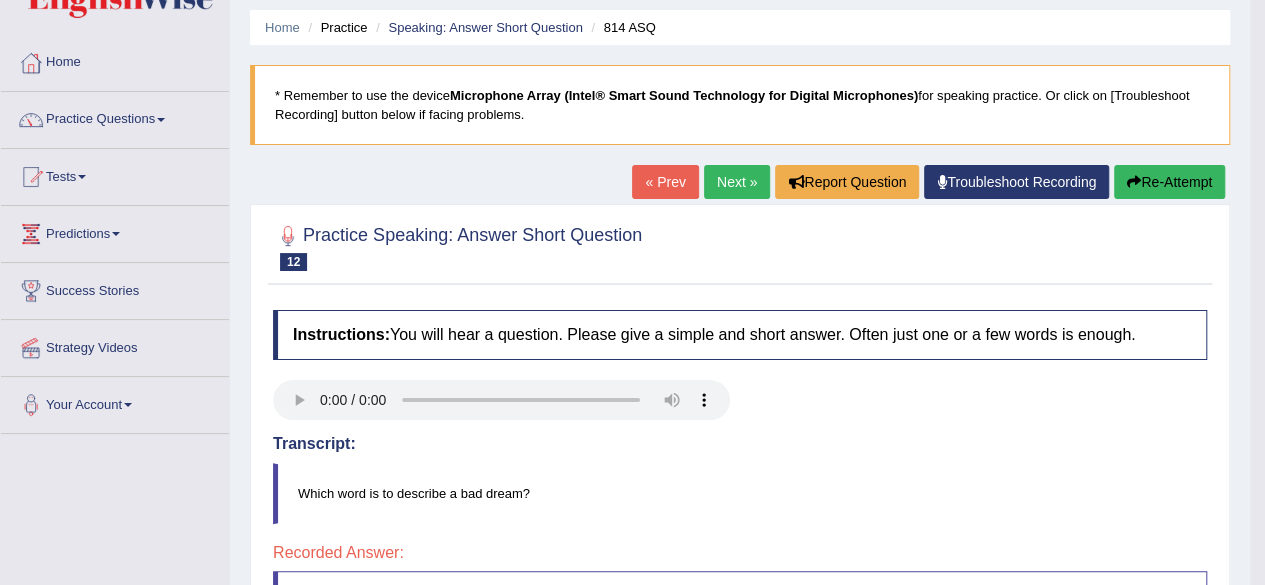 click on "Next »" at bounding box center (737, 182) 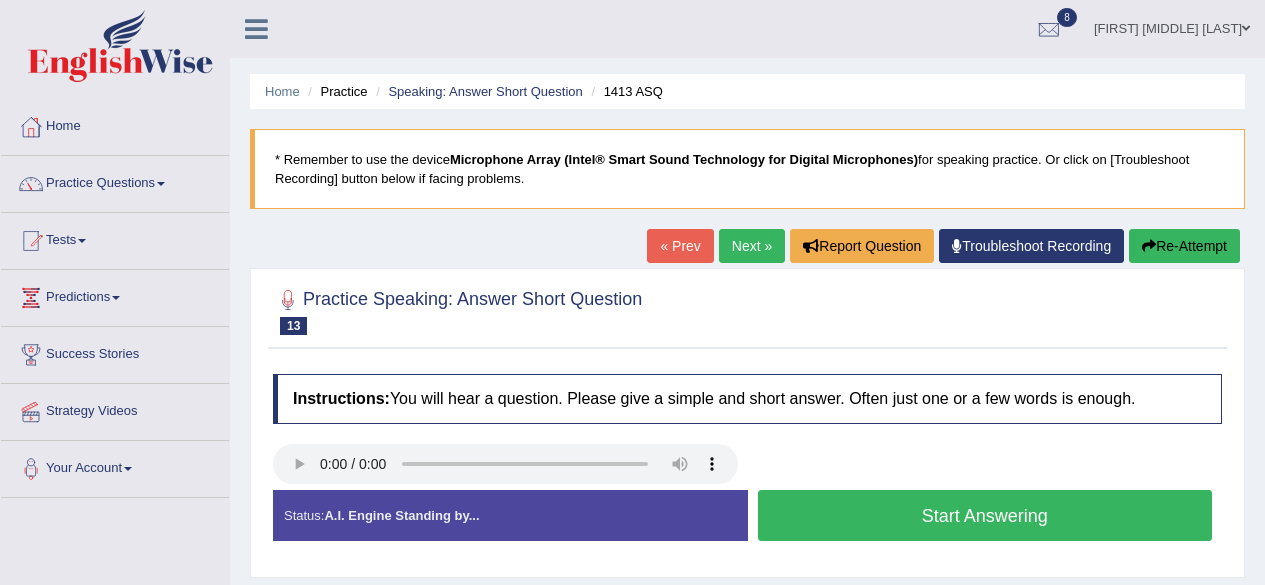 scroll, scrollTop: 0, scrollLeft: 0, axis: both 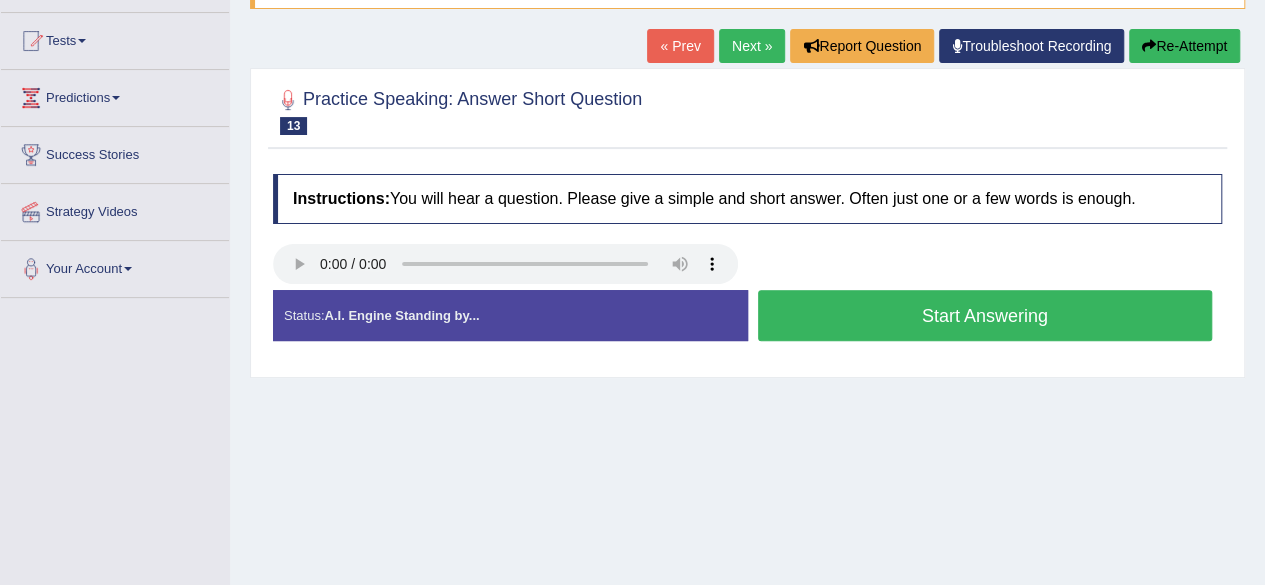 click on "Start Answering" at bounding box center [985, 315] 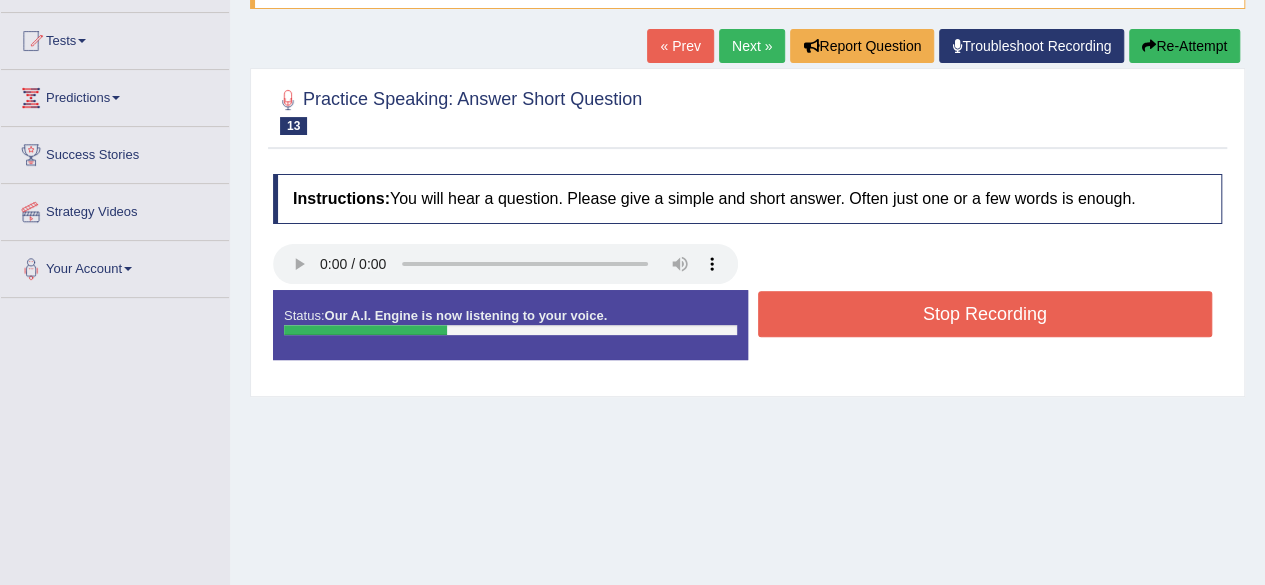 click on "Stop Recording" at bounding box center (985, 314) 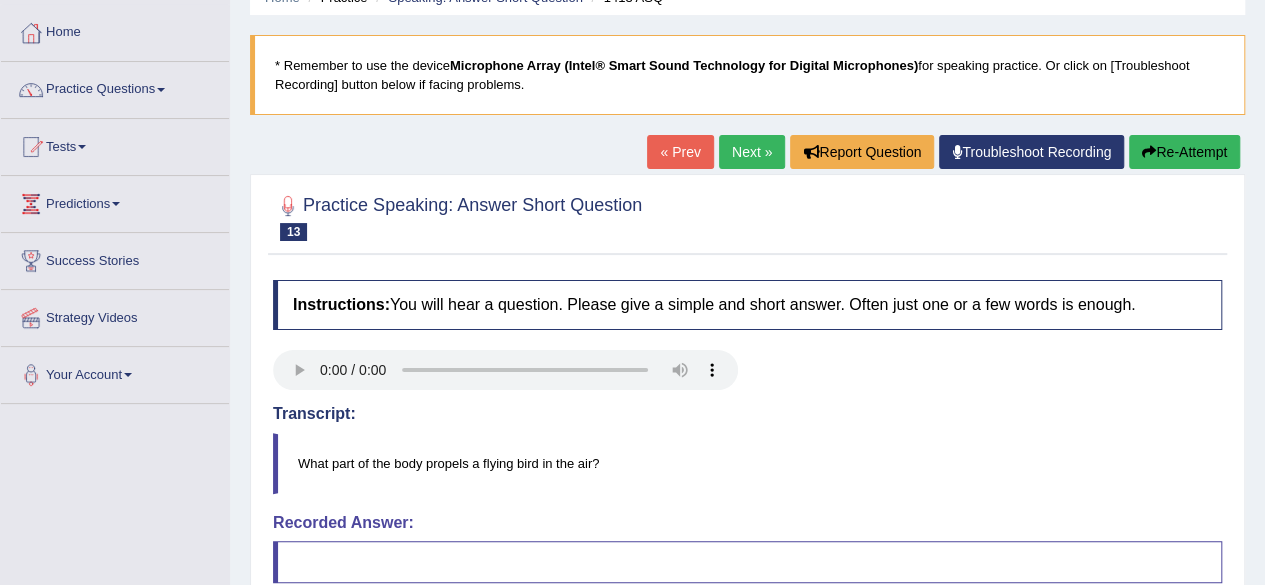 scroll, scrollTop: 0, scrollLeft: 0, axis: both 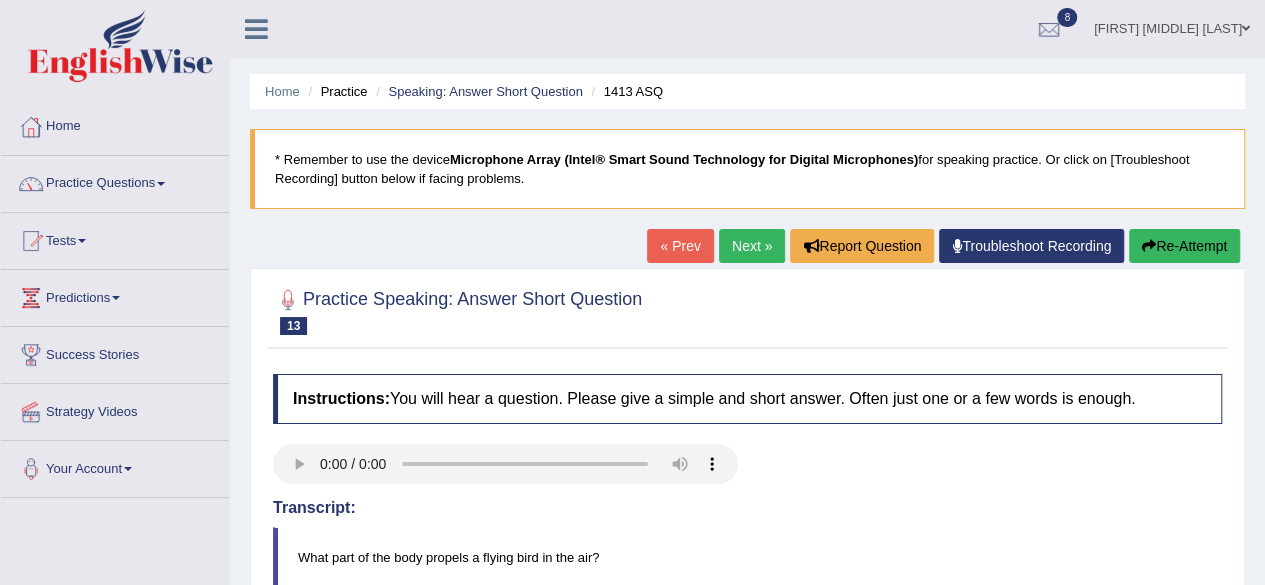 click on "Next »" at bounding box center (752, 246) 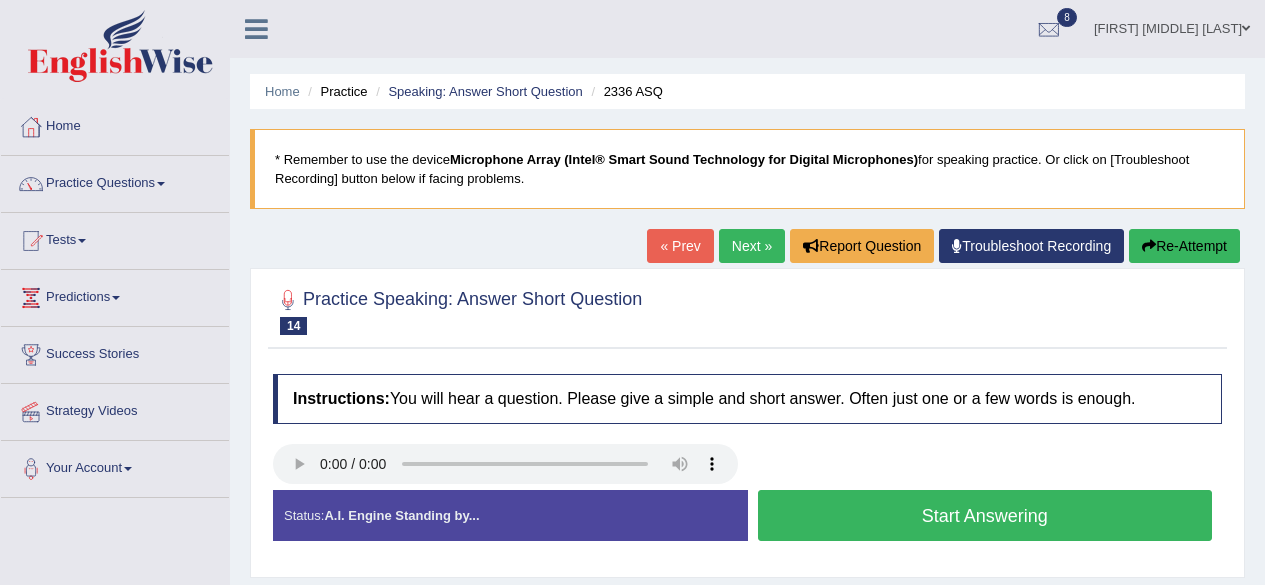 scroll, scrollTop: 0, scrollLeft: 0, axis: both 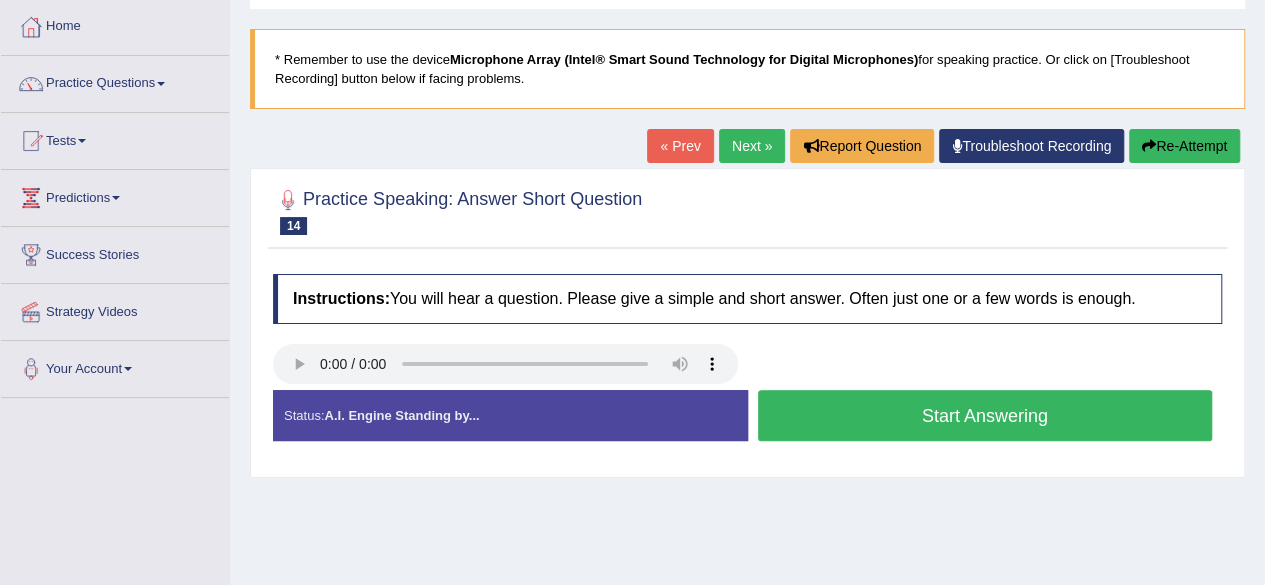 click on "Start Answering" at bounding box center [985, 415] 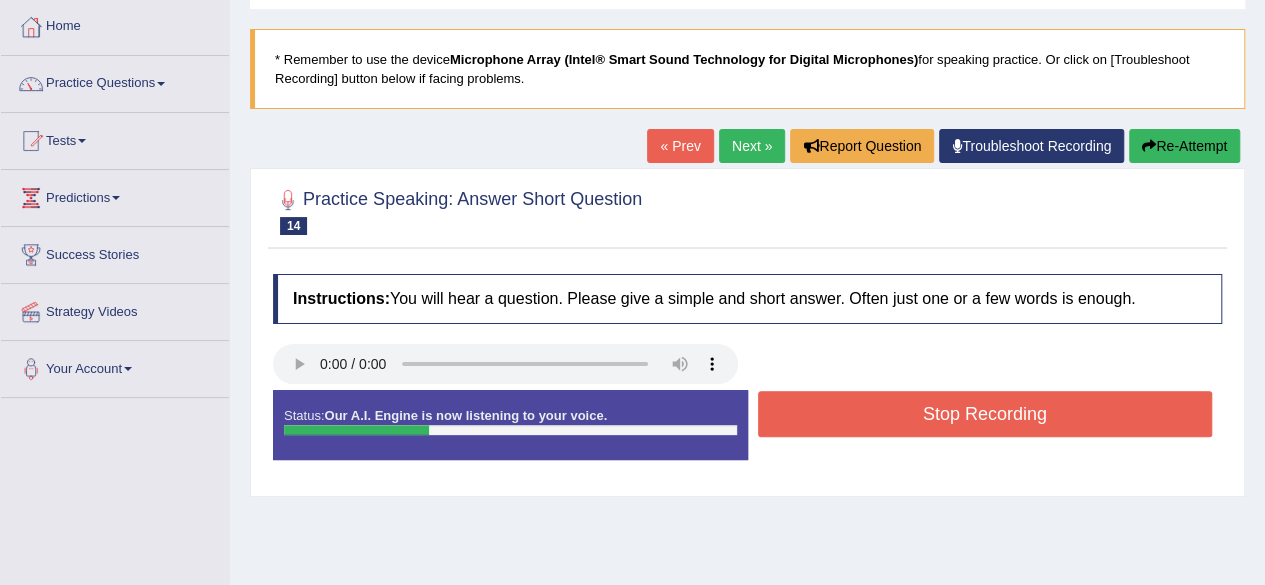 click on "Stop Recording" at bounding box center (985, 414) 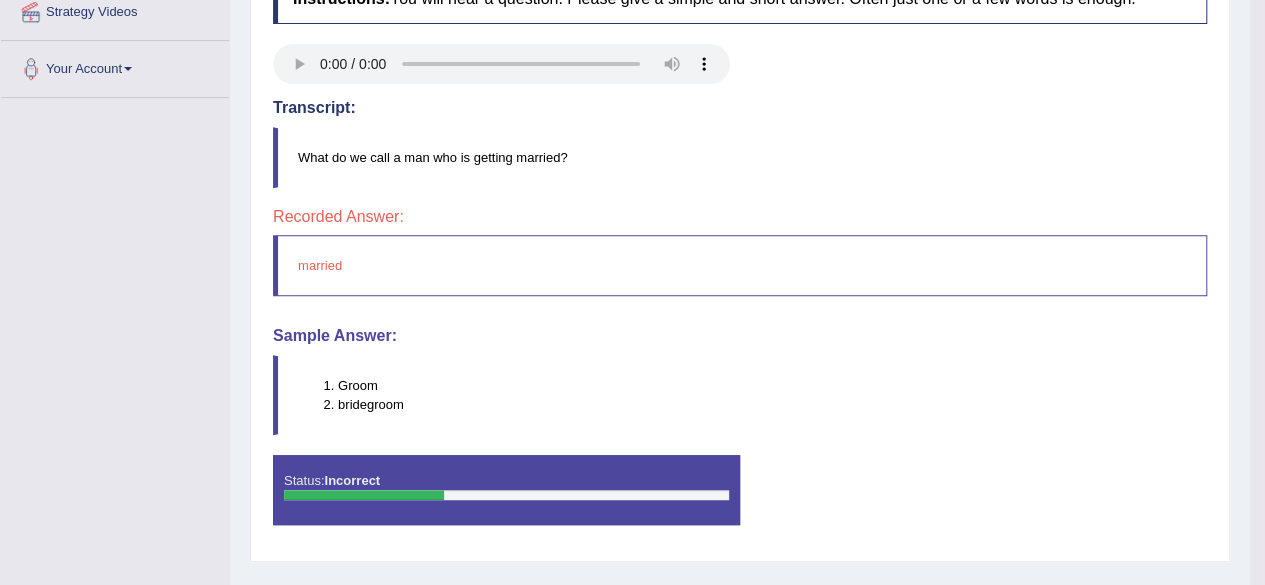 scroll, scrollTop: 0, scrollLeft: 0, axis: both 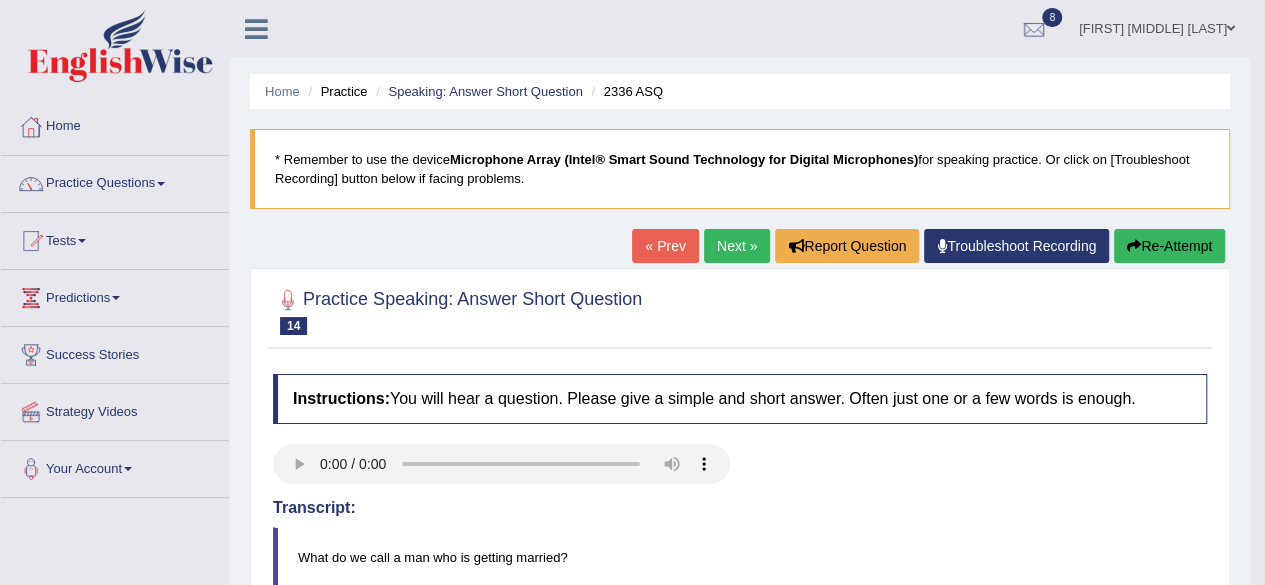 click on "Next »" at bounding box center (737, 246) 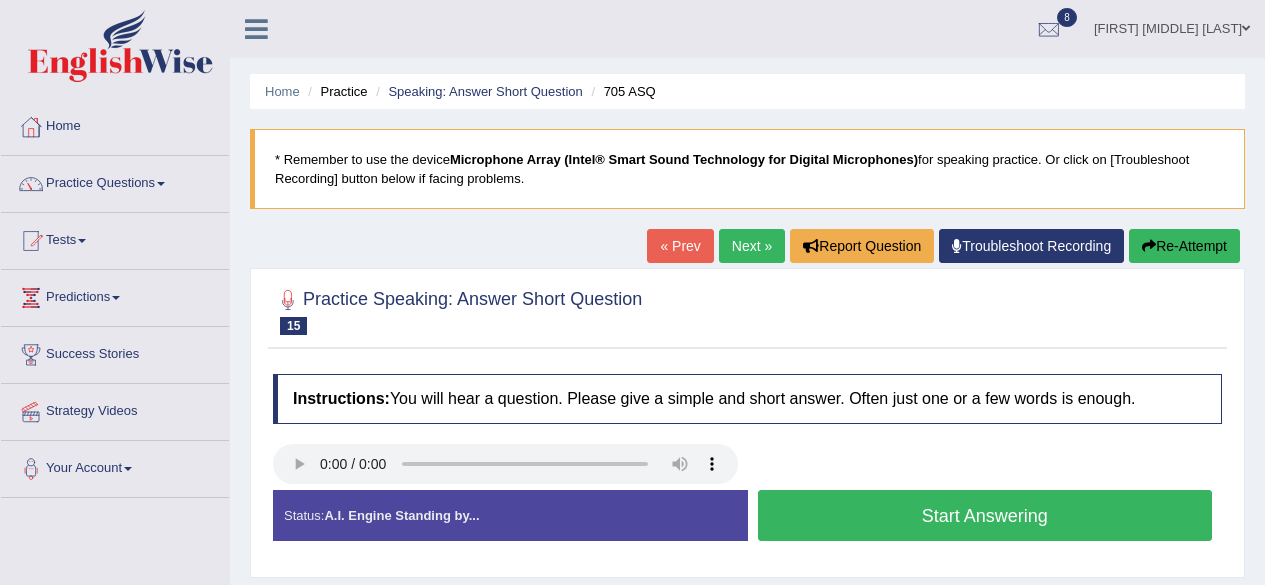 scroll, scrollTop: 0, scrollLeft: 0, axis: both 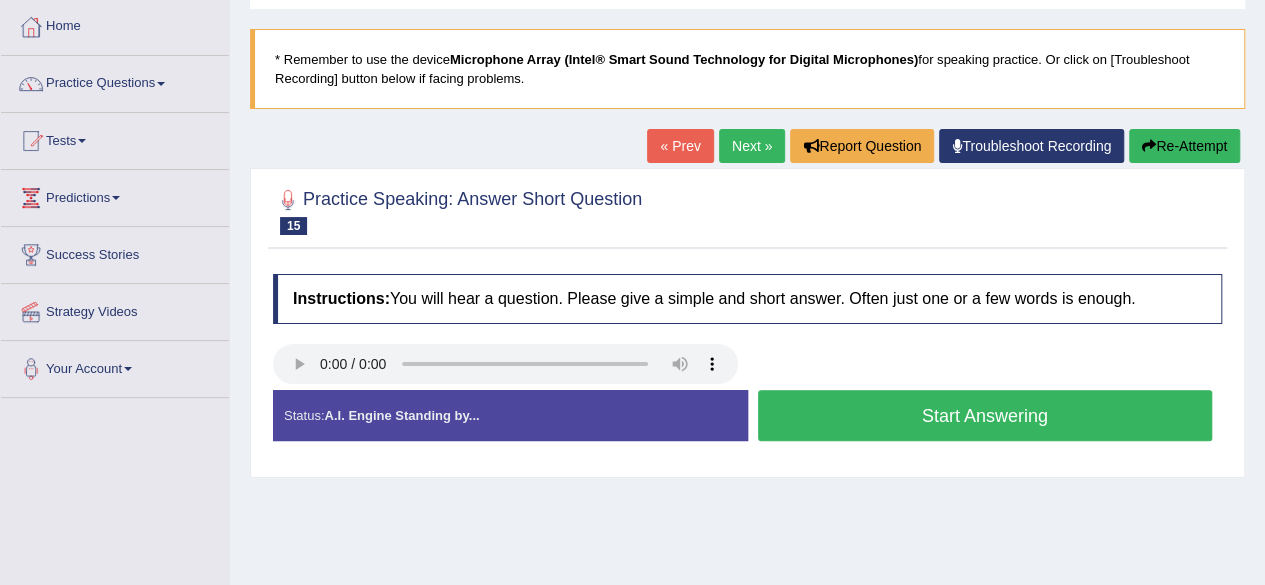 click on "Start Answering" at bounding box center (985, 415) 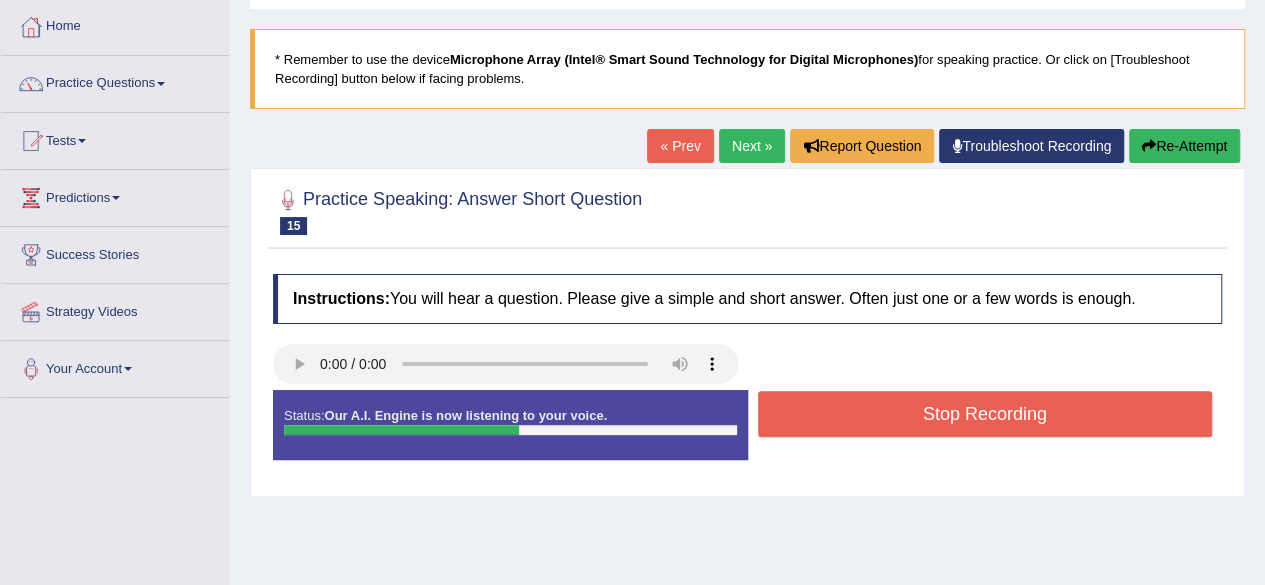 click on "Stop Recording" at bounding box center [985, 414] 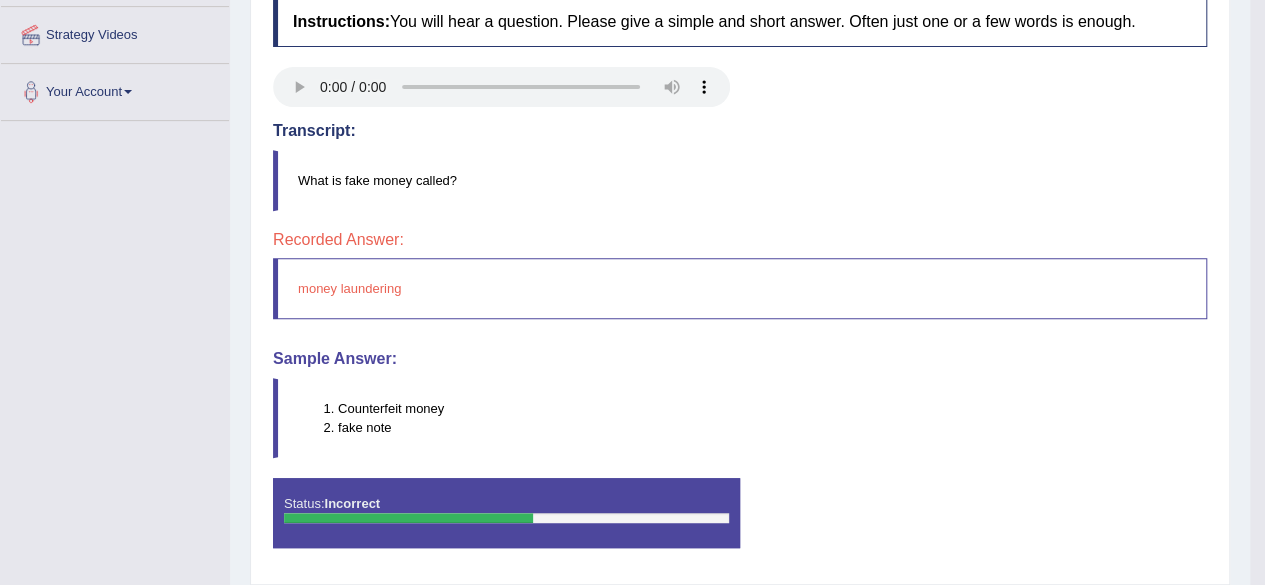 scroll, scrollTop: 0, scrollLeft: 0, axis: both 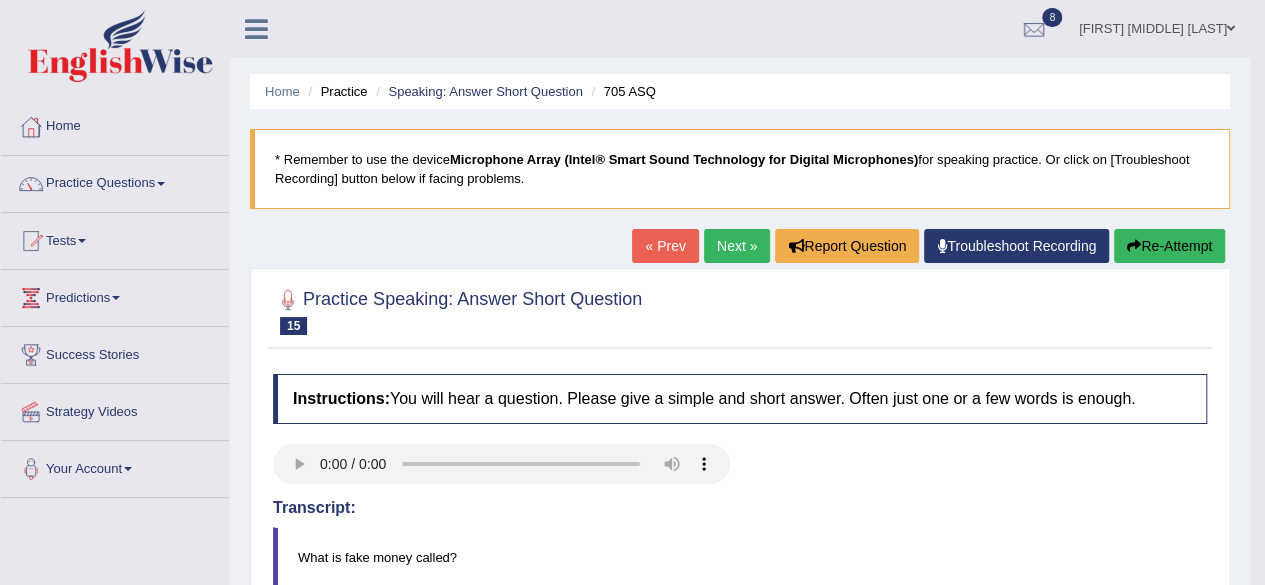 click on "Next »" at bounding box center (737, 246) 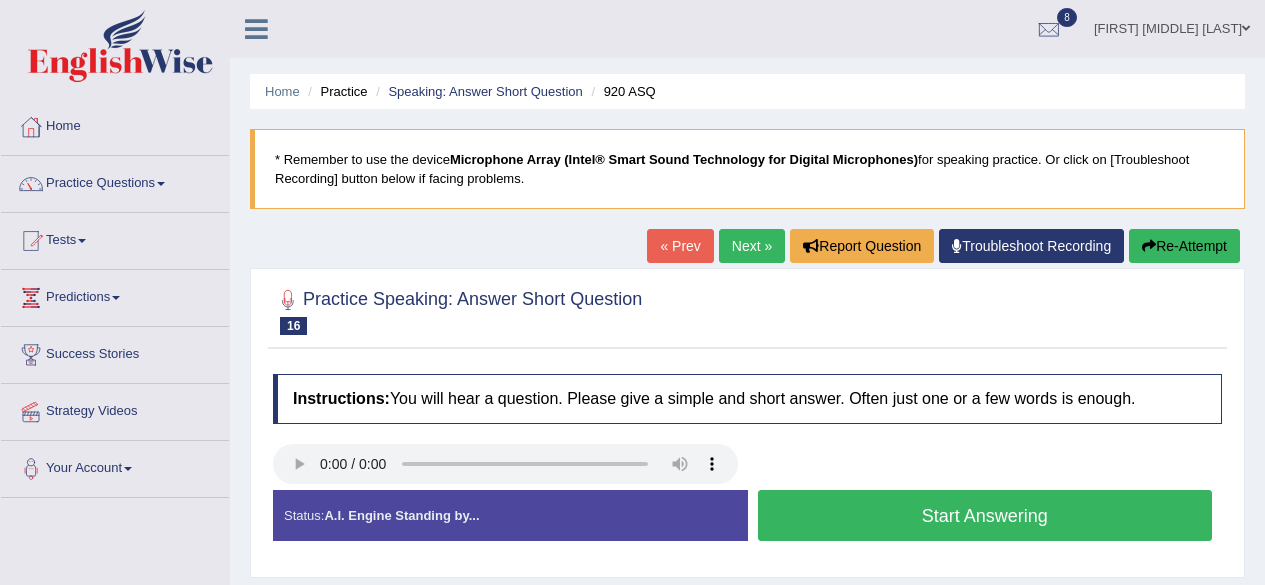scroll, scrollTop: 0, scrollLeft: 0, axis: both 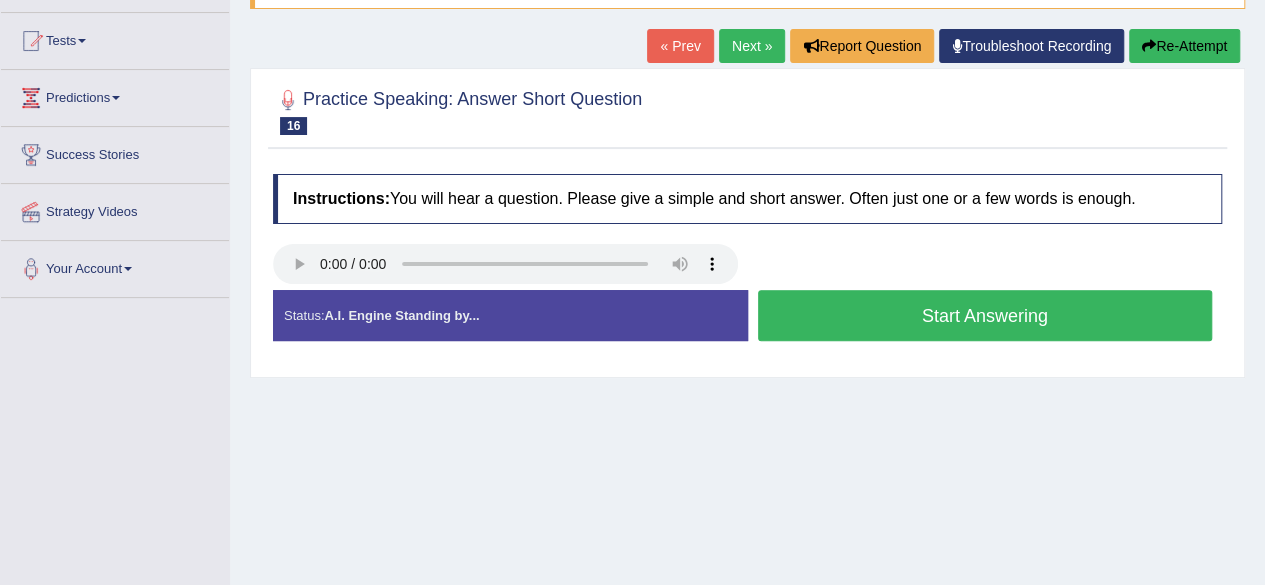 click on "Start Answering" at bounding box center [985, 315] 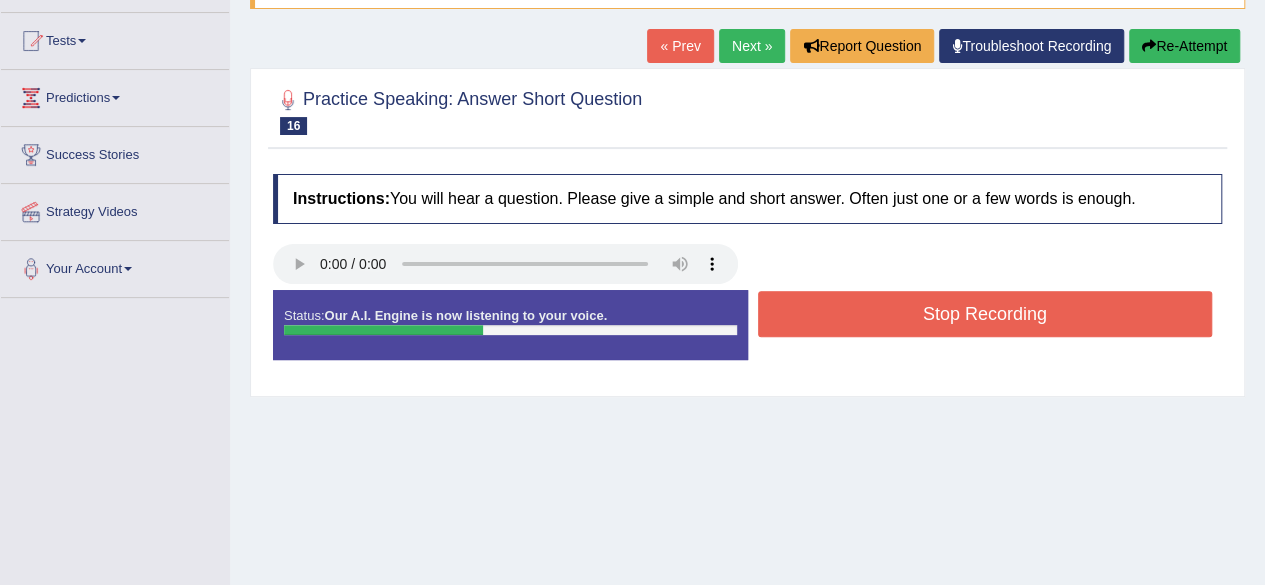 click on "Stop Recording" at bounding box center (985, 314) 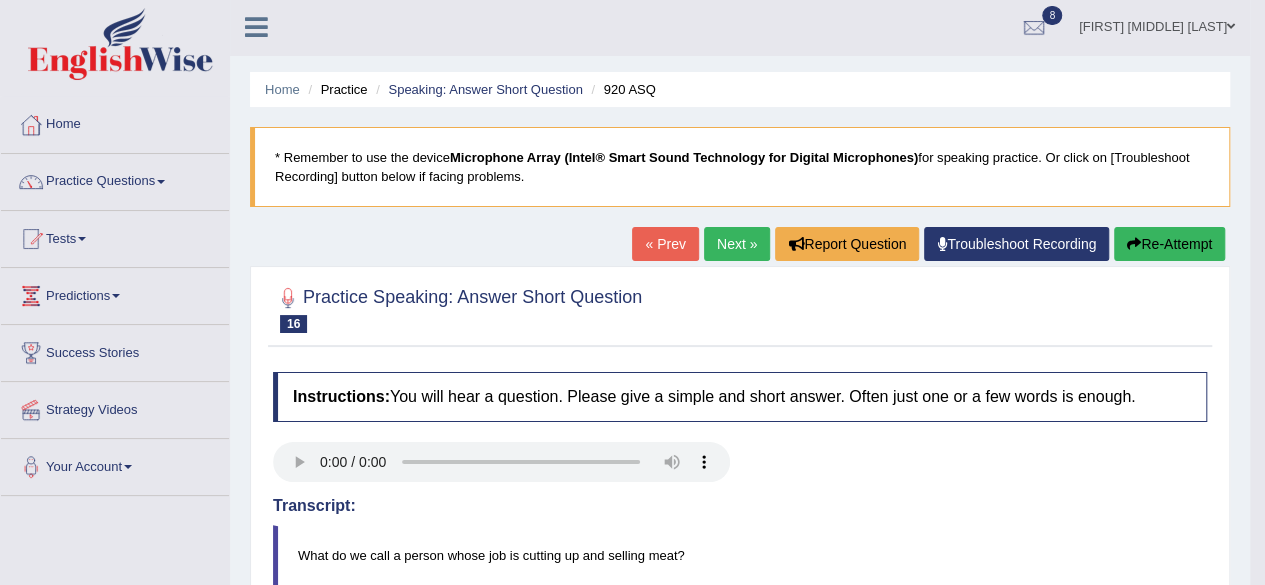 scroll, scrollTop: 0, scrollLeft: 0, axis: both 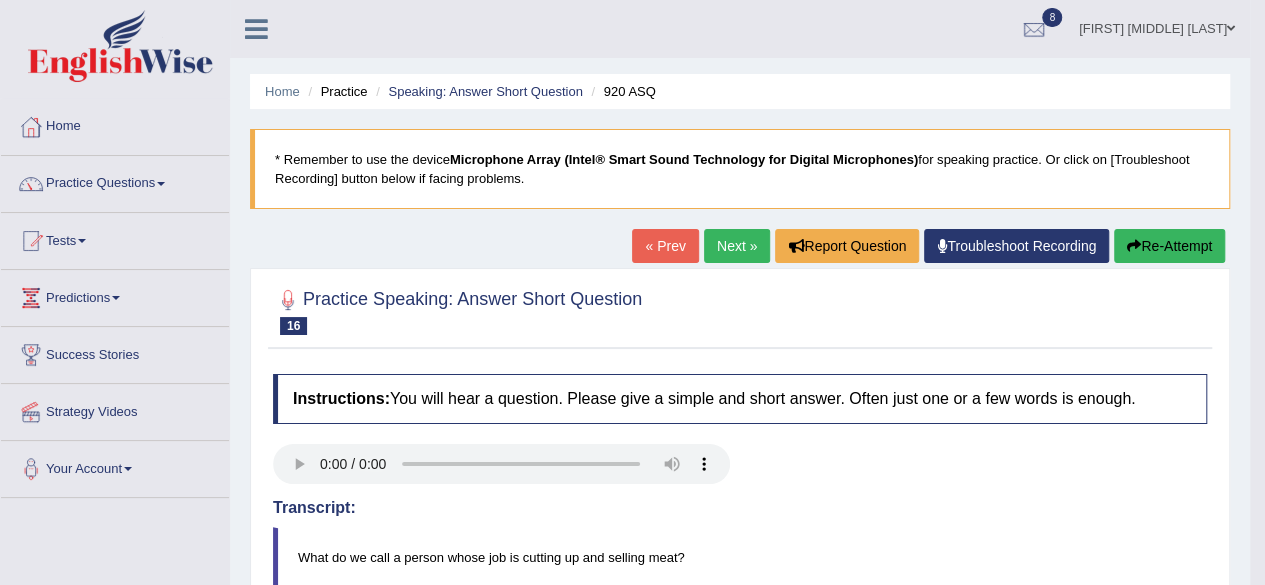 click on "Next »" at bounding box center [737, 246] 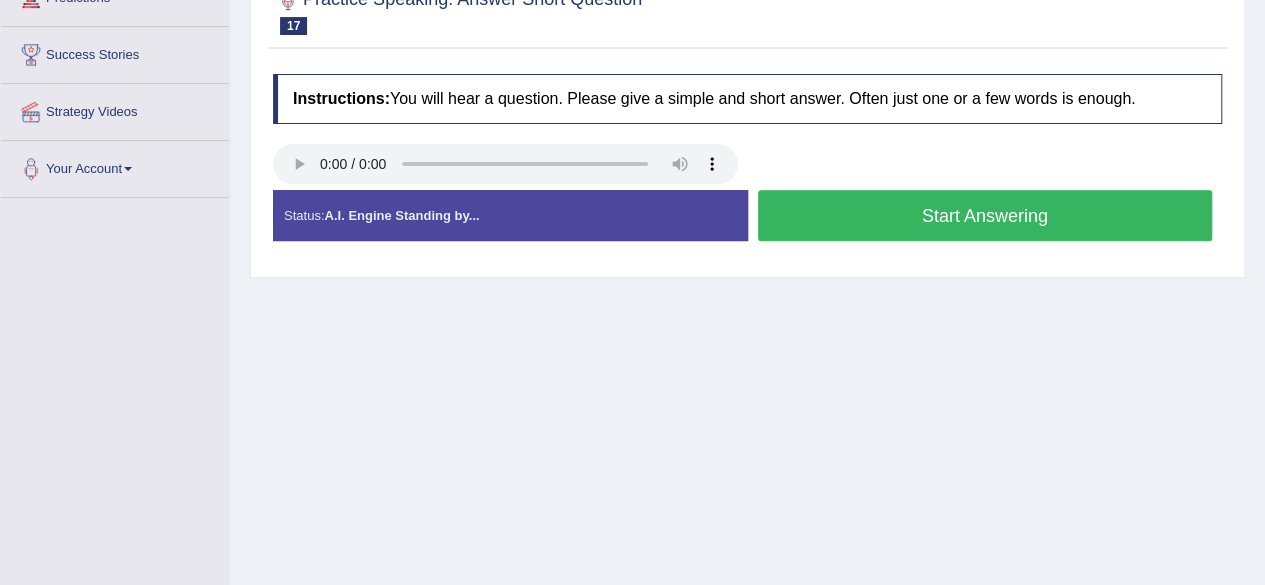 scroll, scrollTop: 300, scrollLeft: 0, axis: vertical 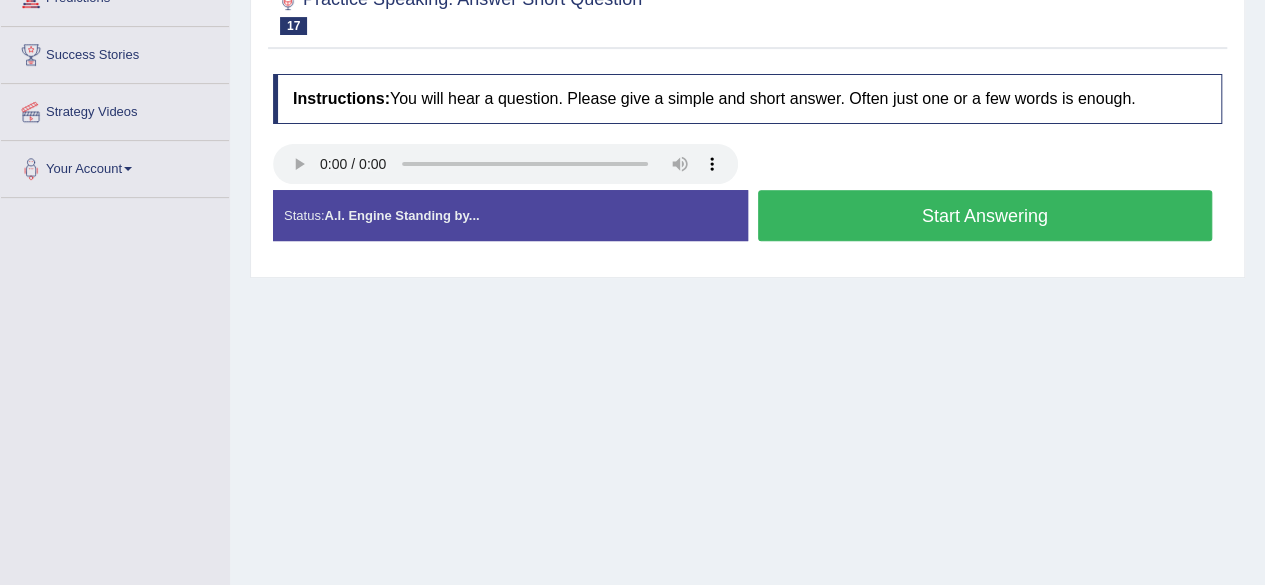 click on "Start Answering" at bounding box center (985, 215) 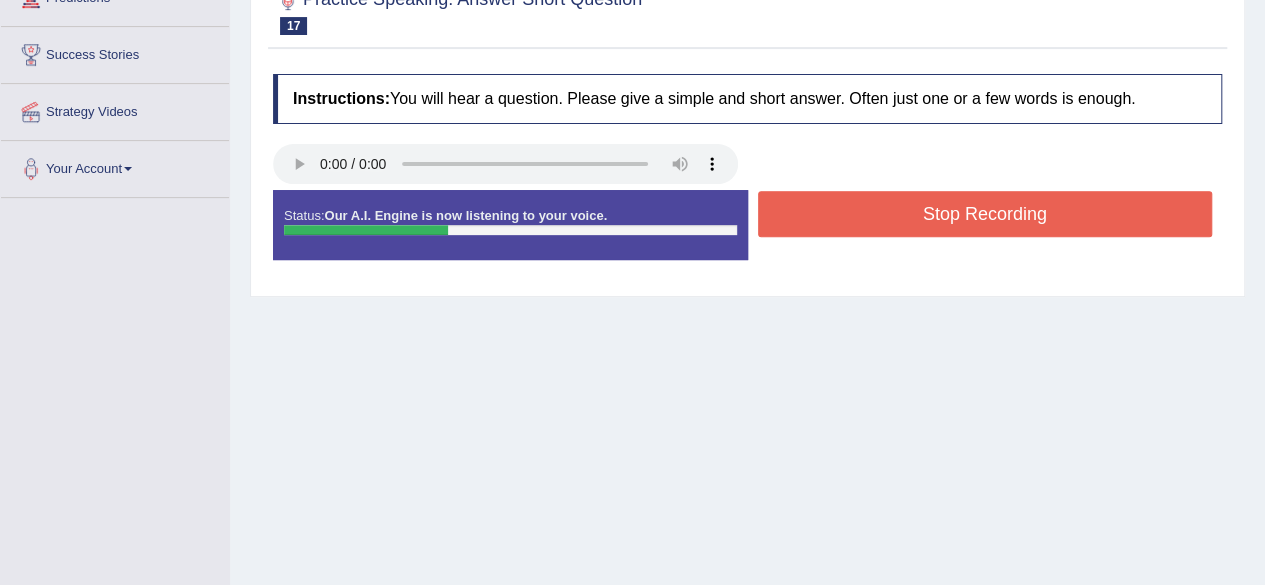 click on "Stop Recording" at bounding box center [985, 214] 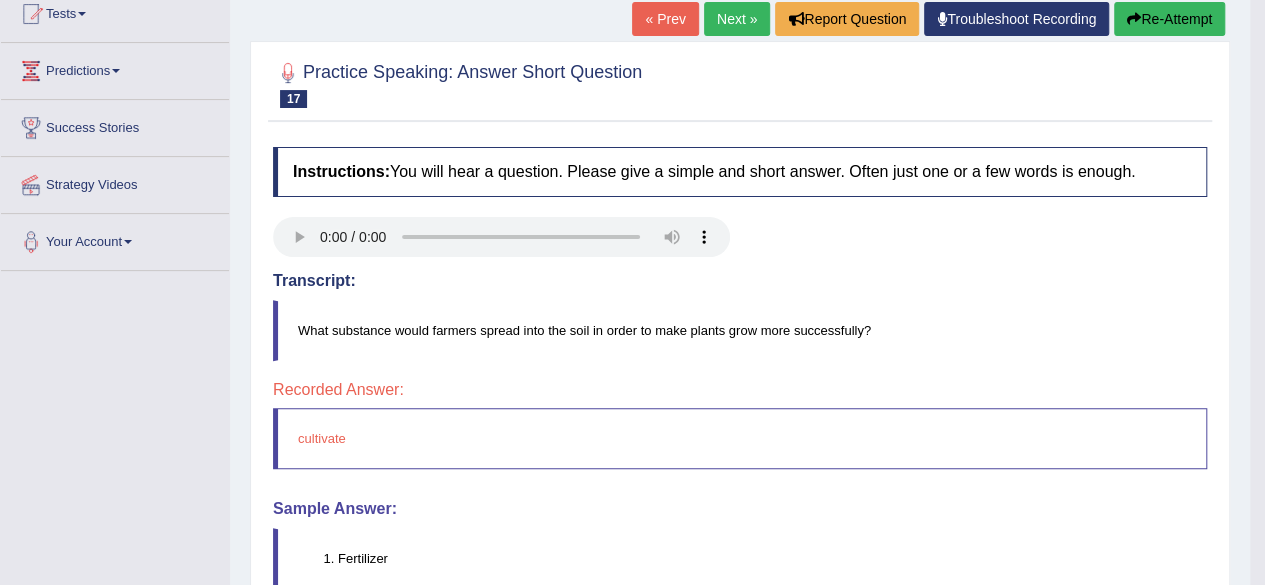 scroll, scrollTop: 100, scrollLeft: 0, axis: vertical 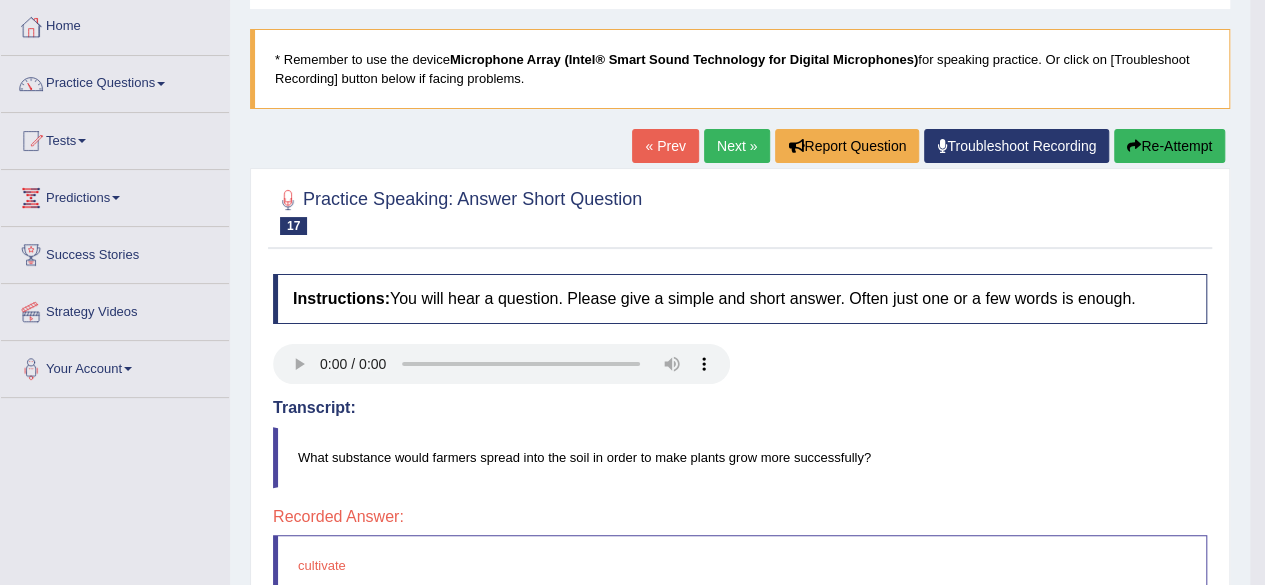 click on "Next »" at bounding box center [737, 146] 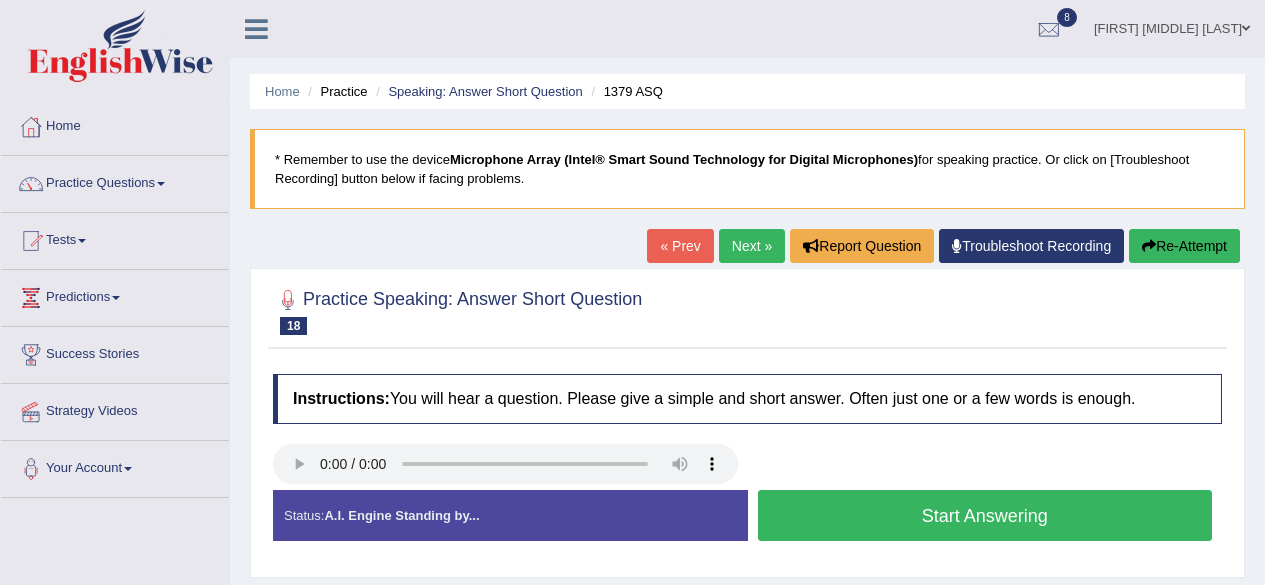 scroll, scrollTop: 0, scrollLeft: 0, axis: both 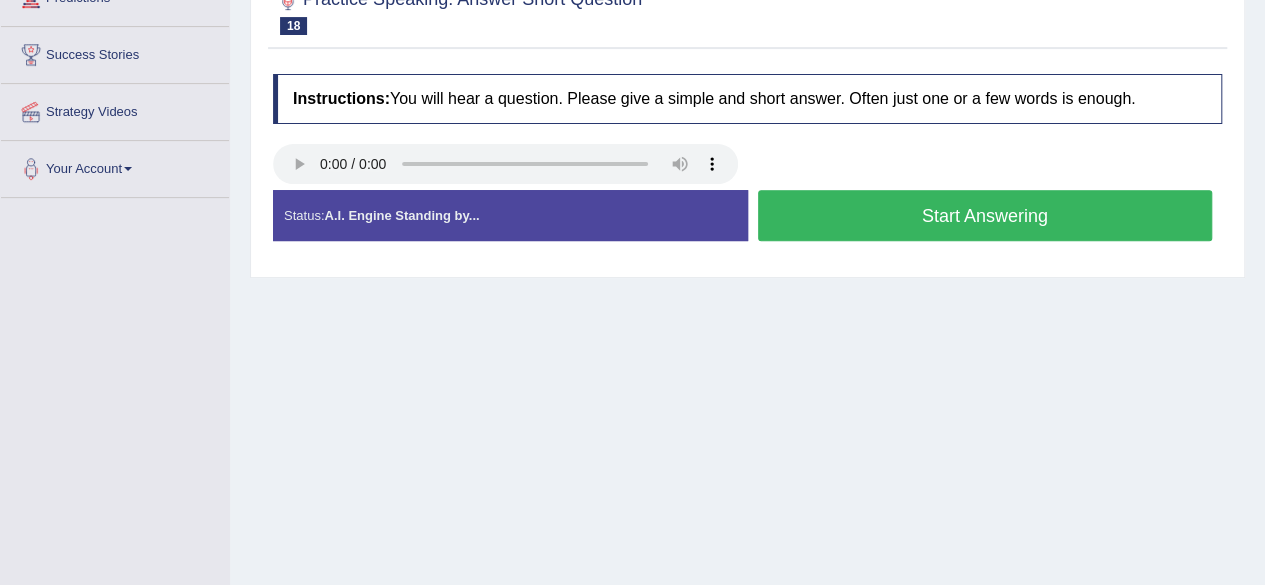 click on "Start Answering" at bounding box center (985, 215) 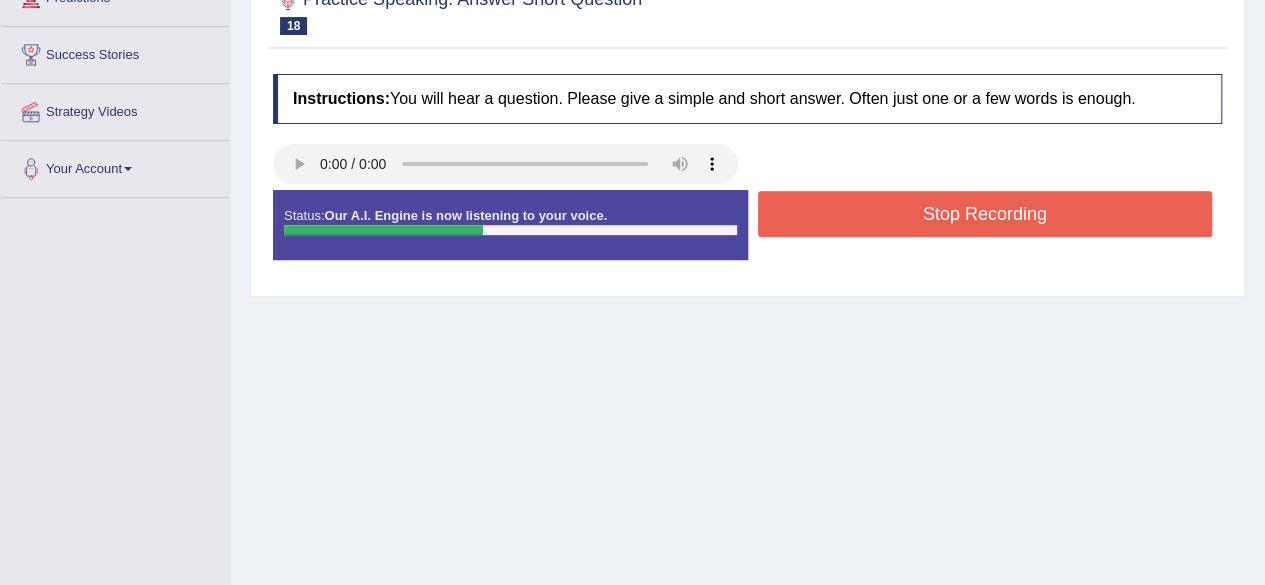 click on "Stop Recording" at bounding box center (985, 214) 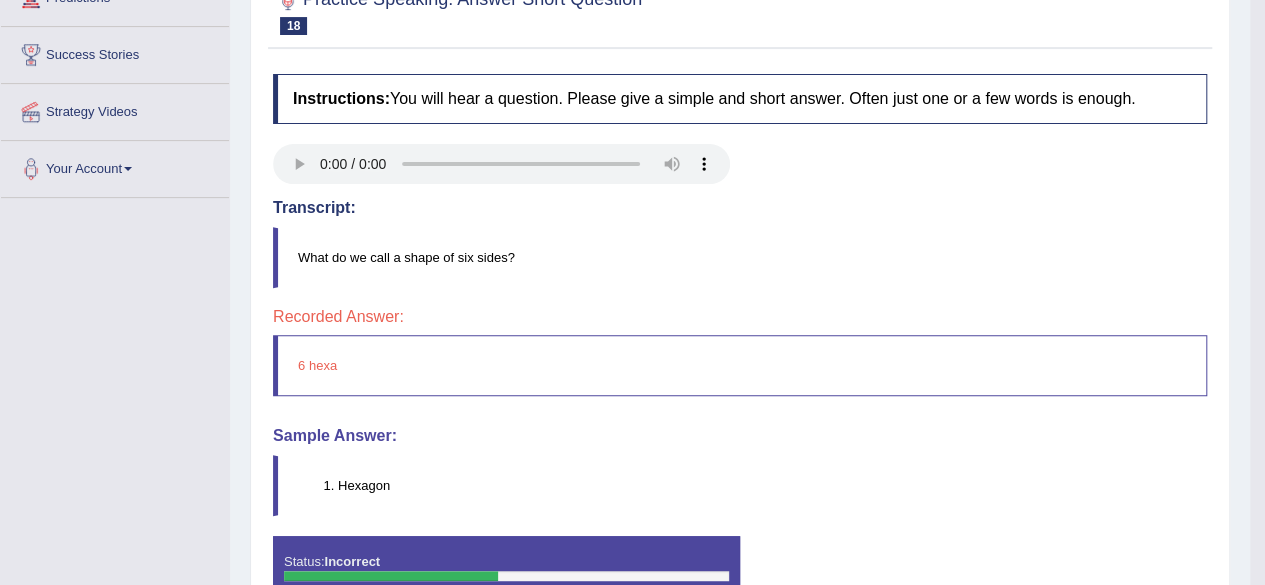 scroll, scrollTop: 0, scrollLeft: 0, axis: both 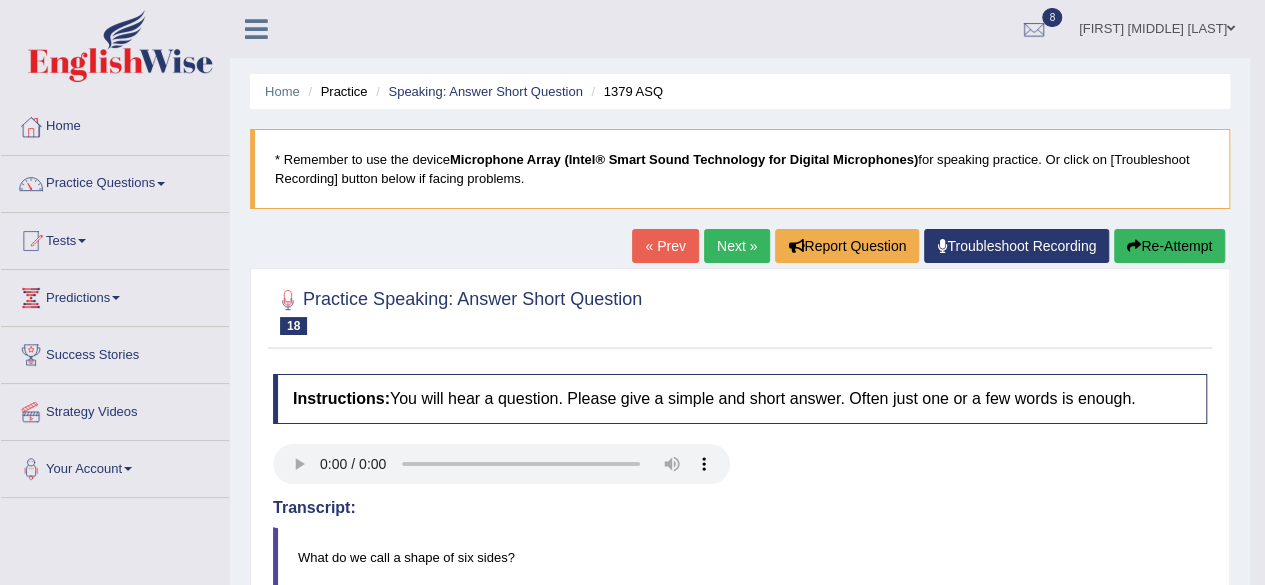 click on "Next »" at bounding box center (737, 246) 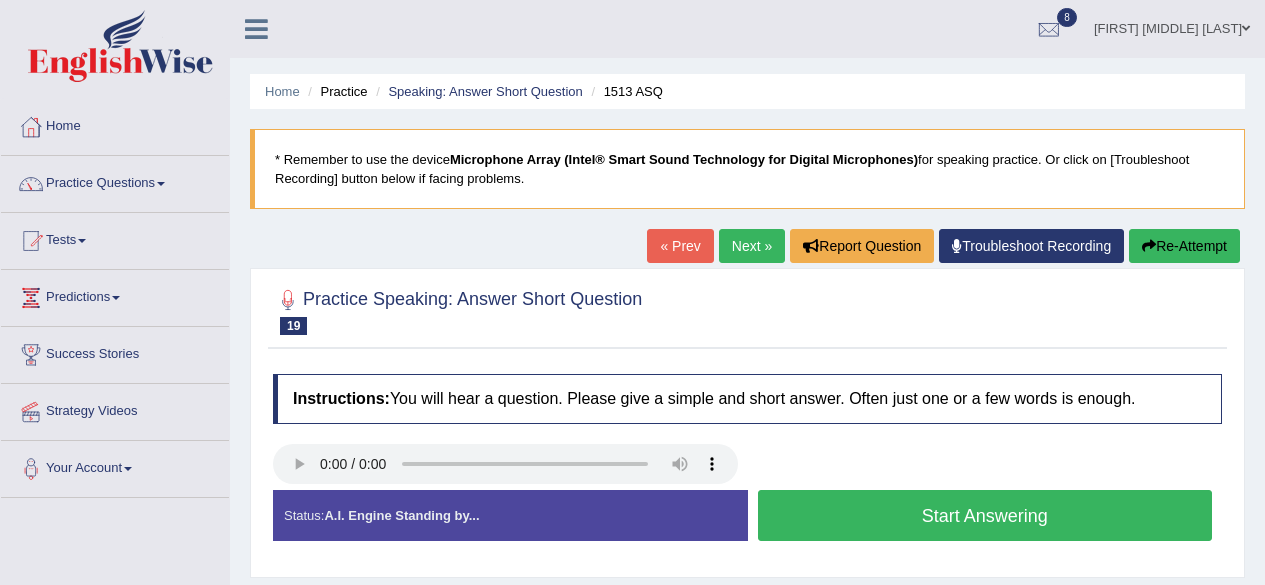 scroll, scrollTop: 200, scrollLeft: 0, axis: vertical 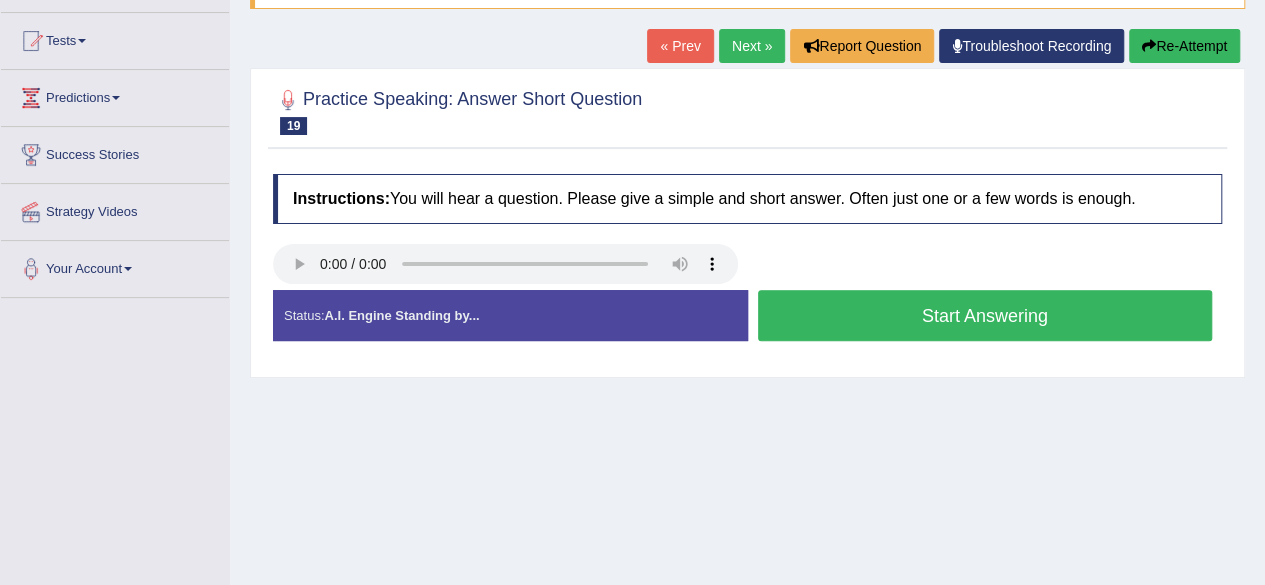 click on "Start Answering" at bounding box center [985, 315] 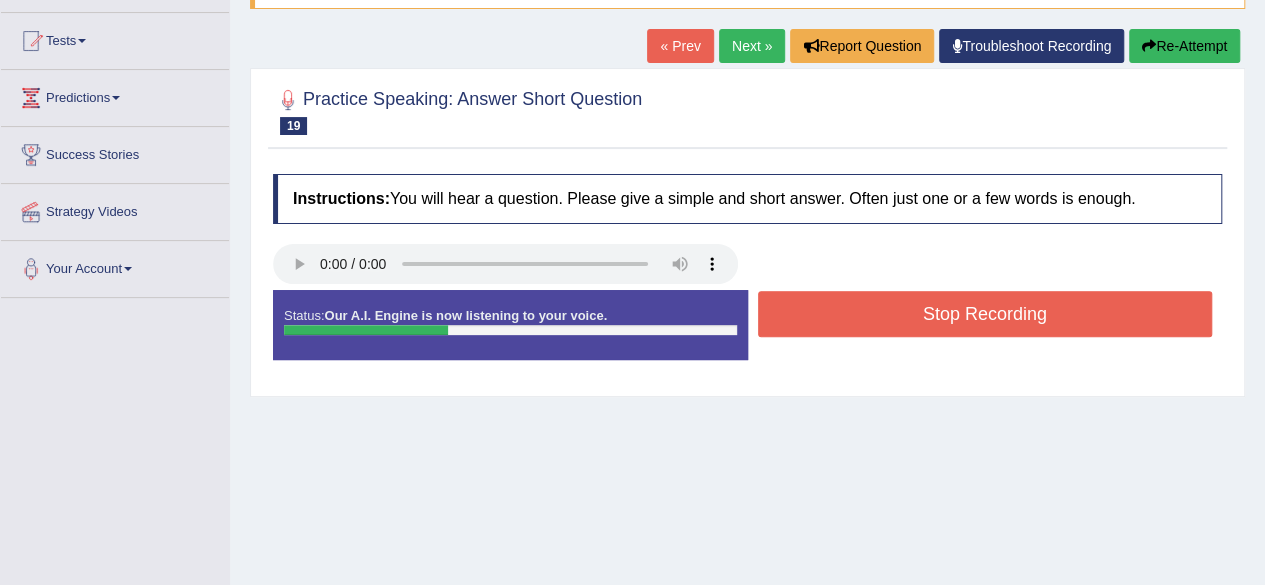 click on "Stop Recording" at bounding box center (985, 314) 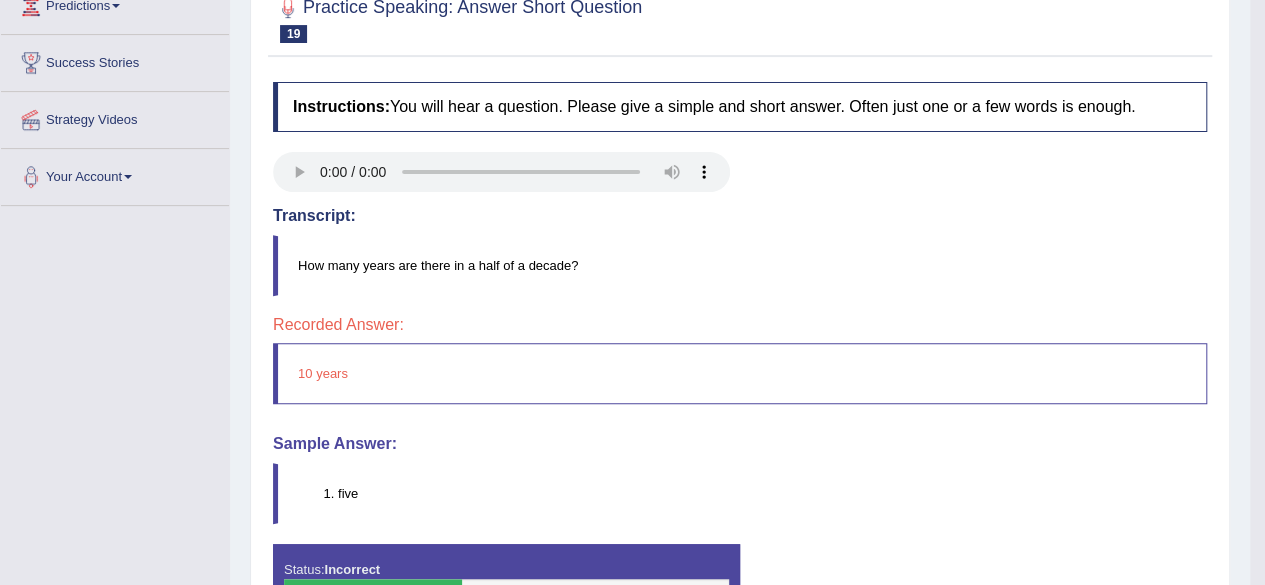 scroll, scrollTop: 64, scrollLeft: 0, axis: vertical 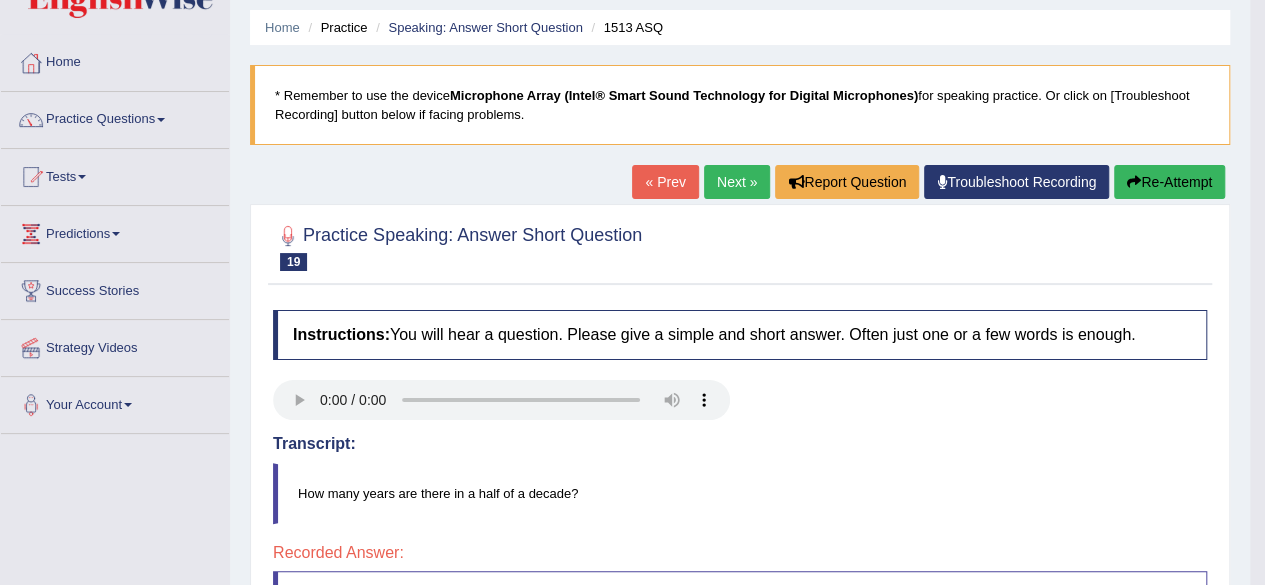 click on "Next »" at bounding box center (737, 182) 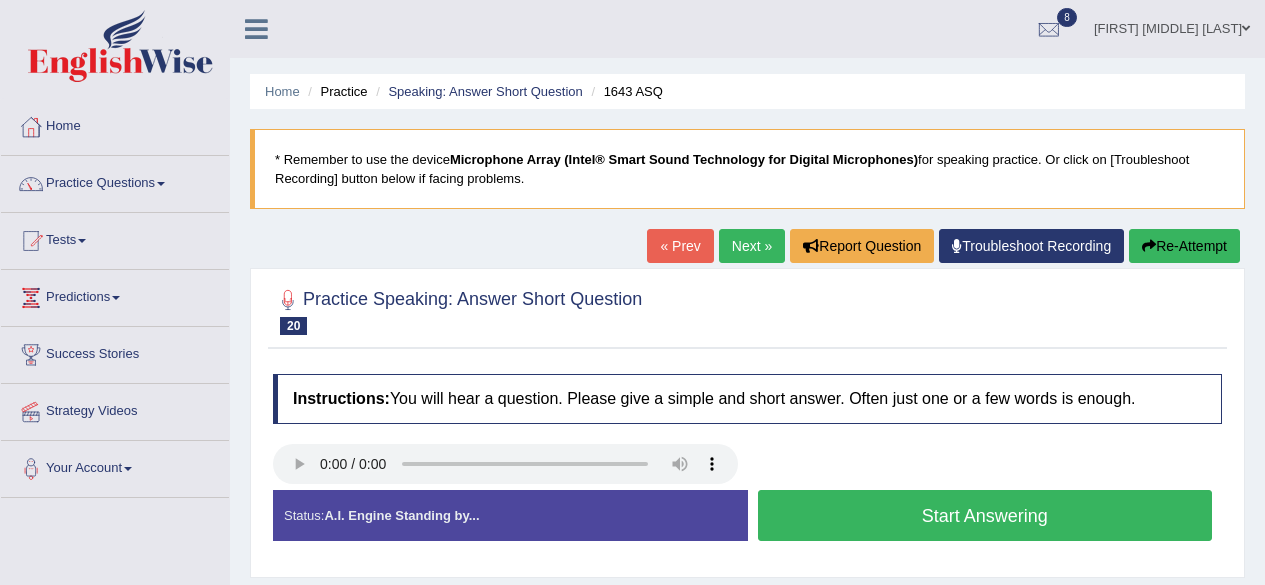 scroll, scrollTop: 100, scrollLeft: 0, axis: vertical 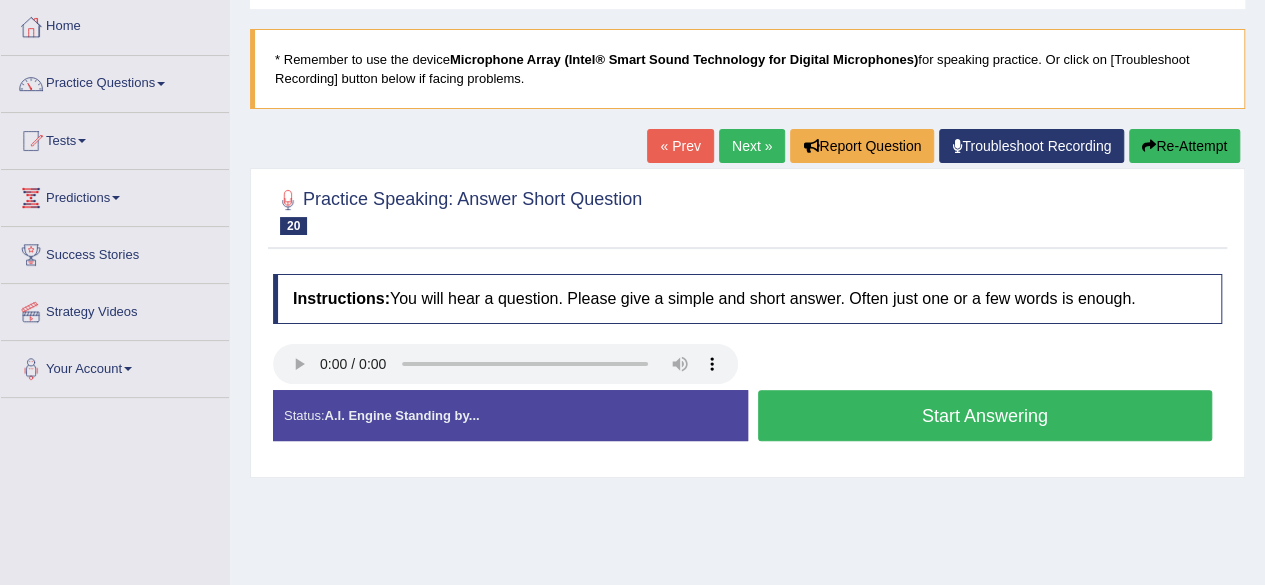 click on "Start Answering" at bounding box center (985, 415) 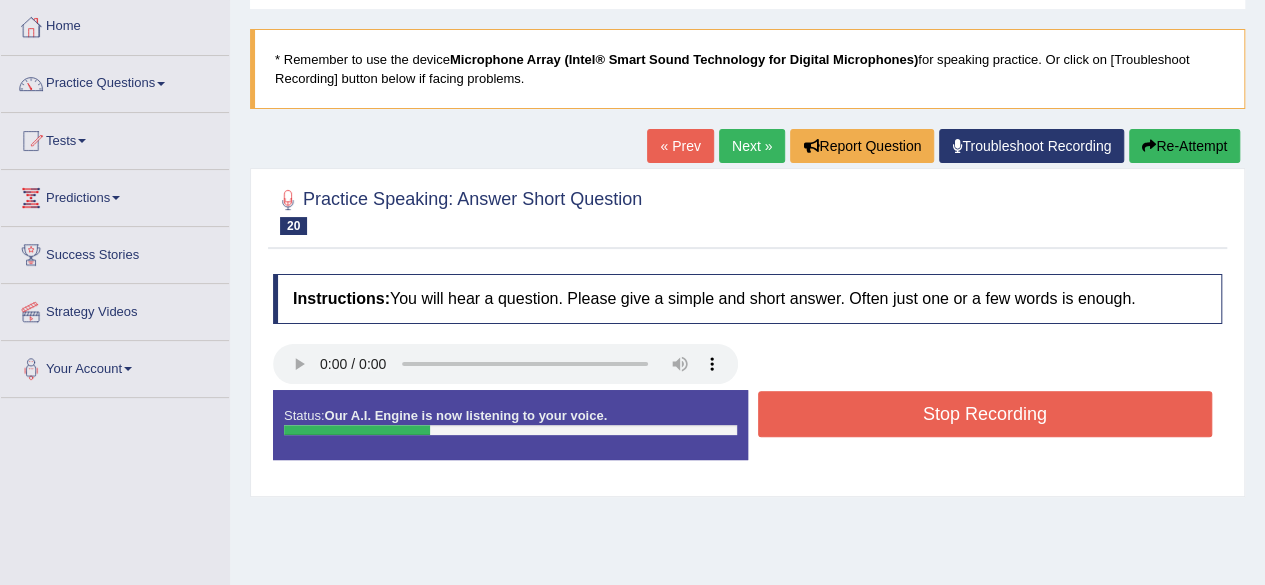 click on "Stop Recording" at bounding box center [985, 414] 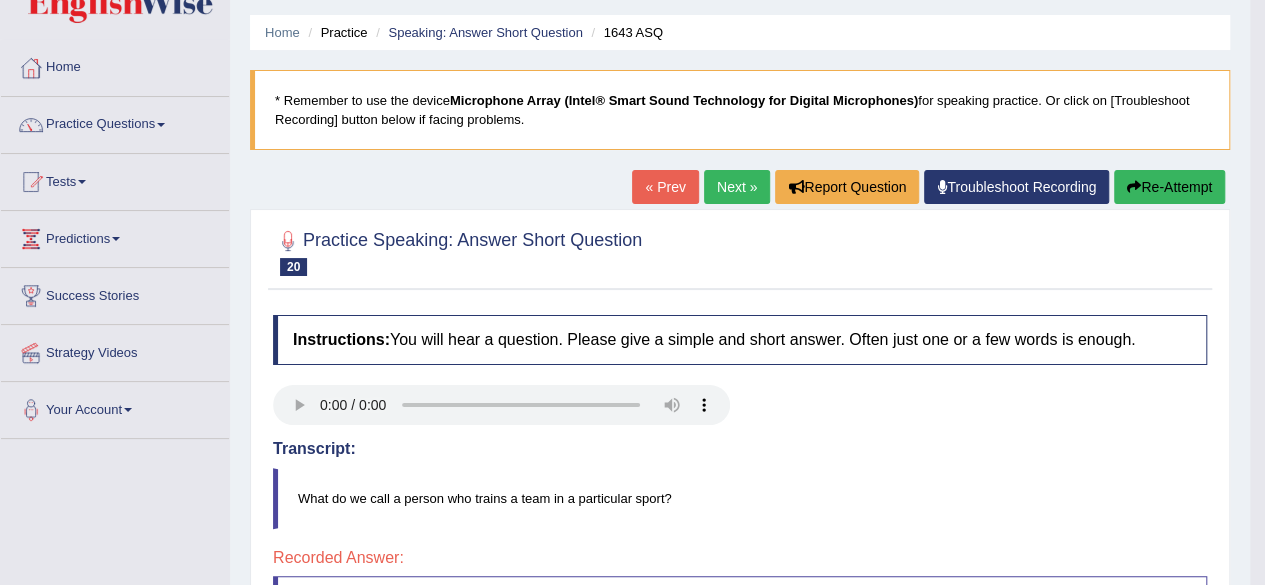scroll, scrollTop: 0, scrollLeft: 0, axis: both 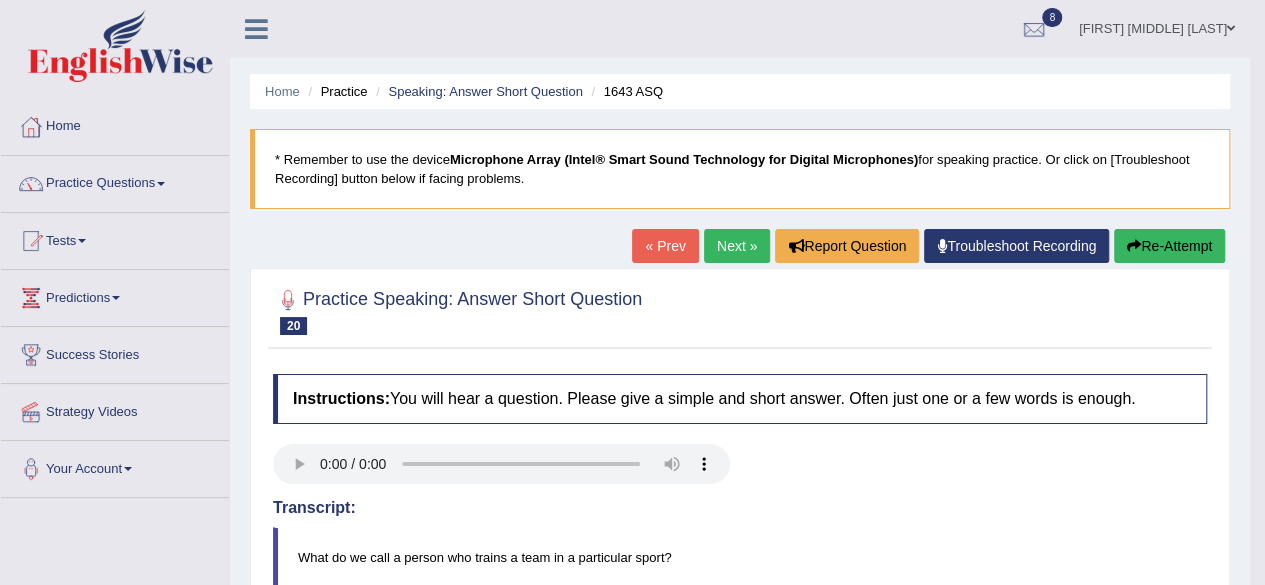click on "Next »" at bounding box center (737, 246) 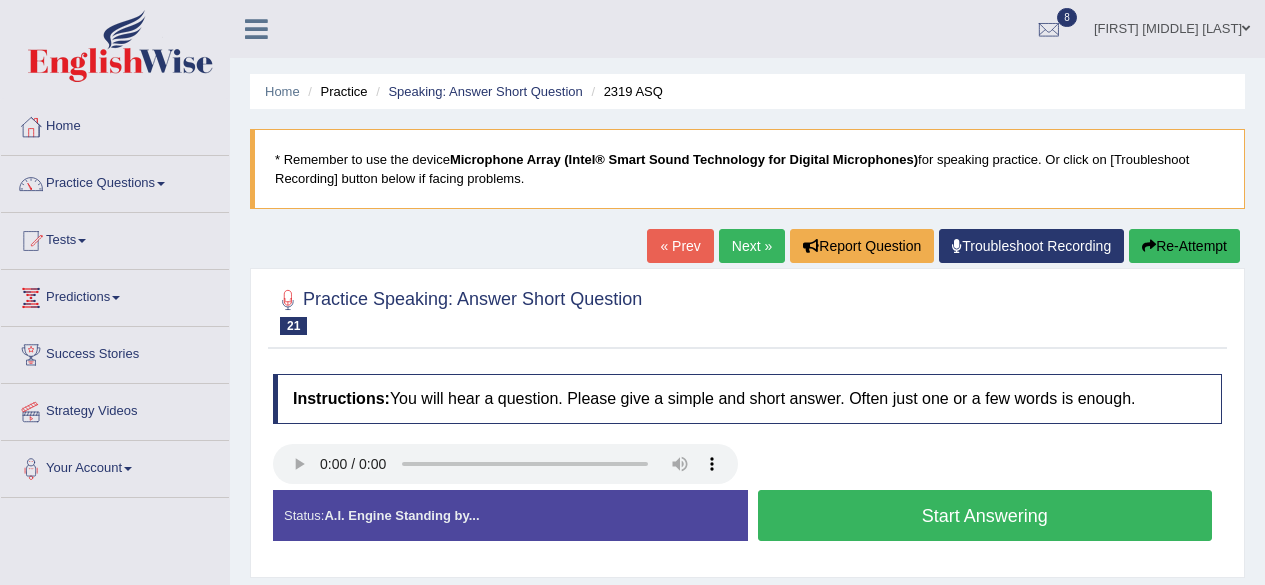 scroll, scrollTop: 0, scrollLeft: 0, axis: both 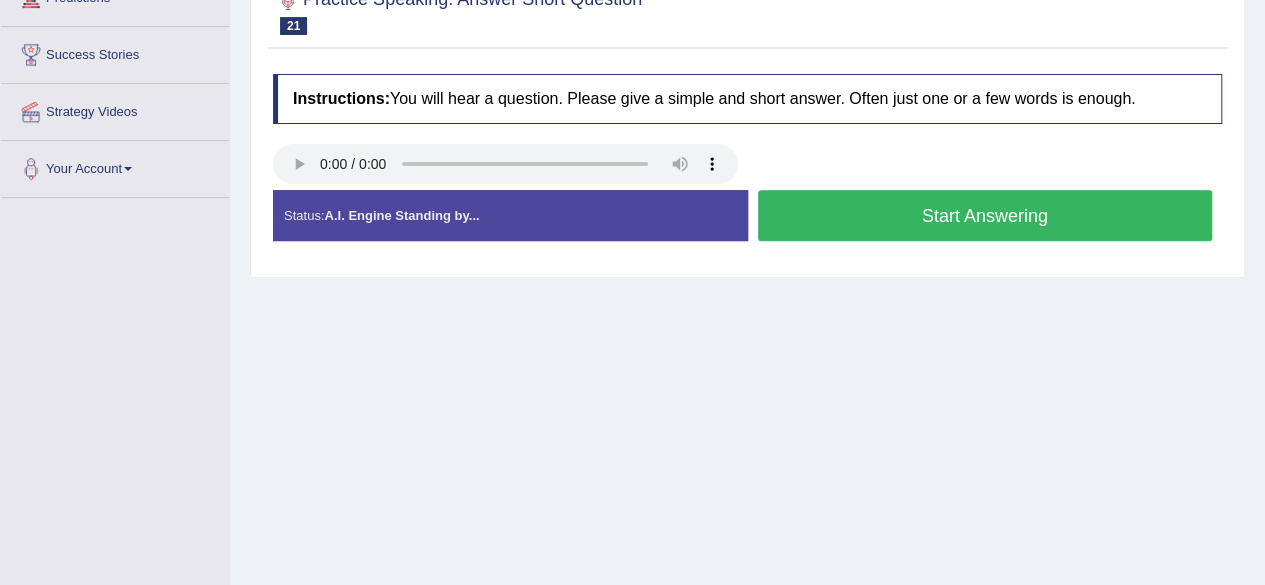 click on "Start Answering" at bounding box center (985, 215) 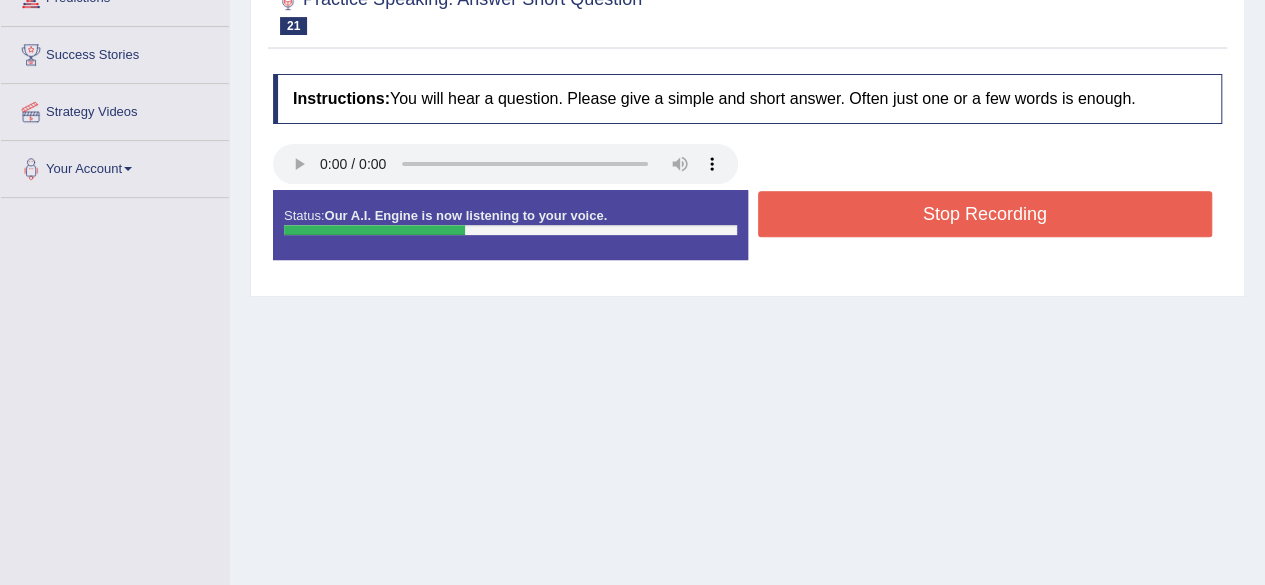 click on "Stop Recording" at bounding box center [985, 214] 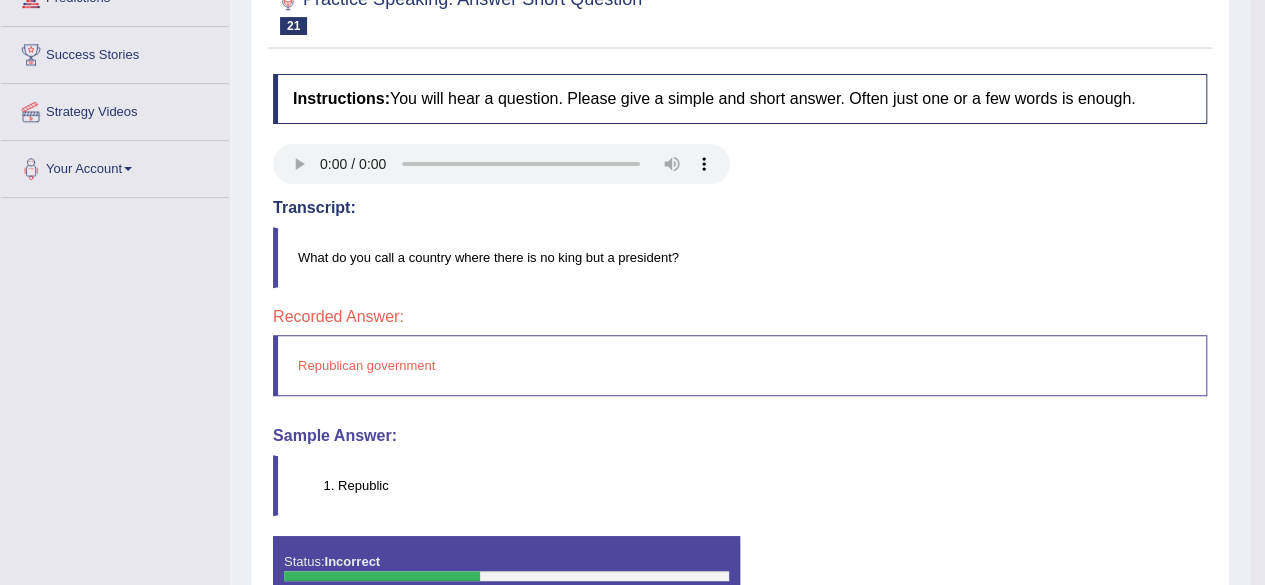 scroll, scrollTop: 0, scrollLeft: 0, axis: both 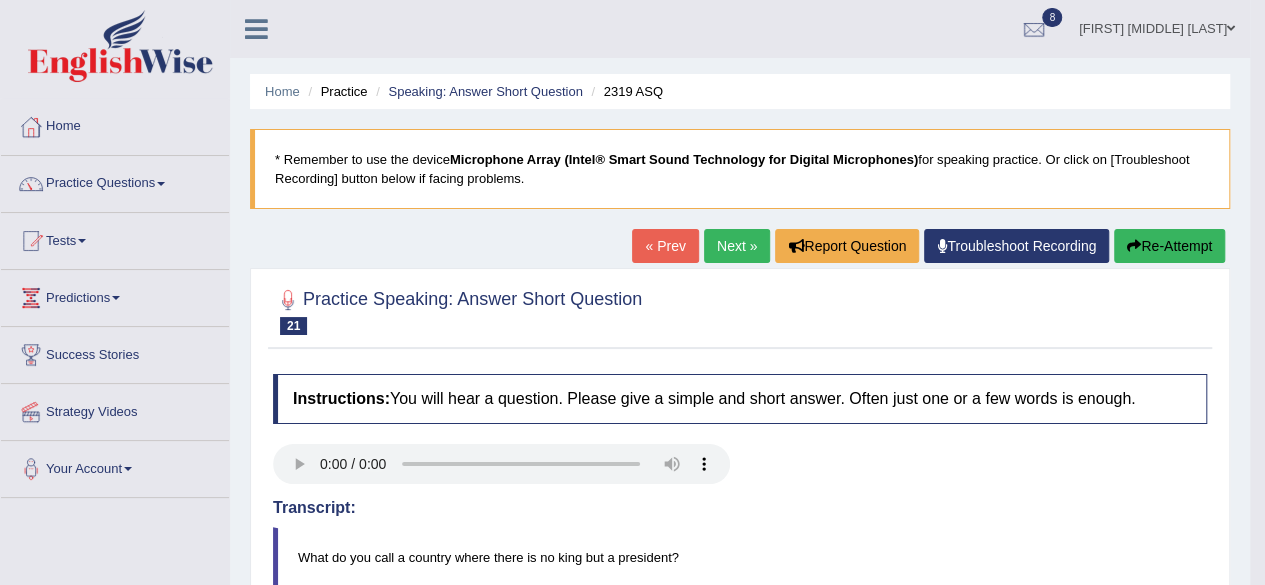 click on "Next »" at bounding box center (737, 246) 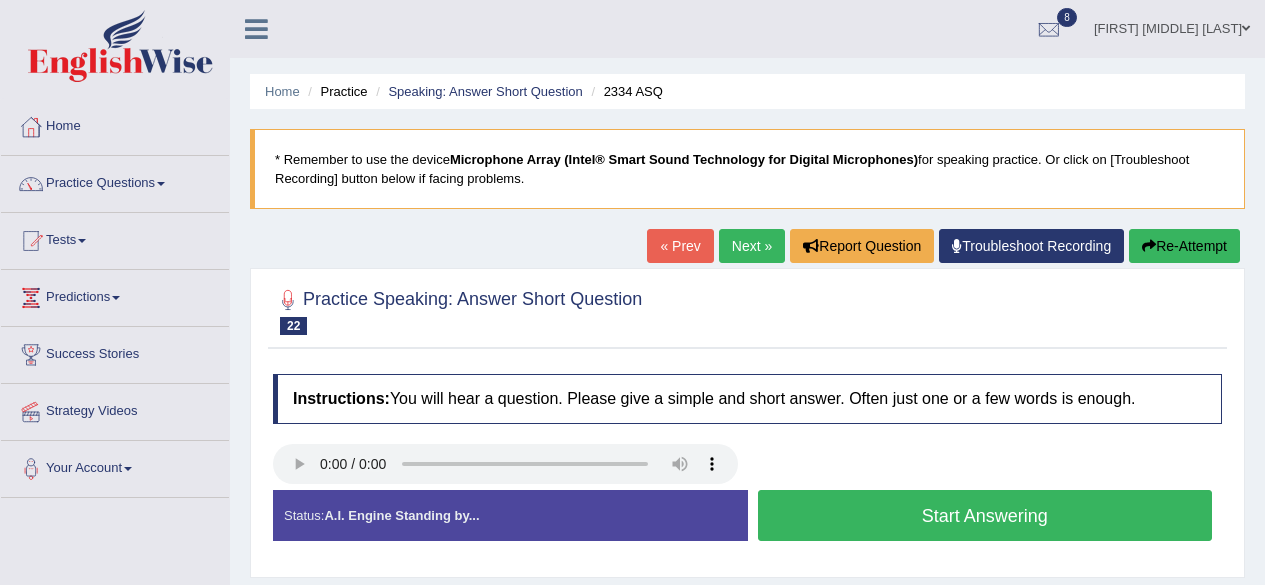 scroll, scrollTop: 200, scrollLeft: 0, axis: vertical 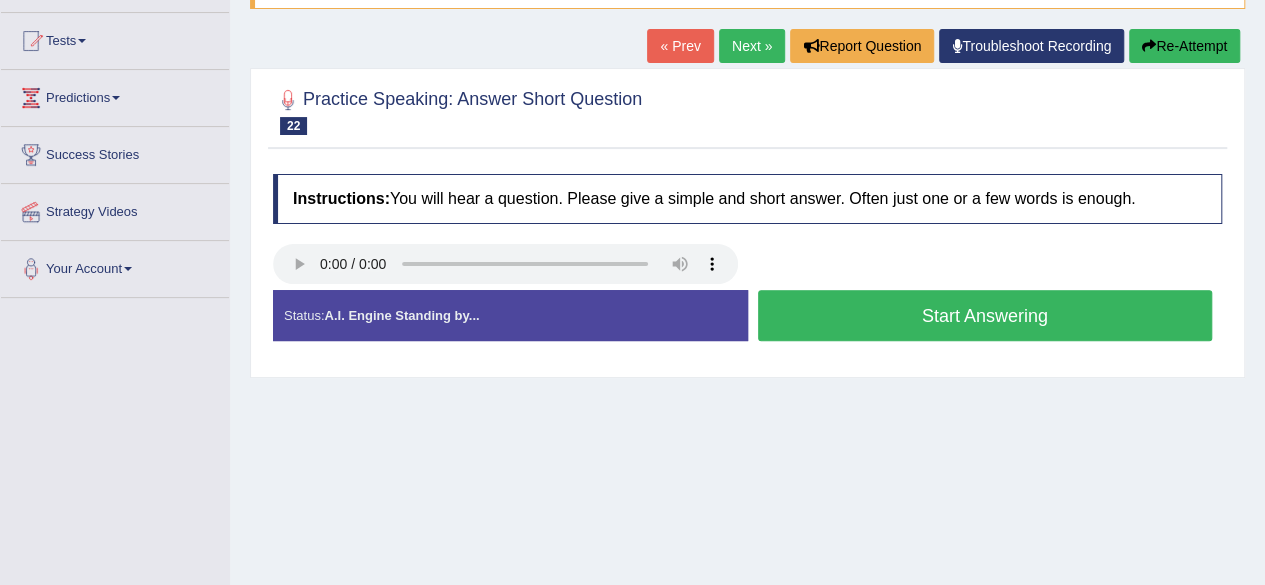 click on "Start Answering" at bounding box center (985, 315) 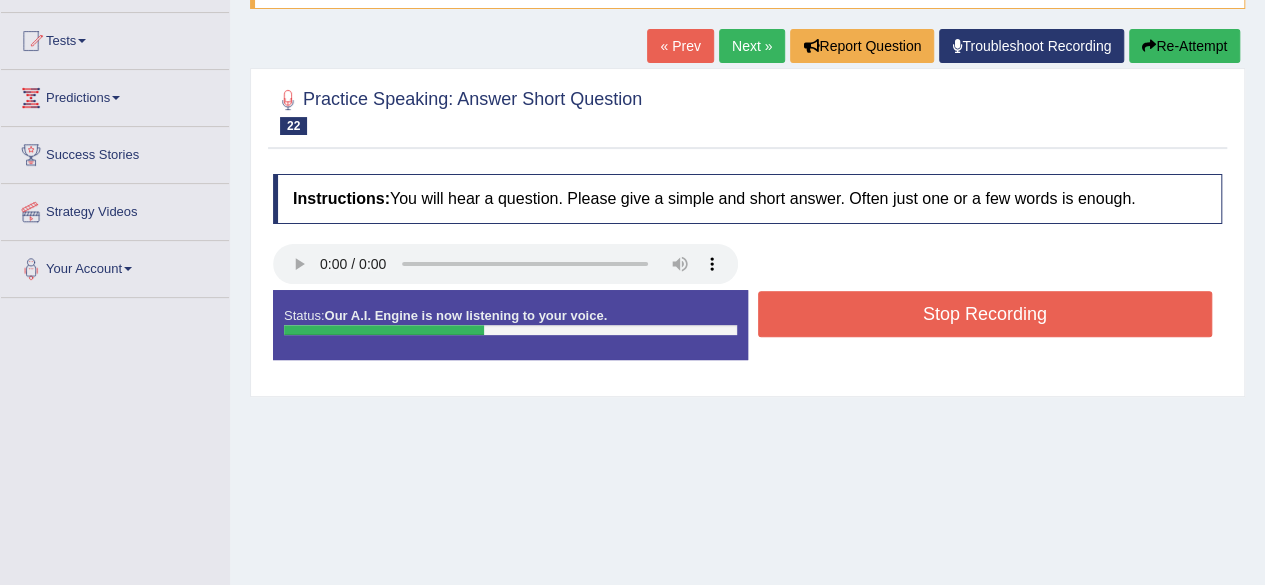 click on "Stop Recording" at bounding box center (985, 314) 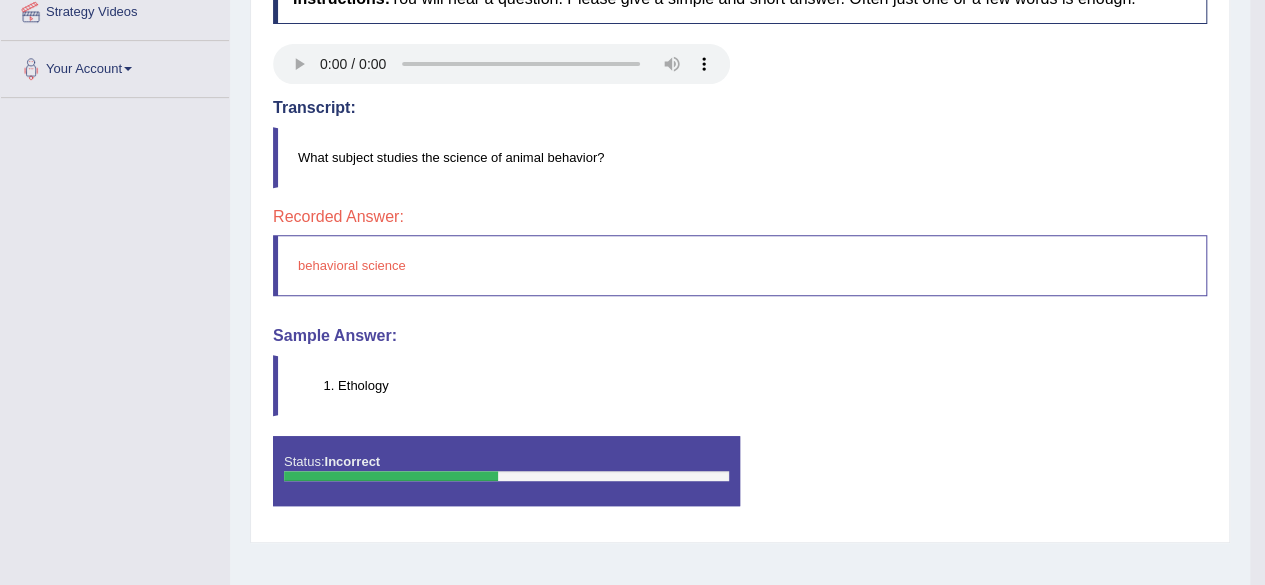 scroll, scrollTop: 0, scrollLeft: 0, axis: both 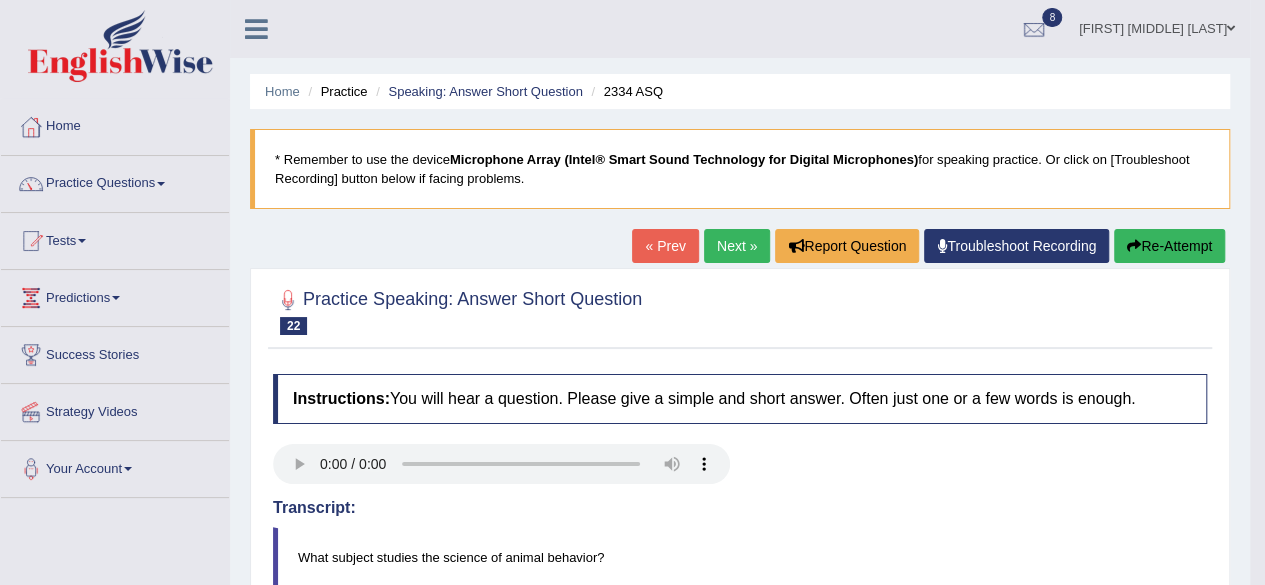 click on "Next »" at bounding box center [737, 246] 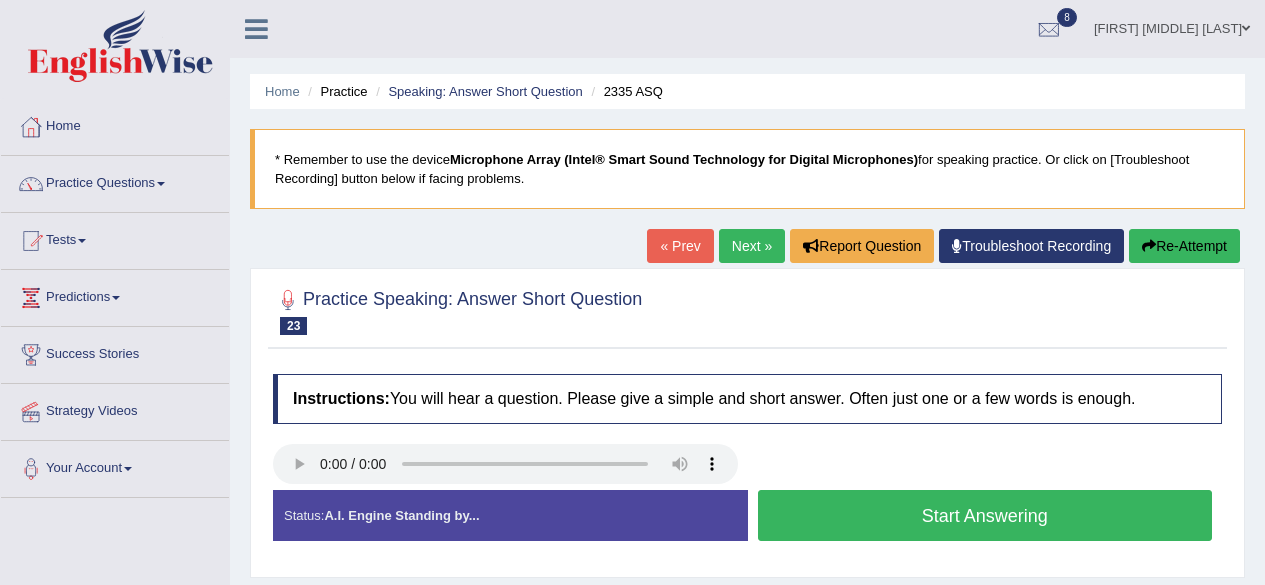 scroll, scrollTop: 0, scrollLeft: 0, axis: both 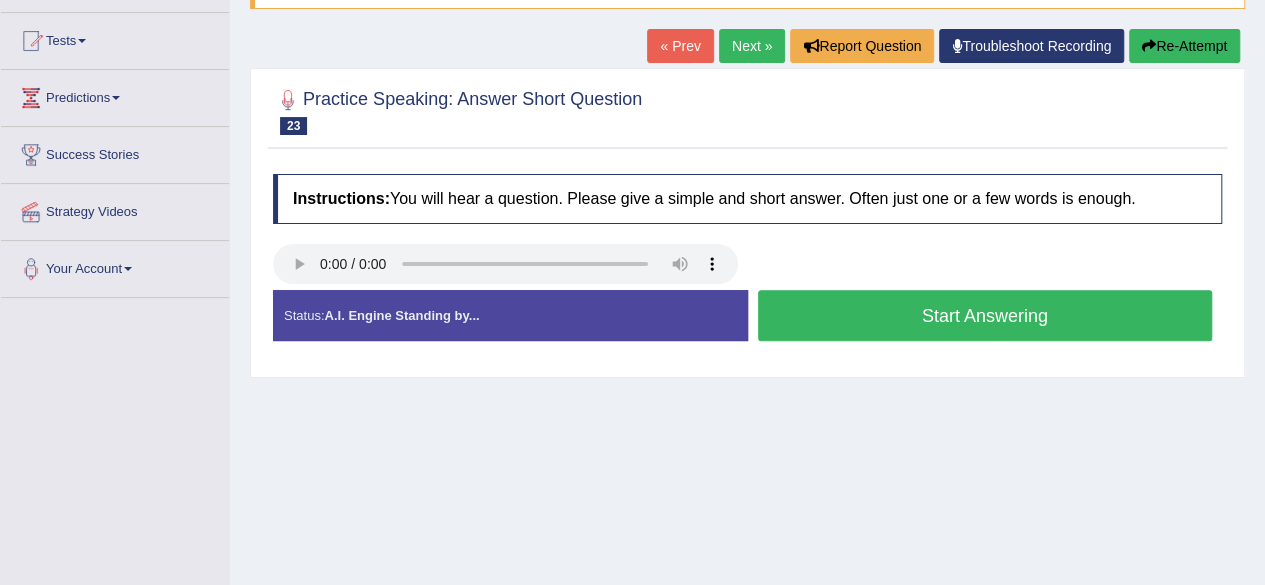 click on "Start Answering" at bounding box center [985, 315] 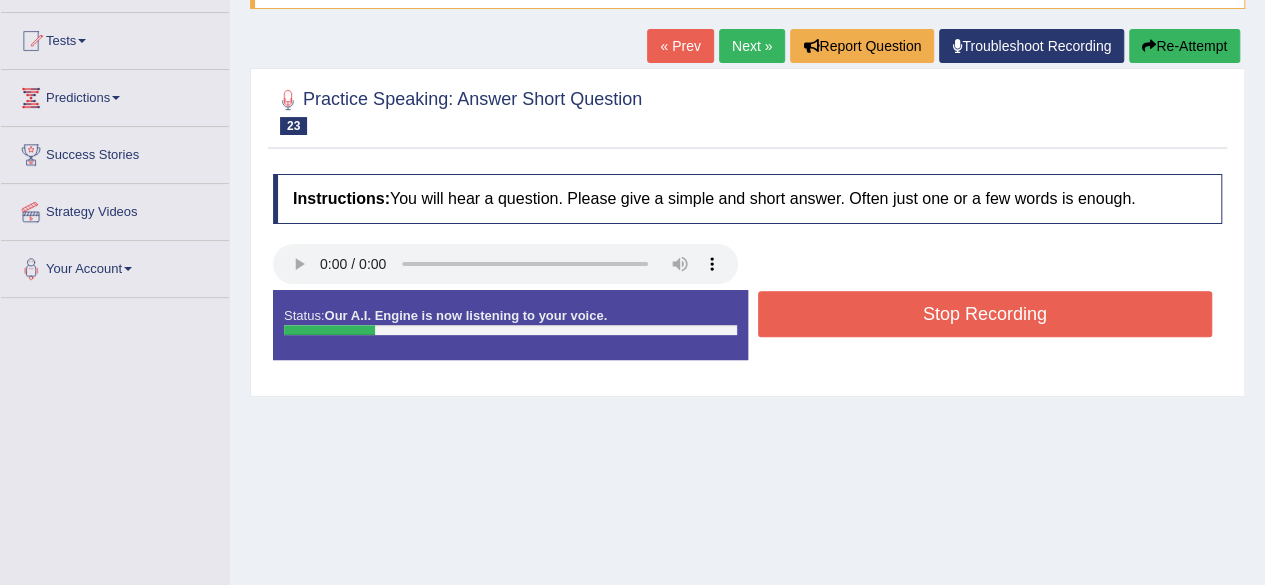 click on "Stop Recording" at bounding box center [985, 314] 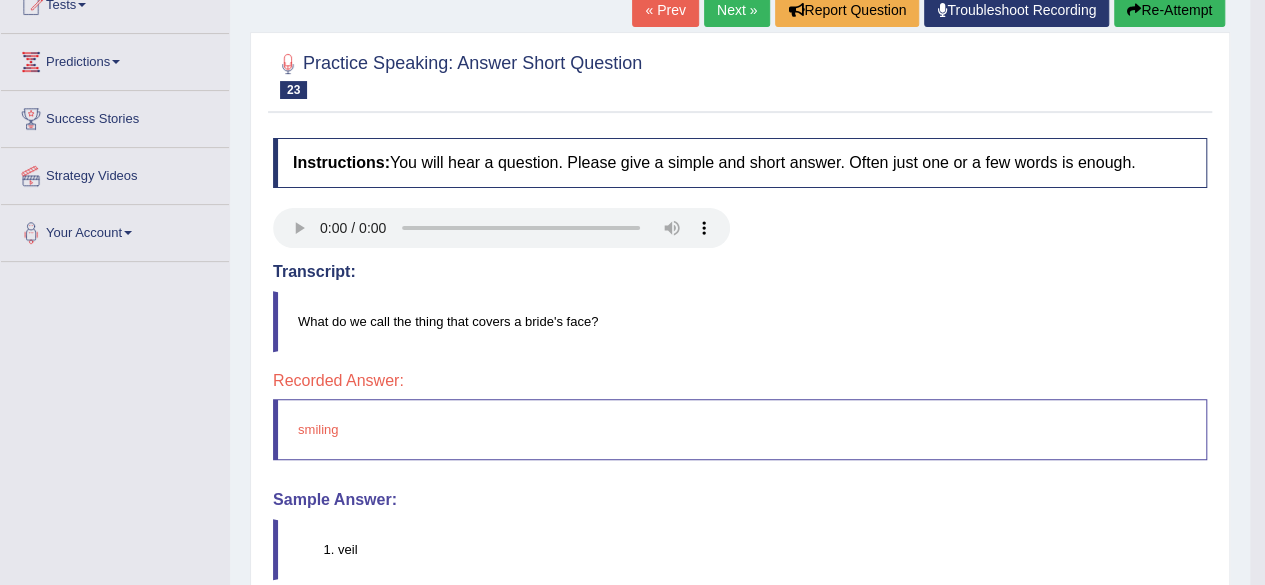 scroll, scrollTop: 100, scrollLeft: 0, axis: vertical 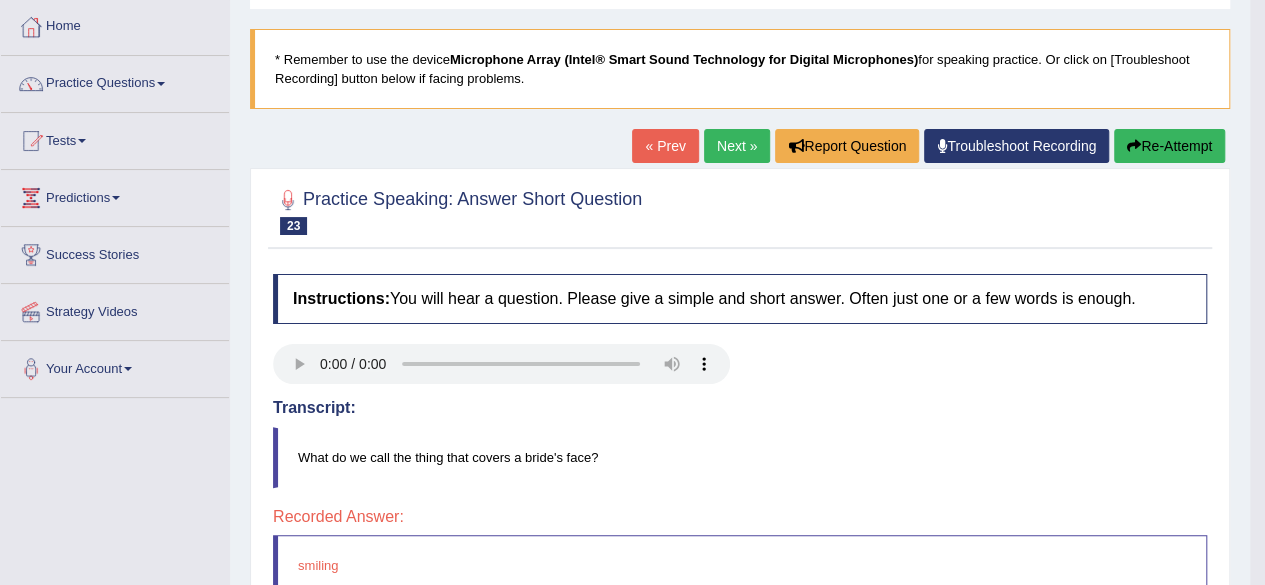 click on "Next »" at bounding box center [737, 146] 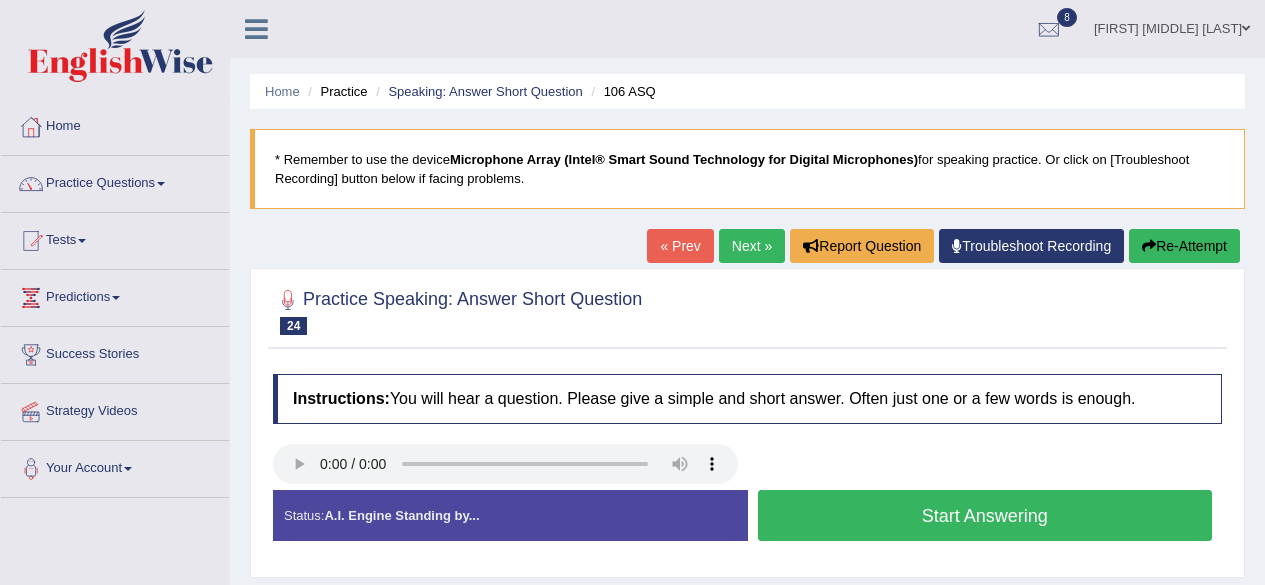 scroll, scrollTop: 0, scrollLeft: 0, axis: both 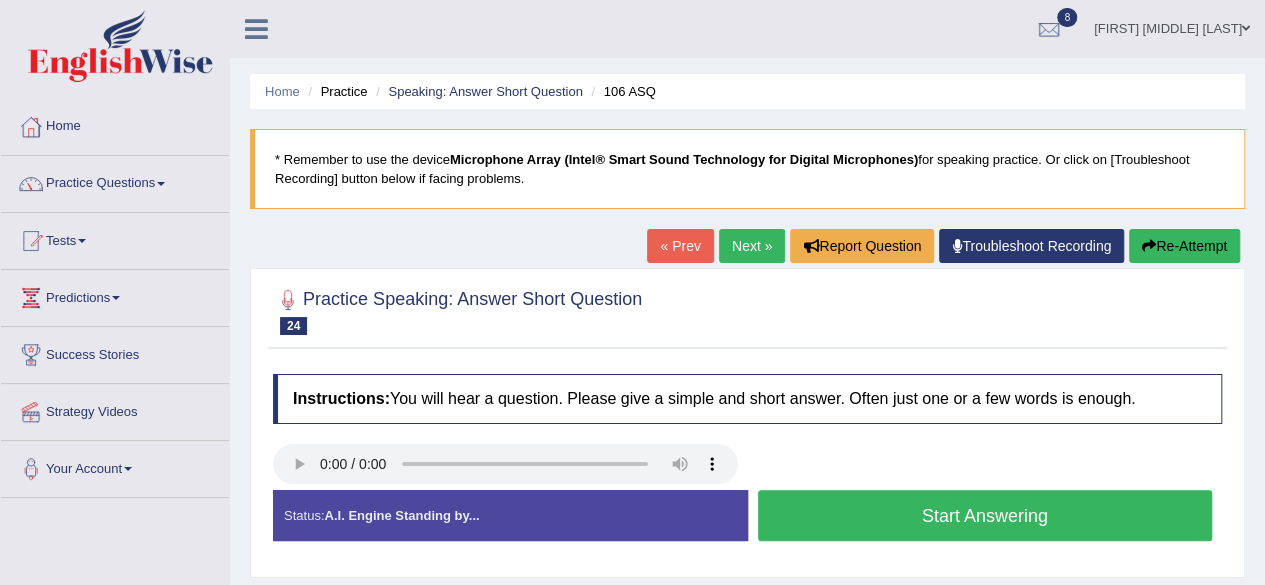 click on "Start Answering" at bounding box center [985, 515] 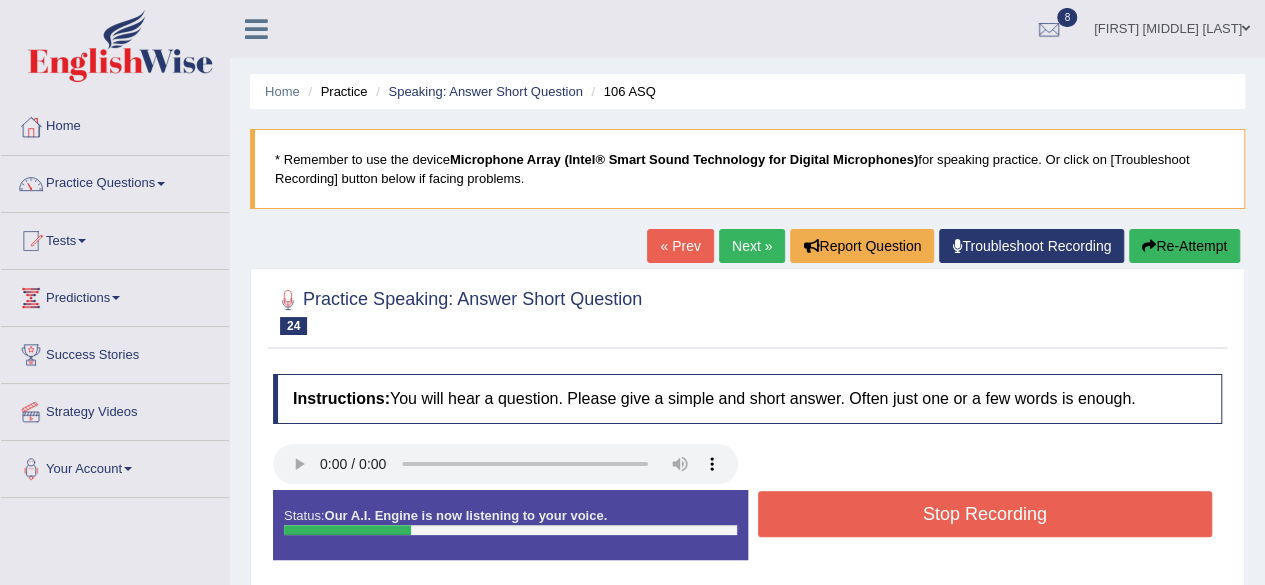 click on "Stop Recording" at bounding box center (985, 514) 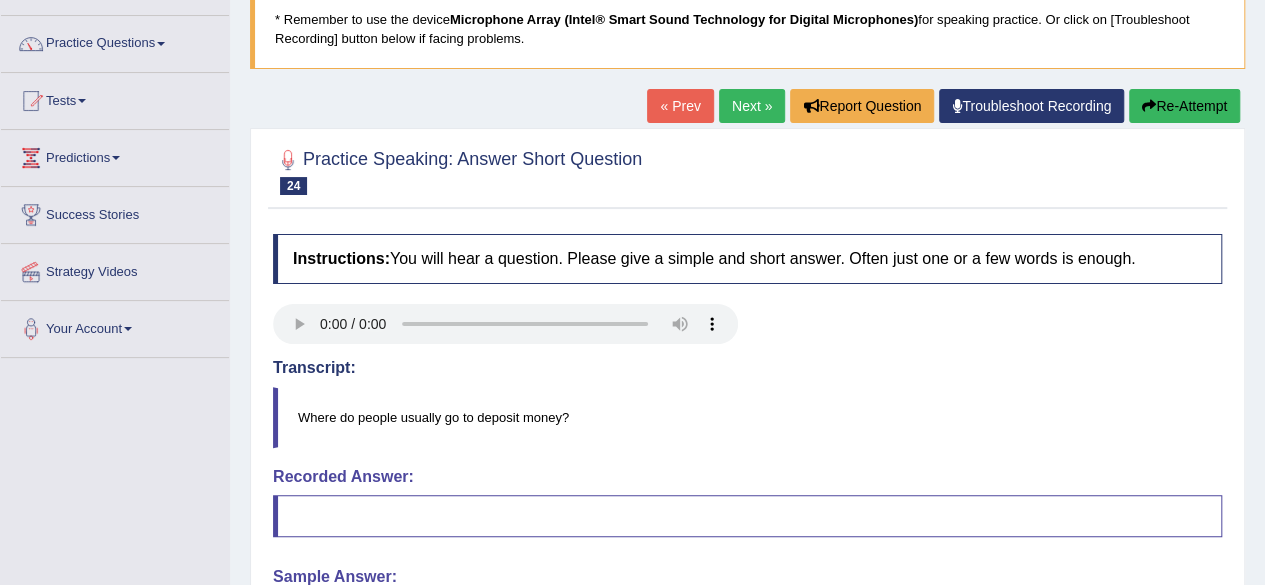 scroll, scrollTop: 0, scrollLeft: 0, axis: both 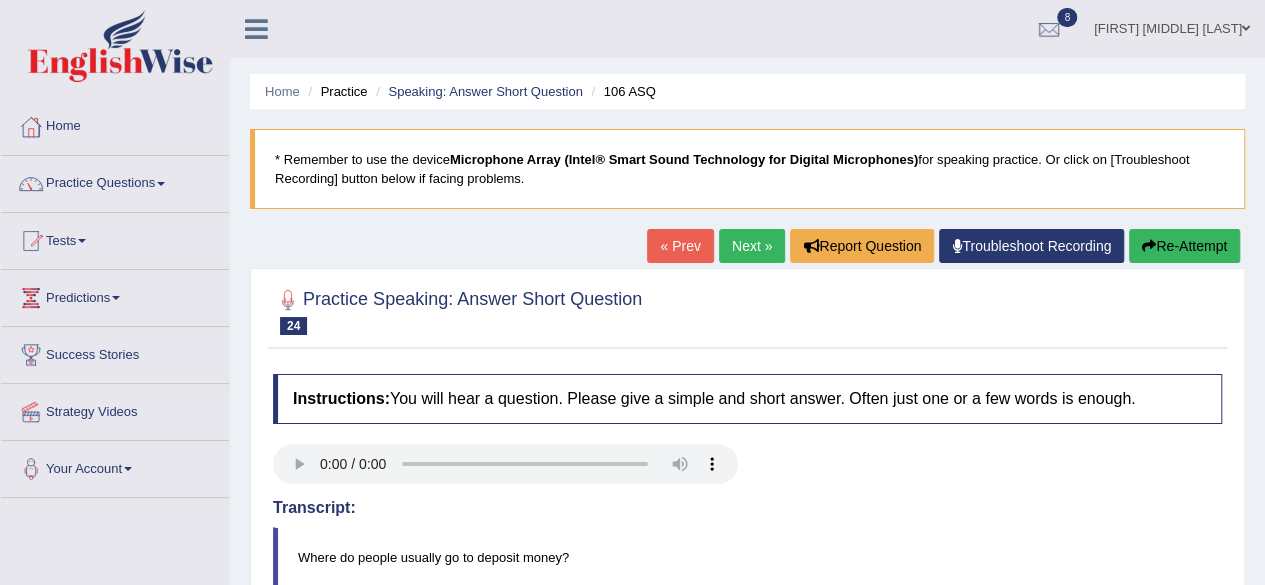 click on "« Prev" at bounding box center (680, 246) 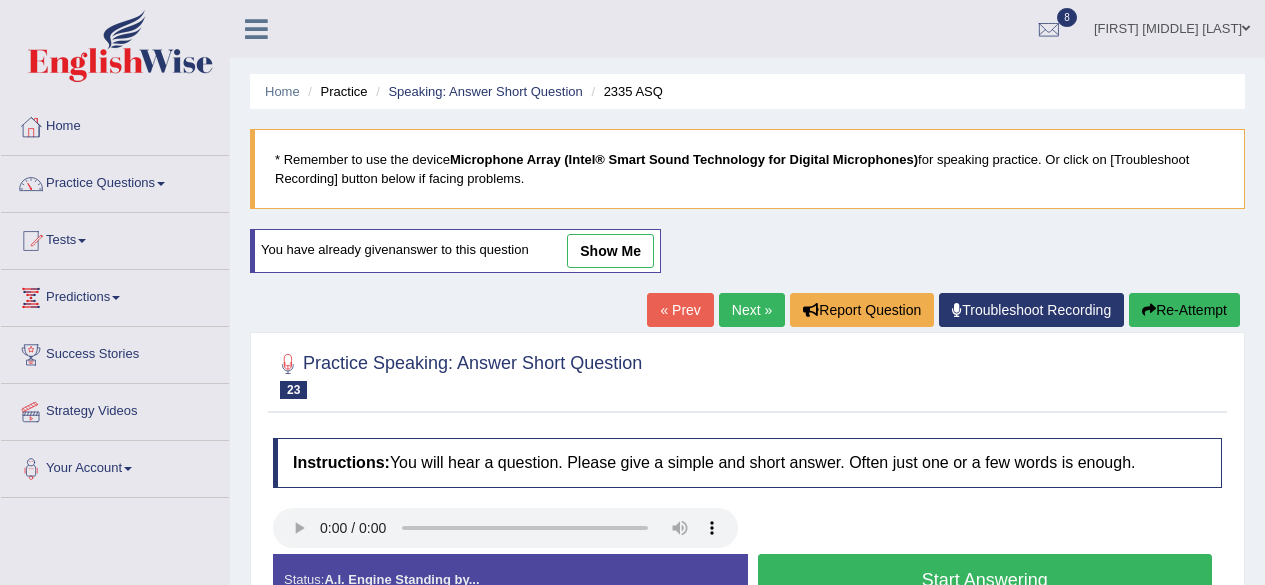 scroll, scrollTop: 0, scrollLeft: 0, axis: both 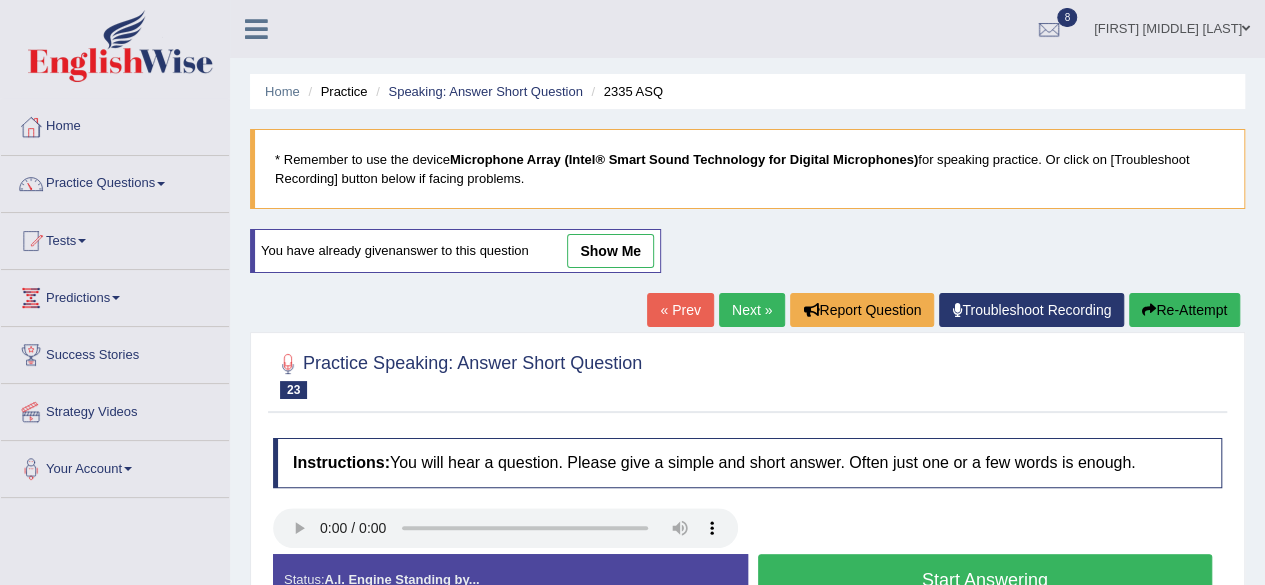 click on "Next »" at bounding box center [752, 310] 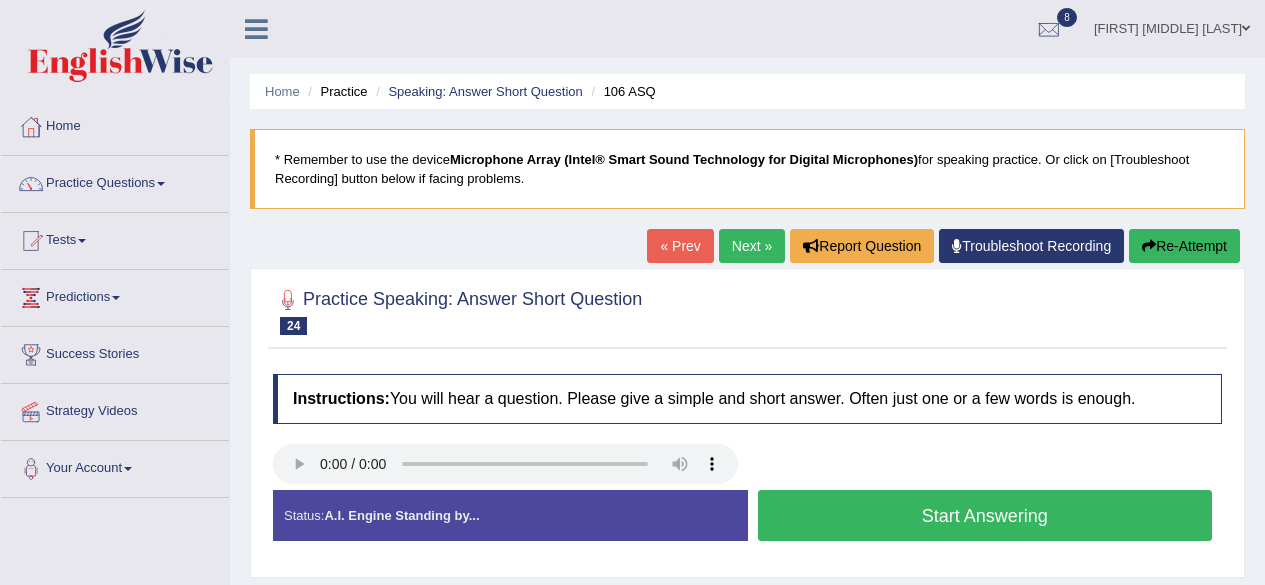 scroll, scrollTop: 0, scrollLeft: 0, axis: both 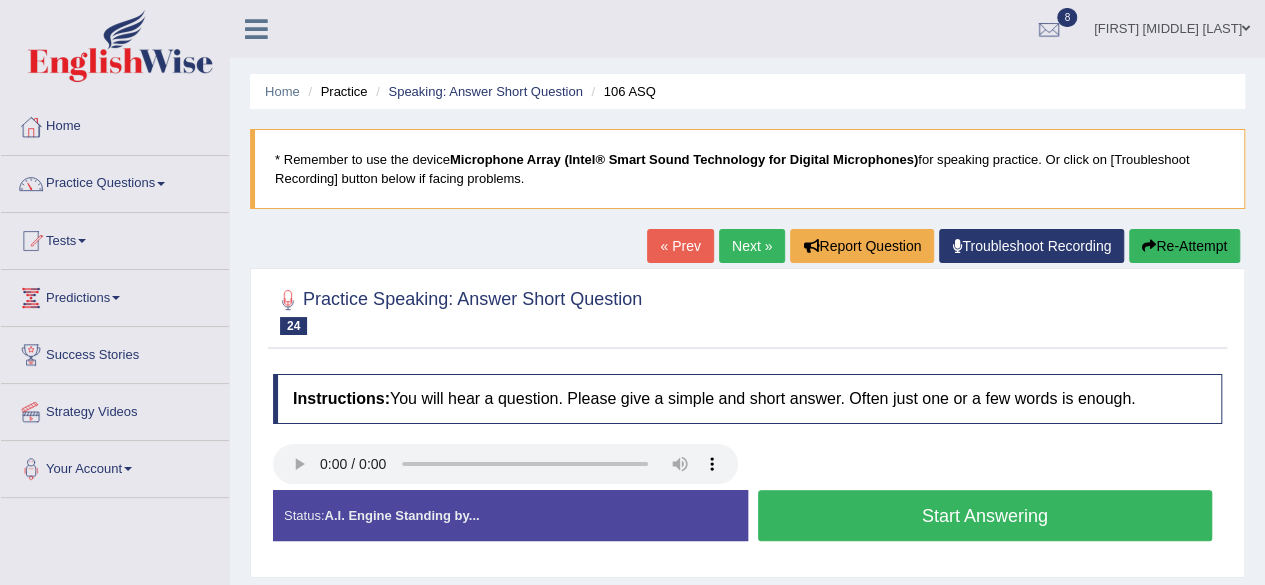 click on "Start Answering" at bounding box center [985, 515] 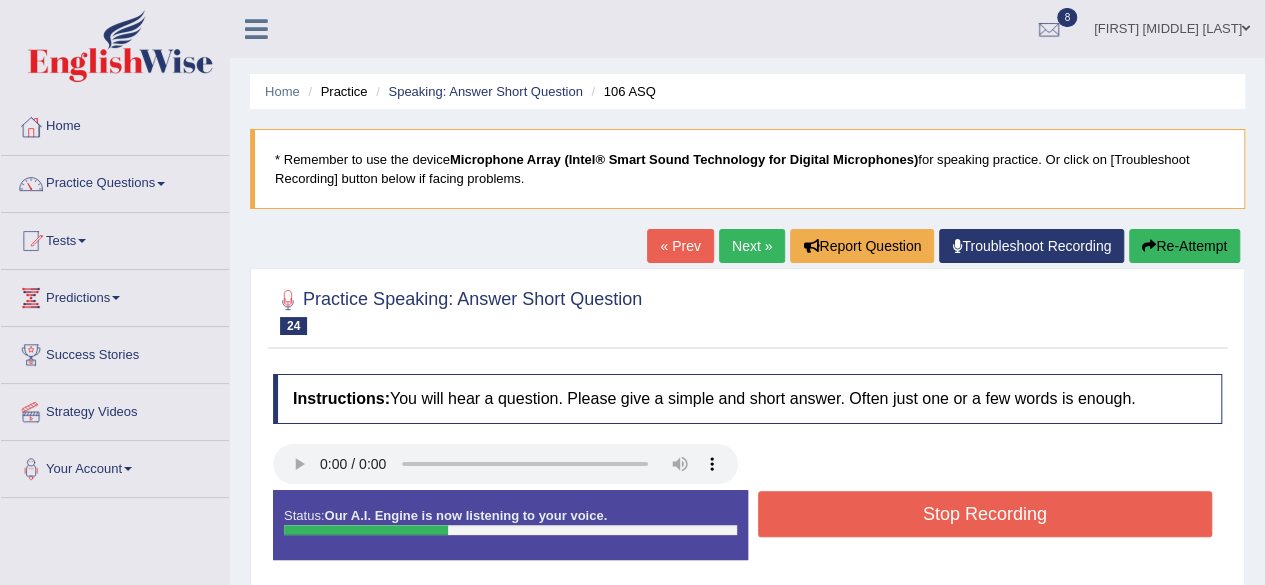 click on "Stop Recording" at bounding box center (985, 514) 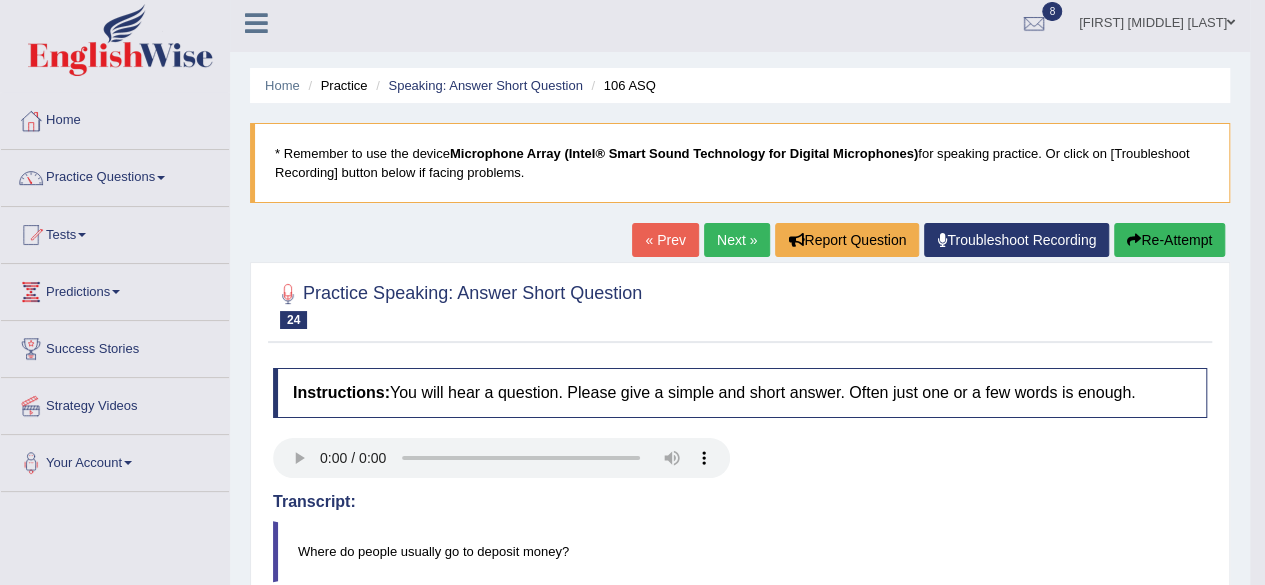 scroll, scrollTop: 0, scrollLeft: 0, axis: both 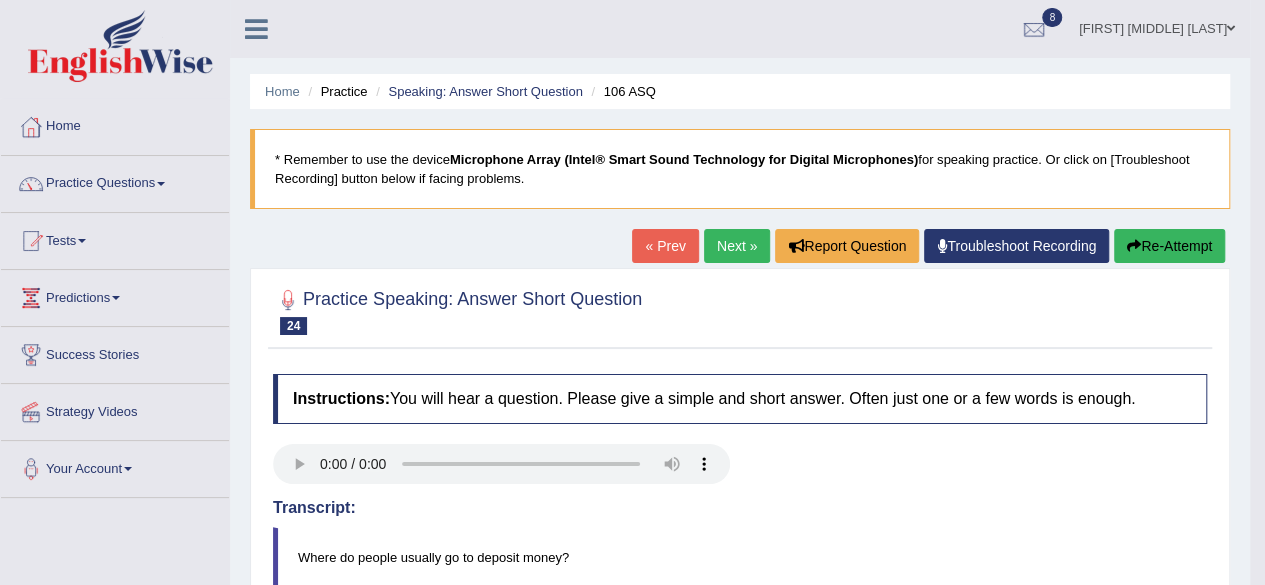click on "Next »" at bounding box center [737, 246] 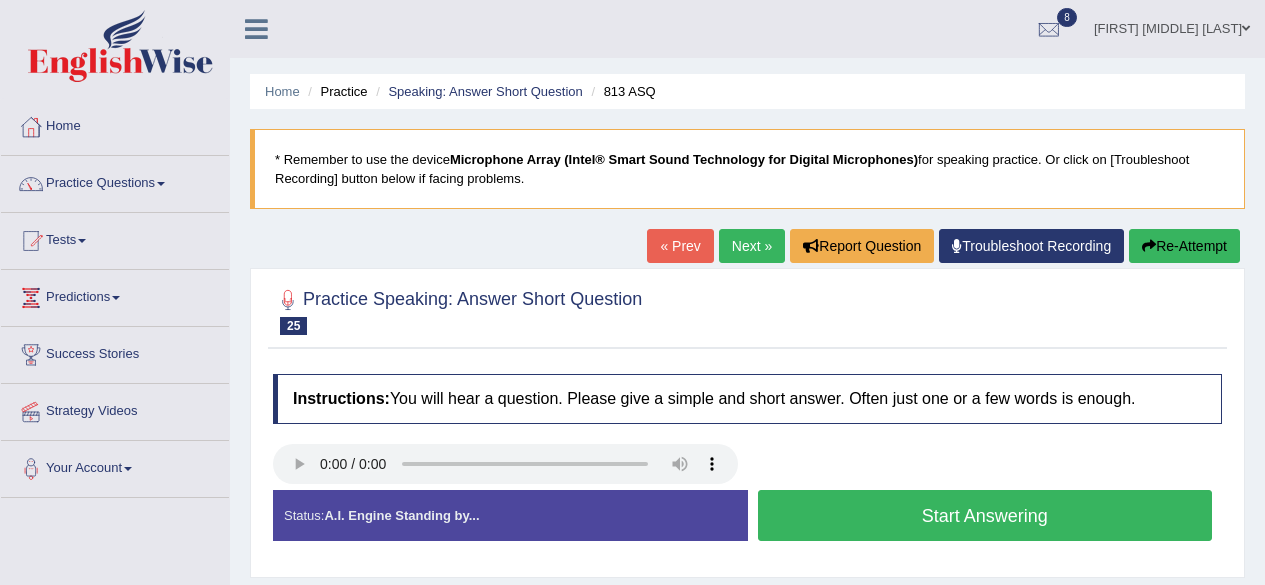scroll, scrollTop: 0, scrollLeft: 0, axis: both 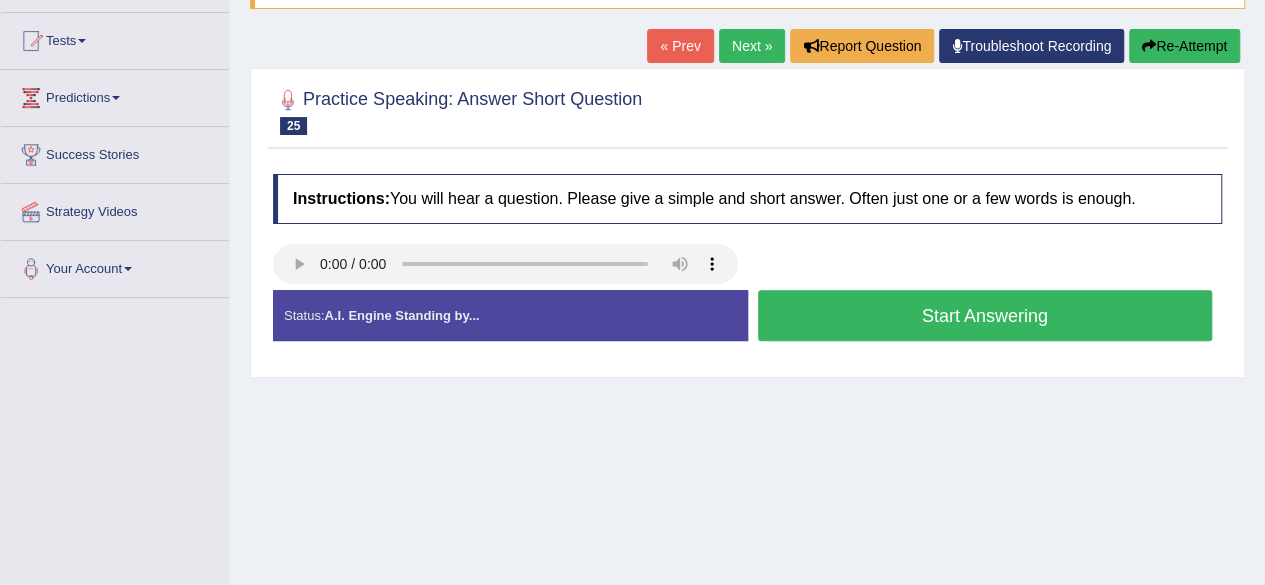 click on "Start Answering" at bounding box center (985, 315) 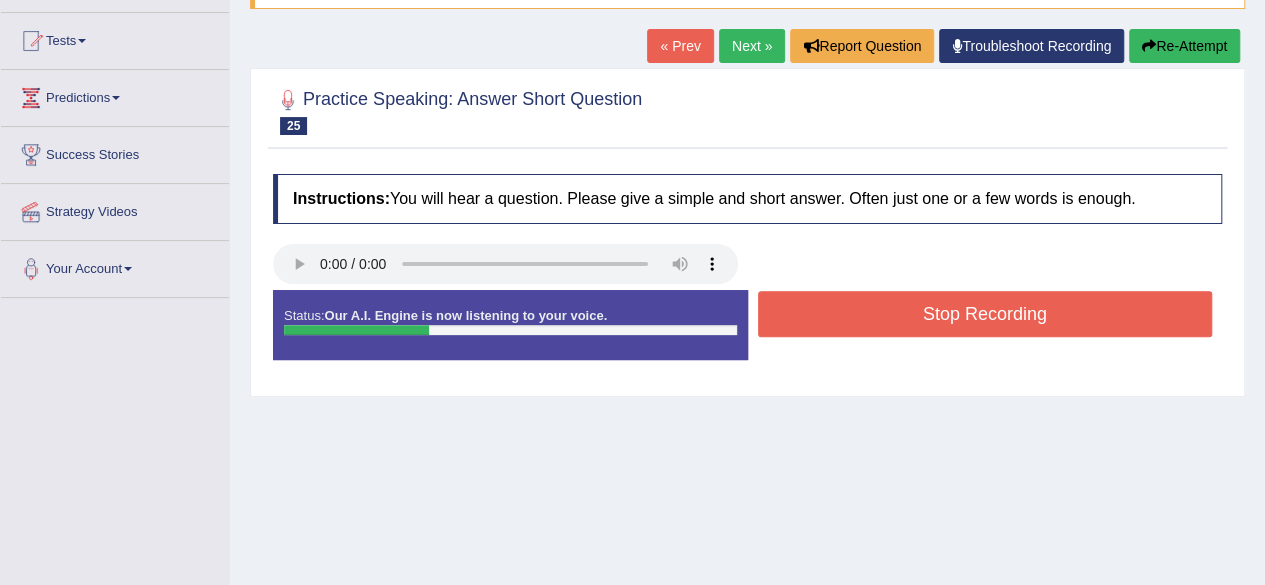 click on "Stop Recording" at bounding box center (985, 314) 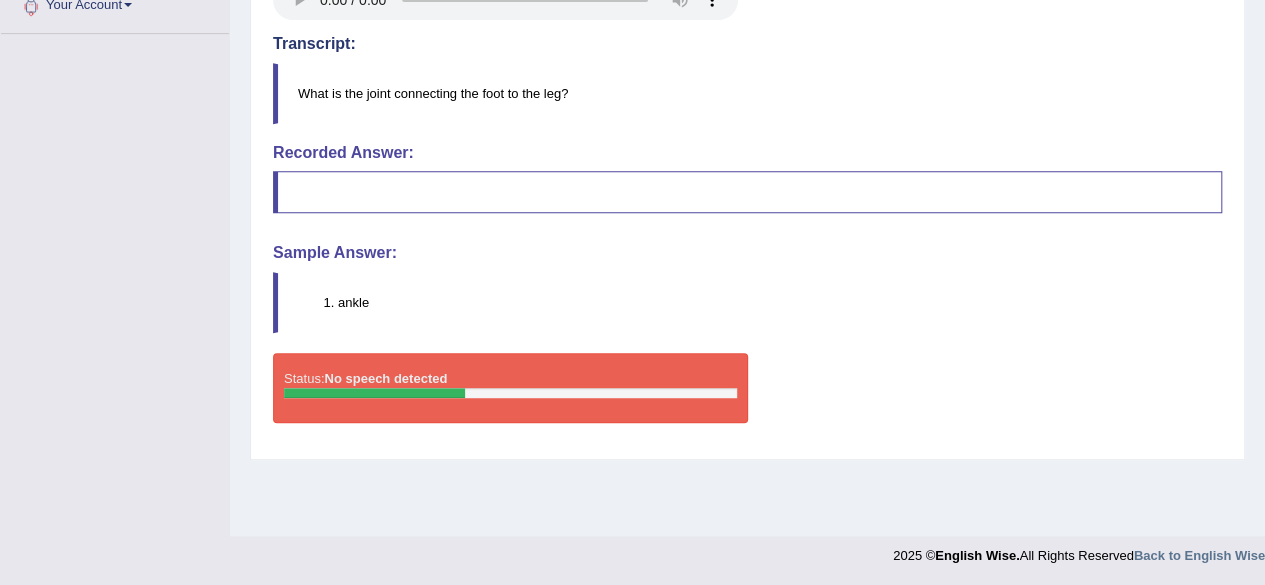 scroll, scrollTop: 101, scrollLeft: 0, axis: vertical 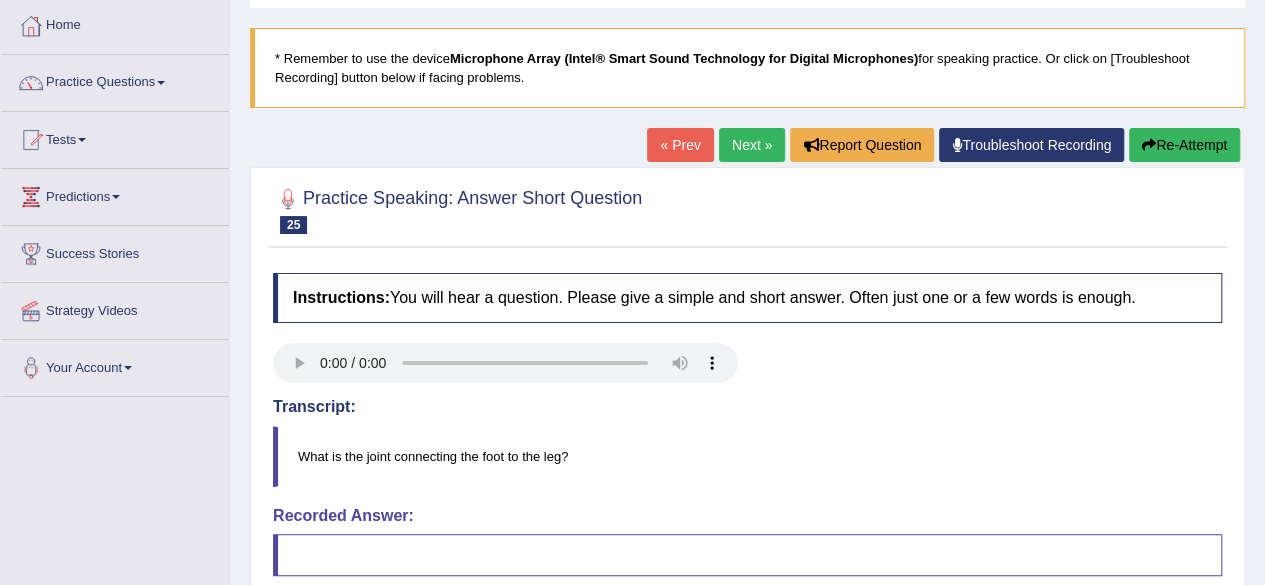 click on "Next »" at bounding box center [752, 145] 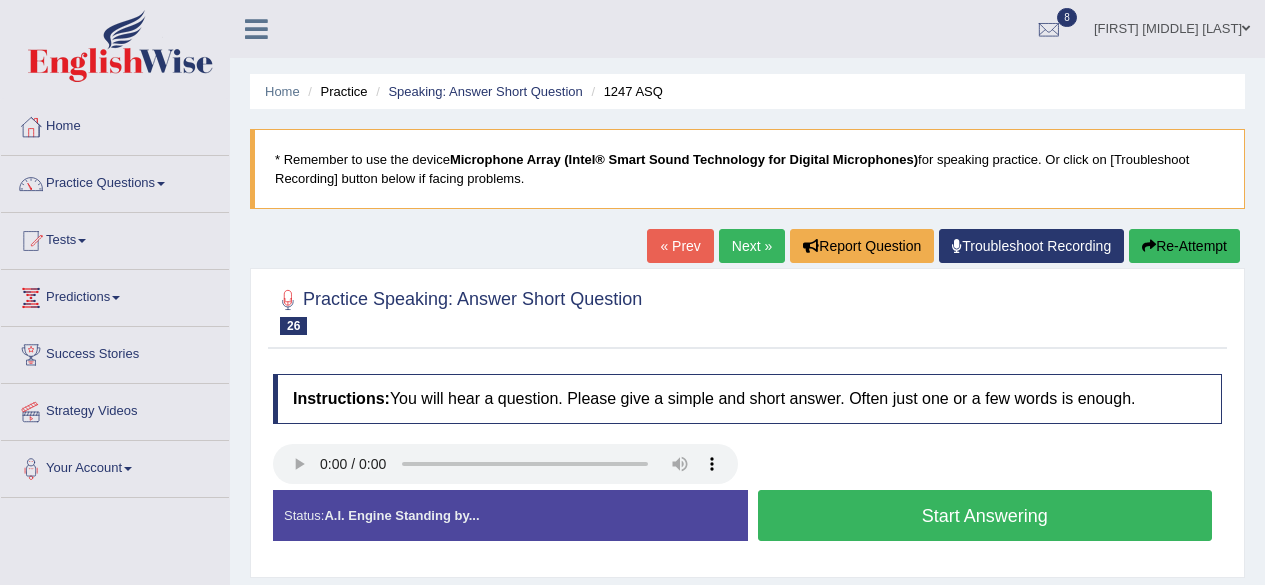 scroll, scrollTop: 0, scrollLeft: 0, axis: both 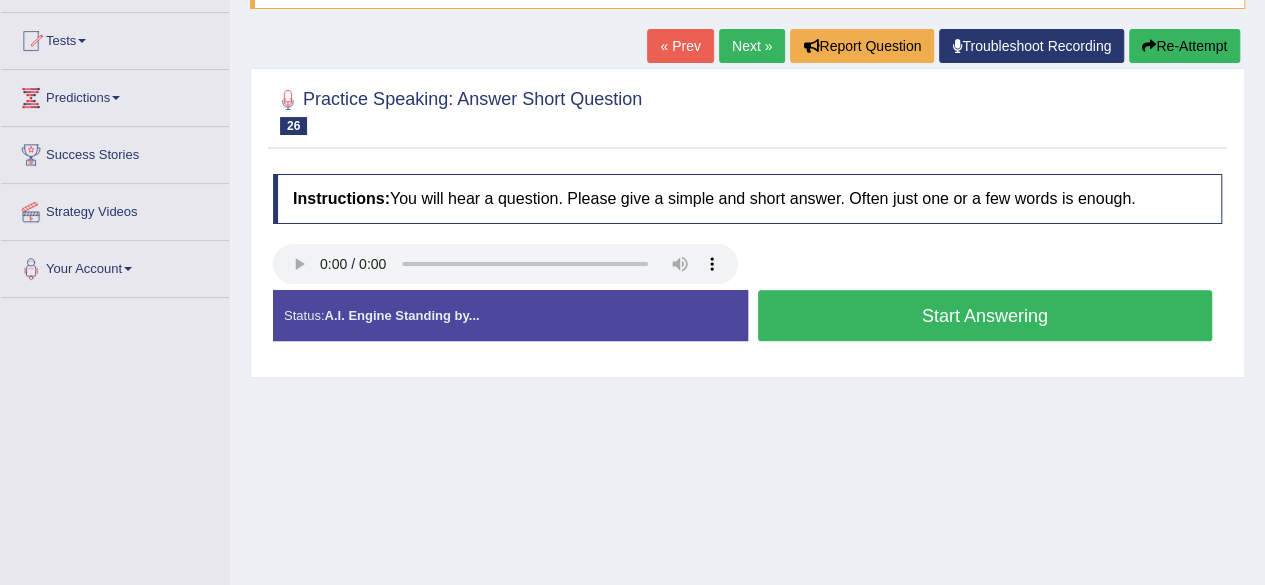 click on "Start Answering" at bounding box center [985, 315] 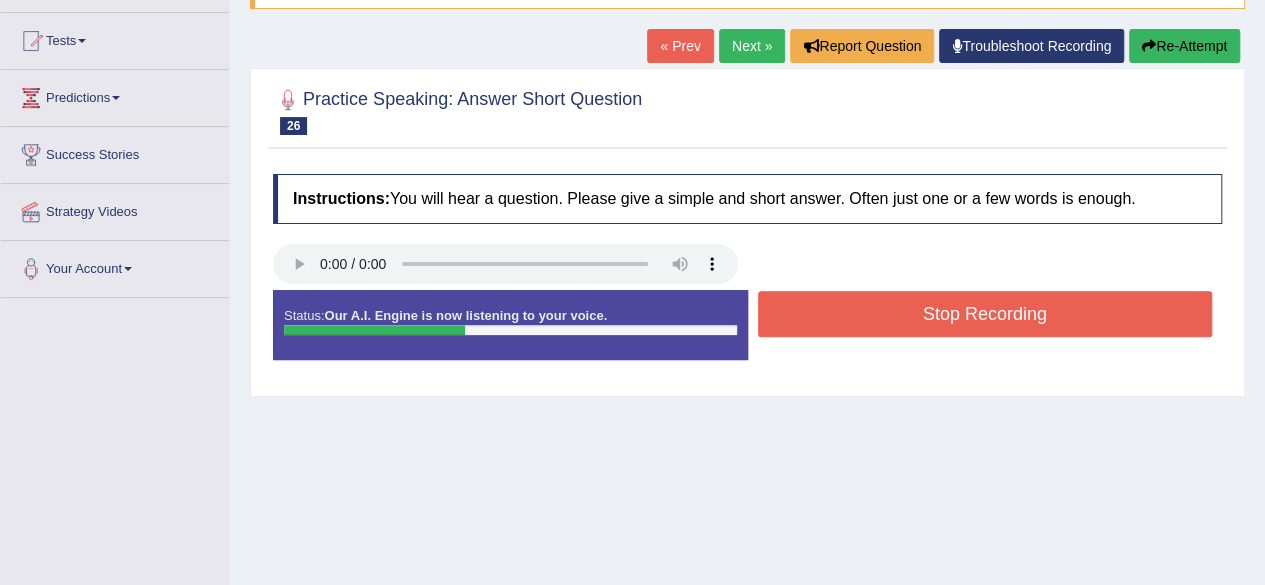 click on "Stop Recording" at bounding box center (985, 314) 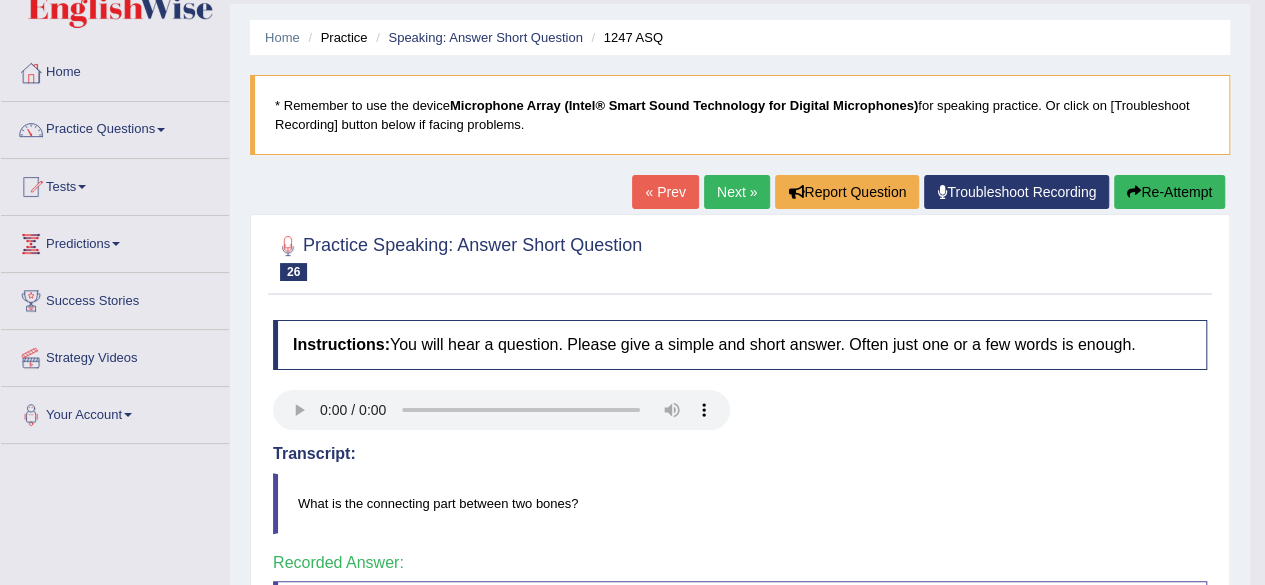 scroll, scrollTop: 0, scrollLeft: 0, axis: both 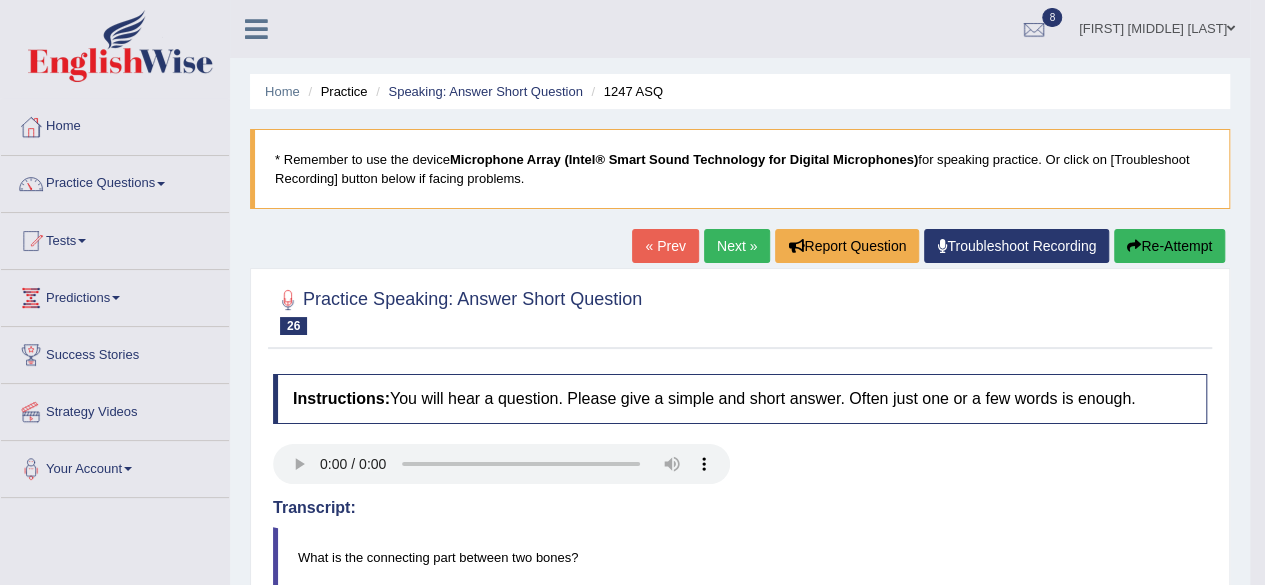 click on "Next »" at bounding box center (737, 246) 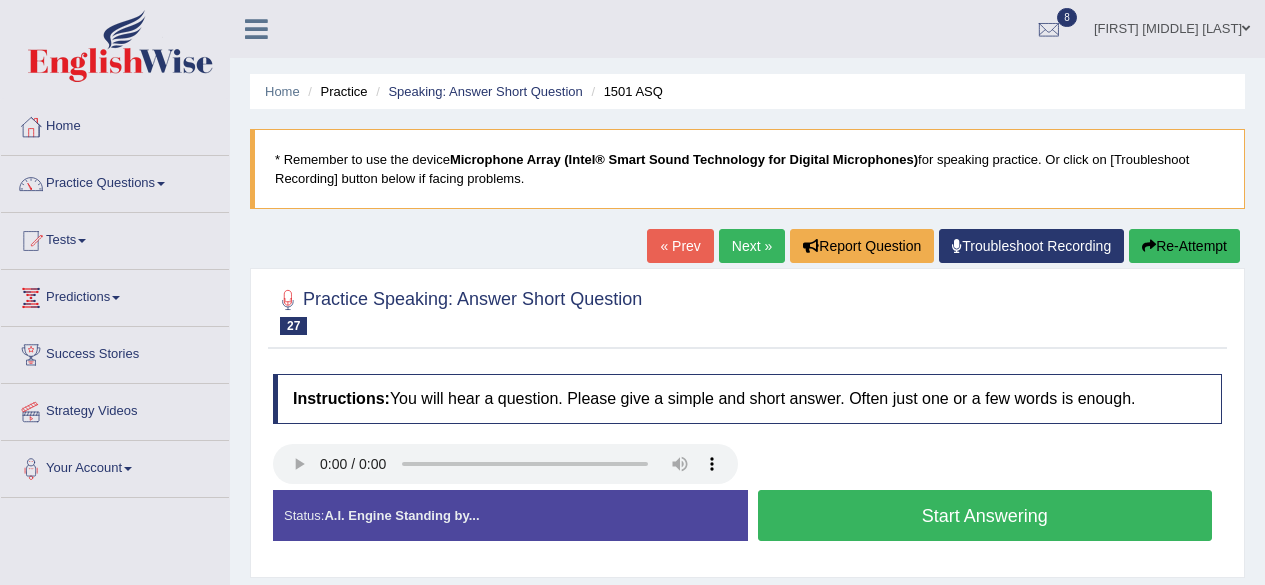 scroll, scrollTop: 0, scrollLeft: 0, axis: both 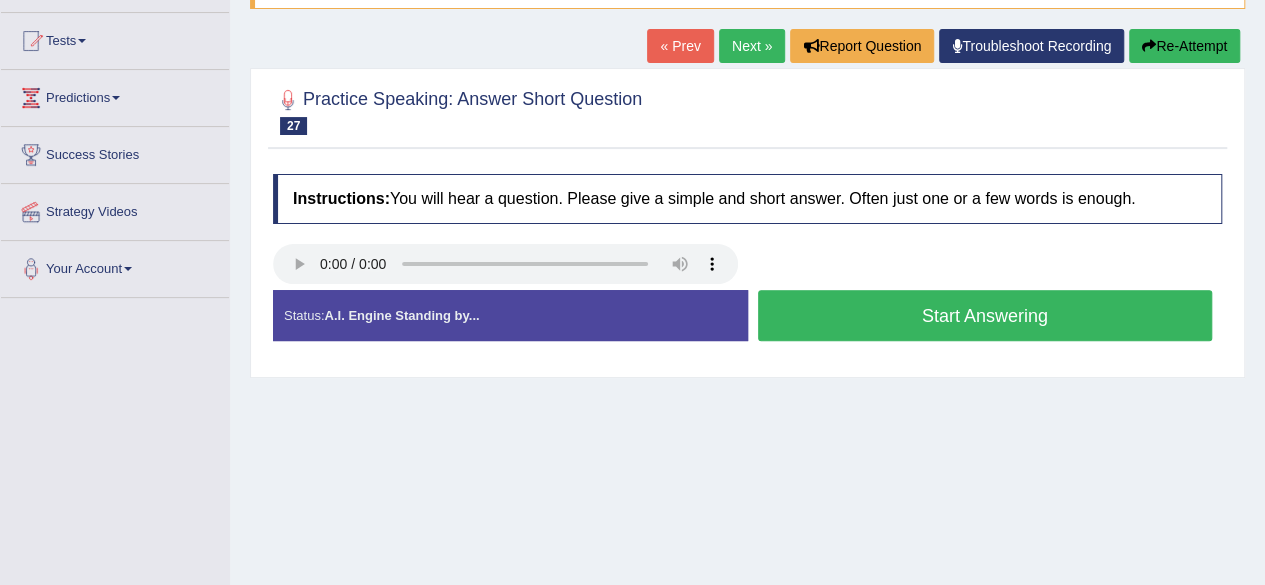click on "Start Answering" at bounding box center [985, 315] 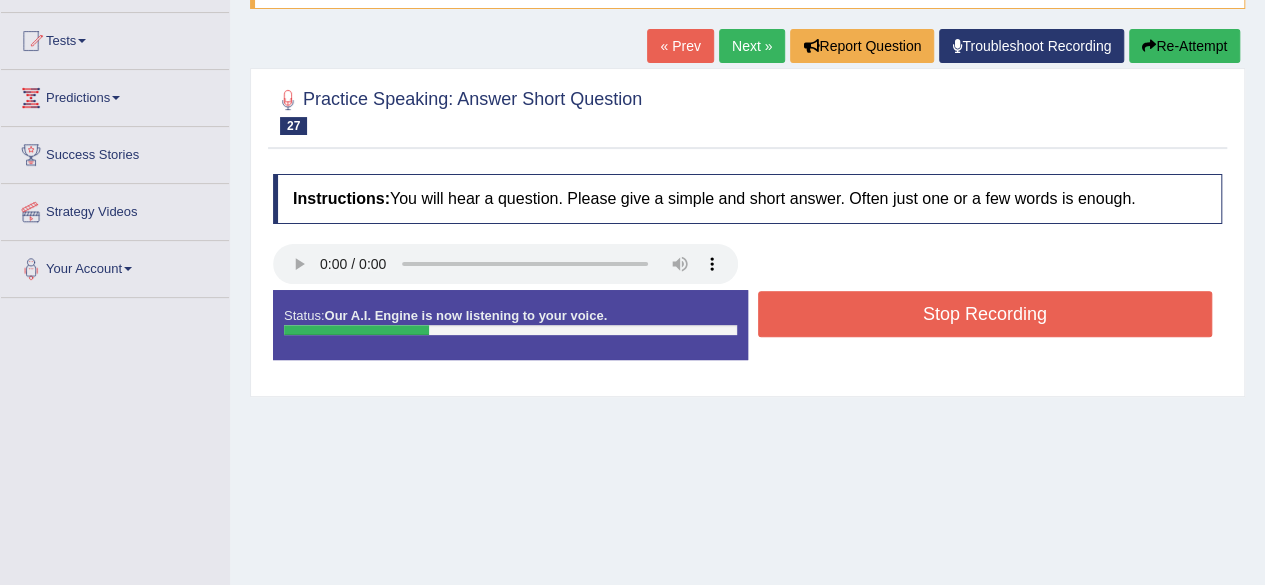 click on "Stop Recording" at bounding box center (985, 314) 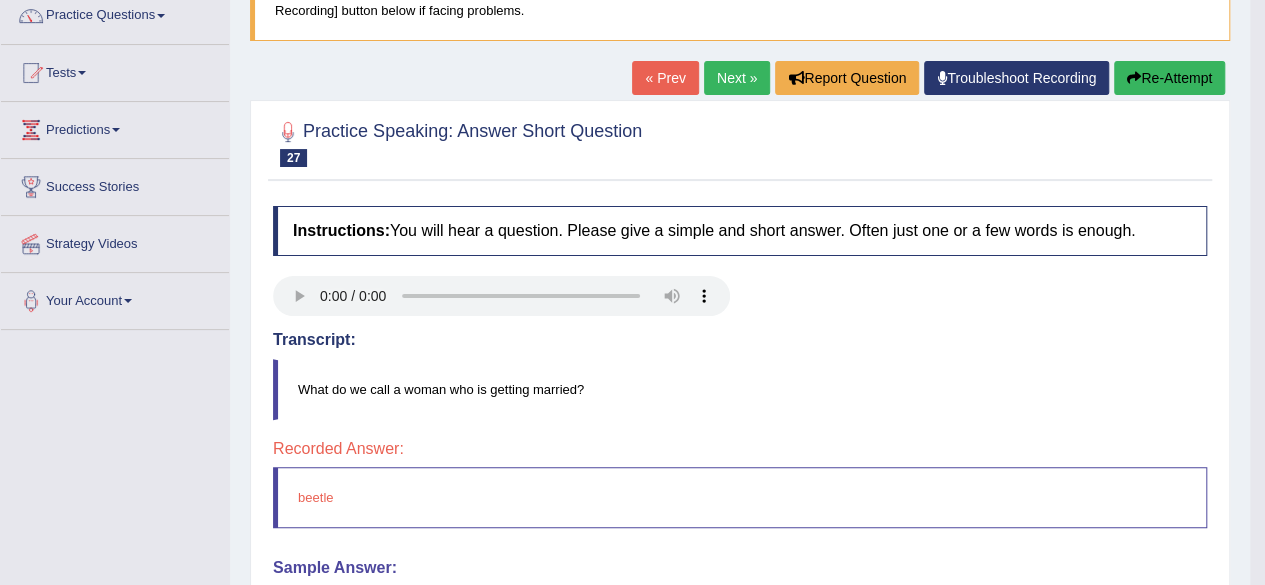 scroll, scrollTop: 164, scrollLeft: 0, axis: vertical 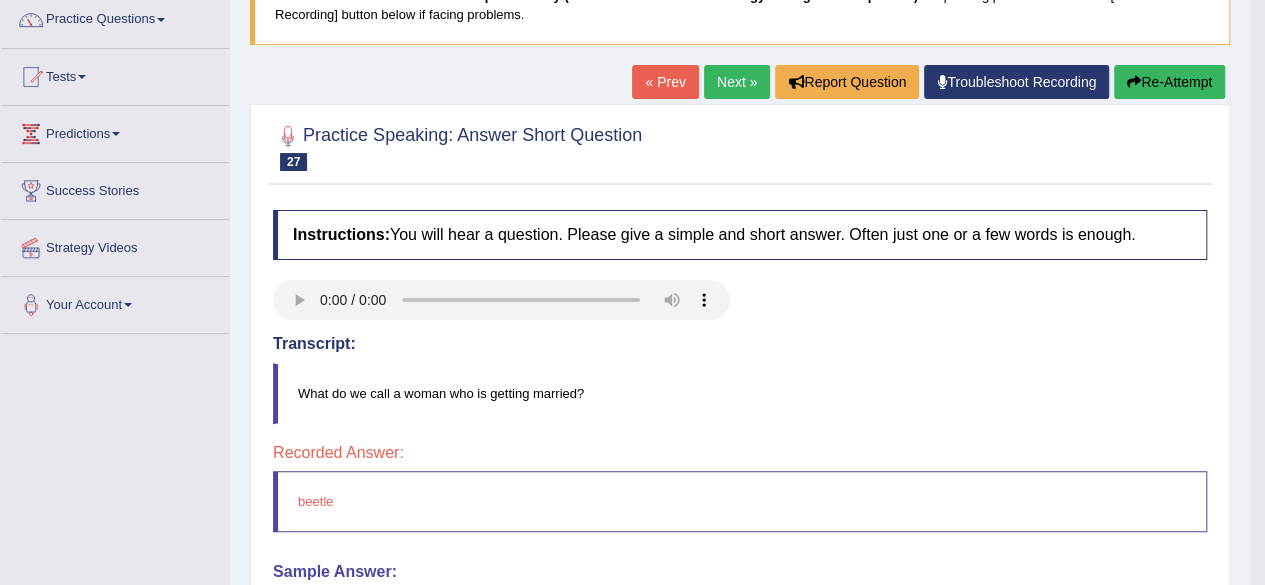 click on "Next »" at bounding box center (737, 82) 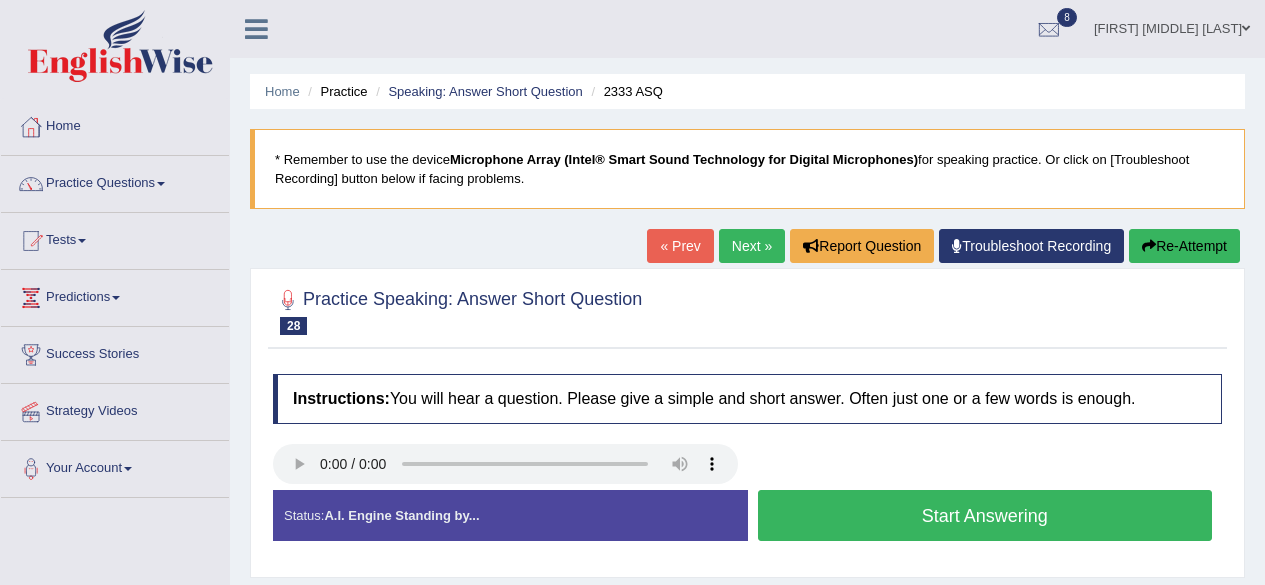 scroll, scrollTop: 0, scrollLeft: 0, axis: both 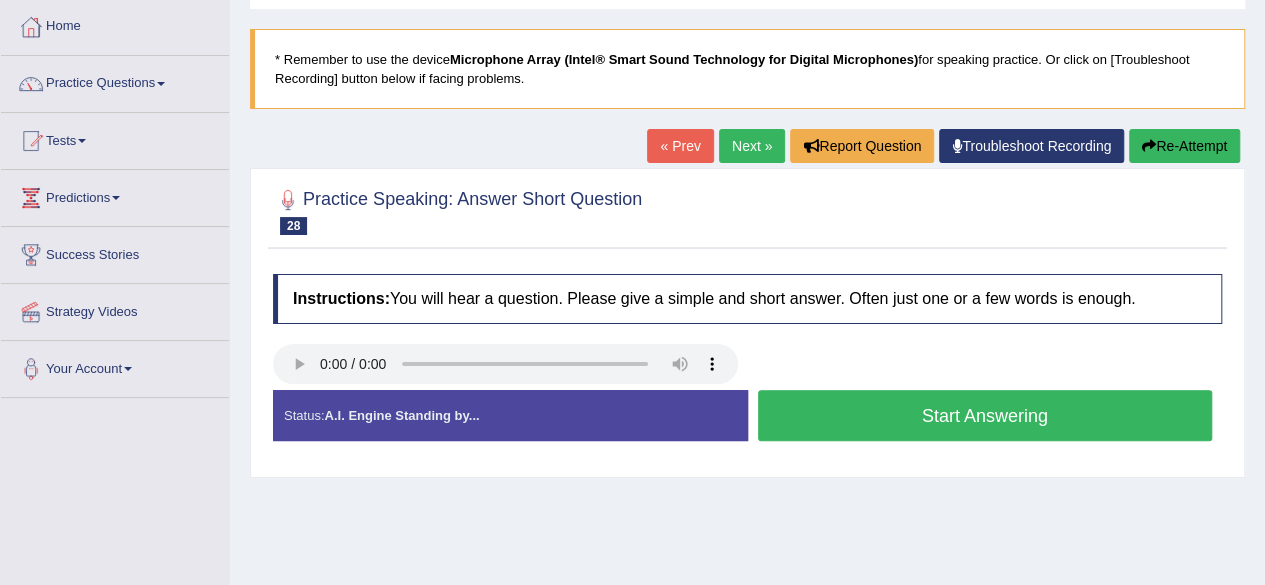 click on "Start Answering" at bounding box center (985, 415) 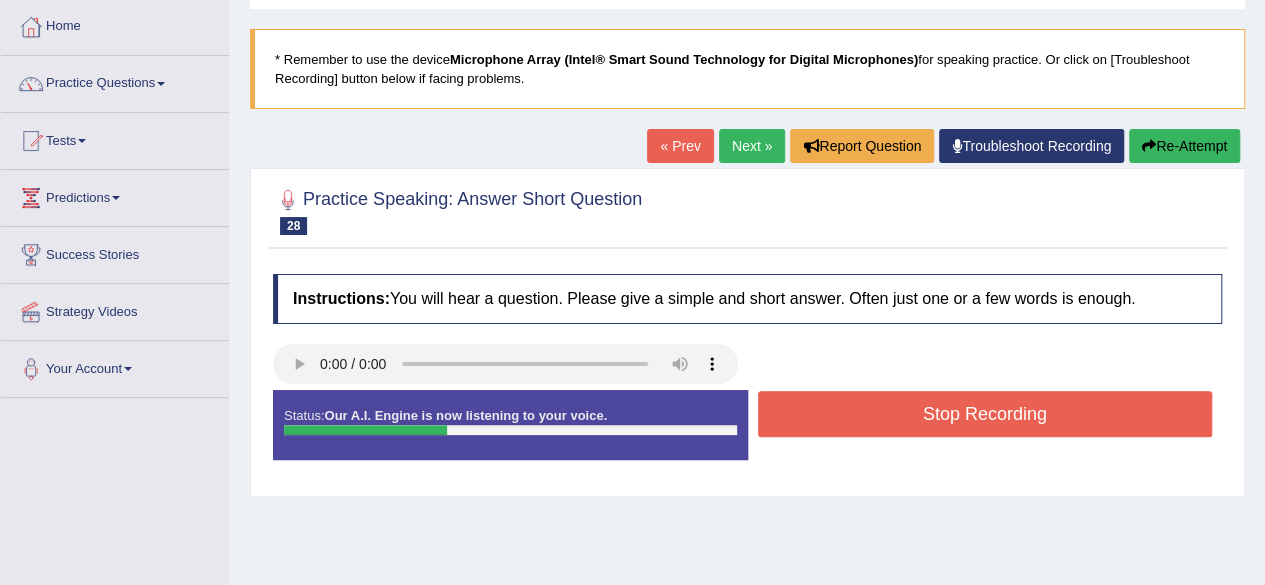 click on "Stop Recording" at bounding box center [985, 414] 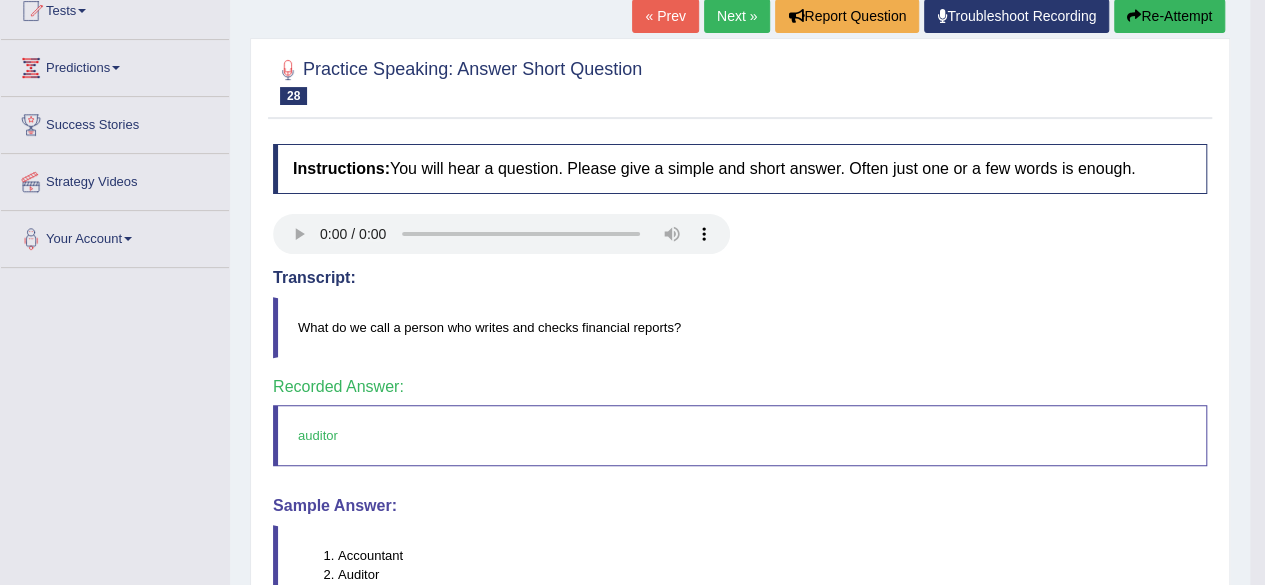scroll, scrollTop: 200, scrollLeft: 0, axis: vertical 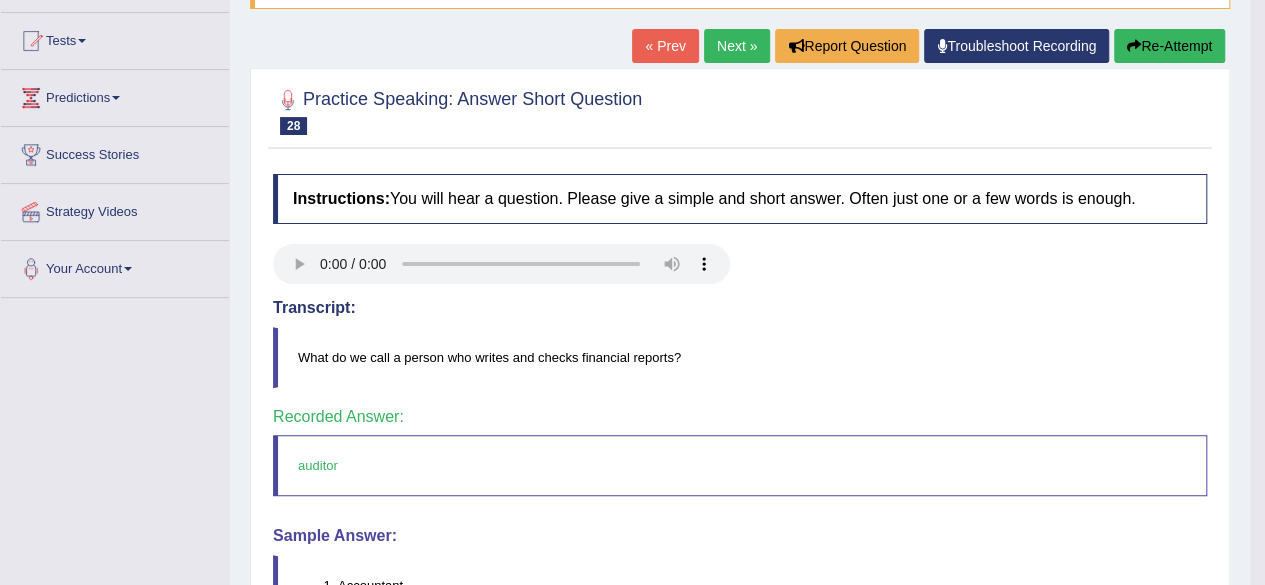 click on "Next »" at bounding box center (737, 46) 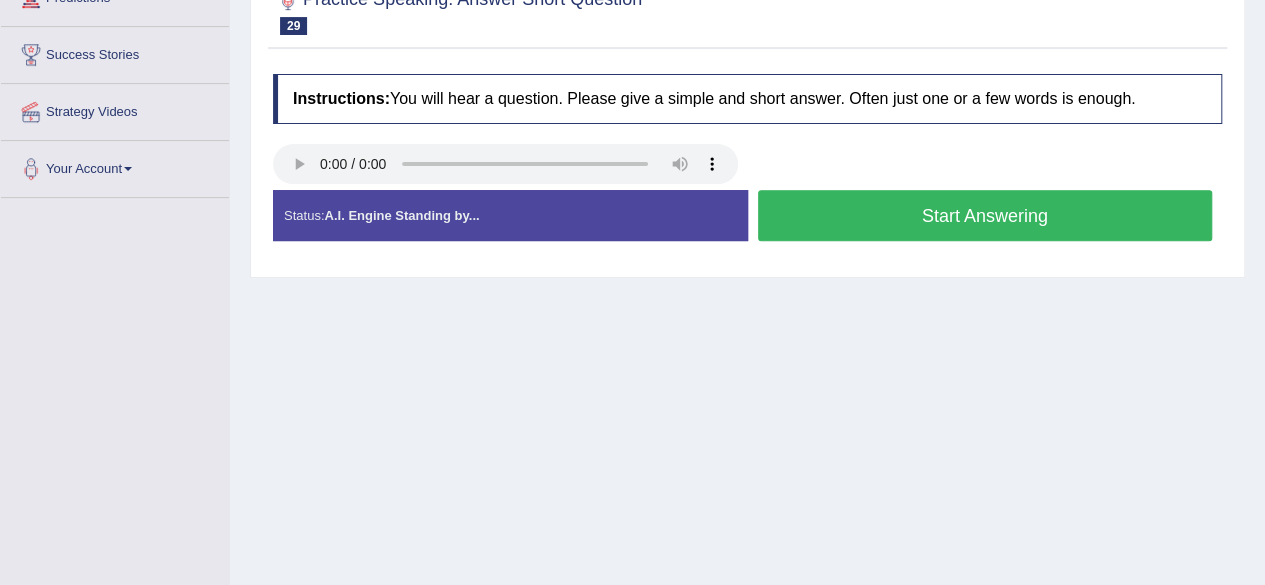 scroll, scrollTop: 0, scrollLeft: 0, axis: both 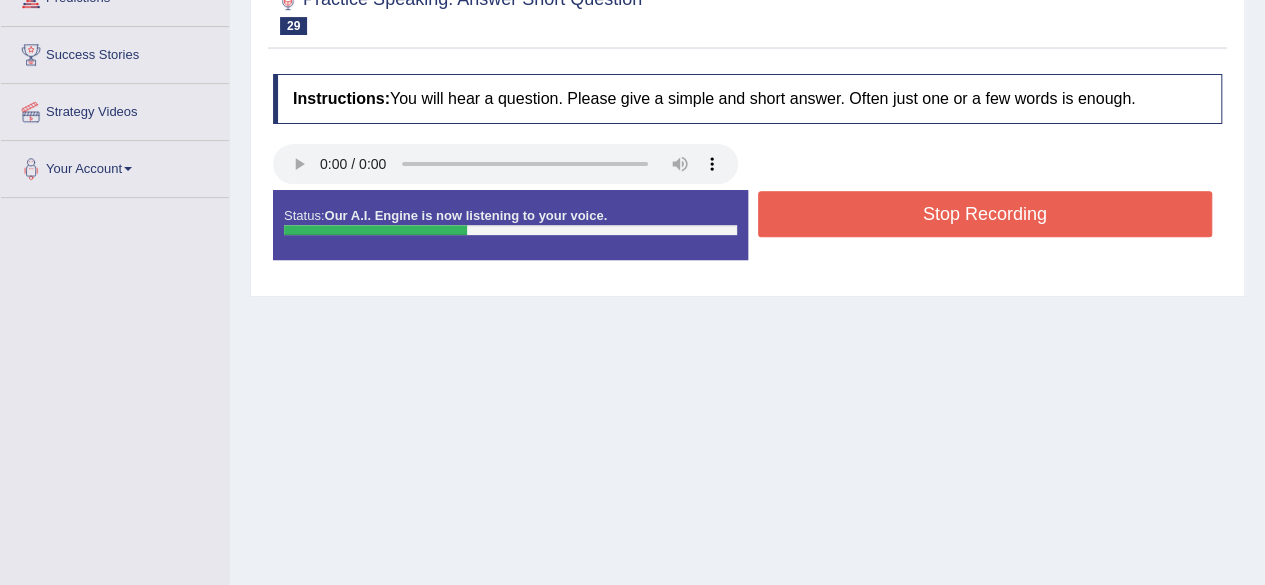 click on "Stop Recording" at bounding box center [985, 214] 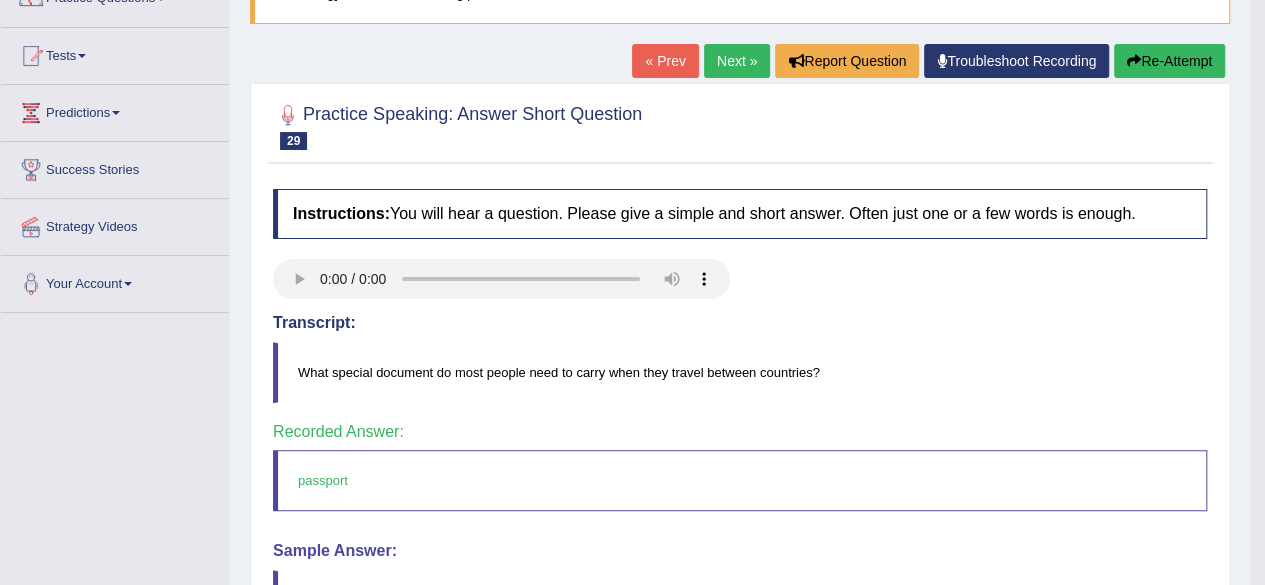 scroll, scrollTop: 100, scrollLeft: 0, axis: vertical 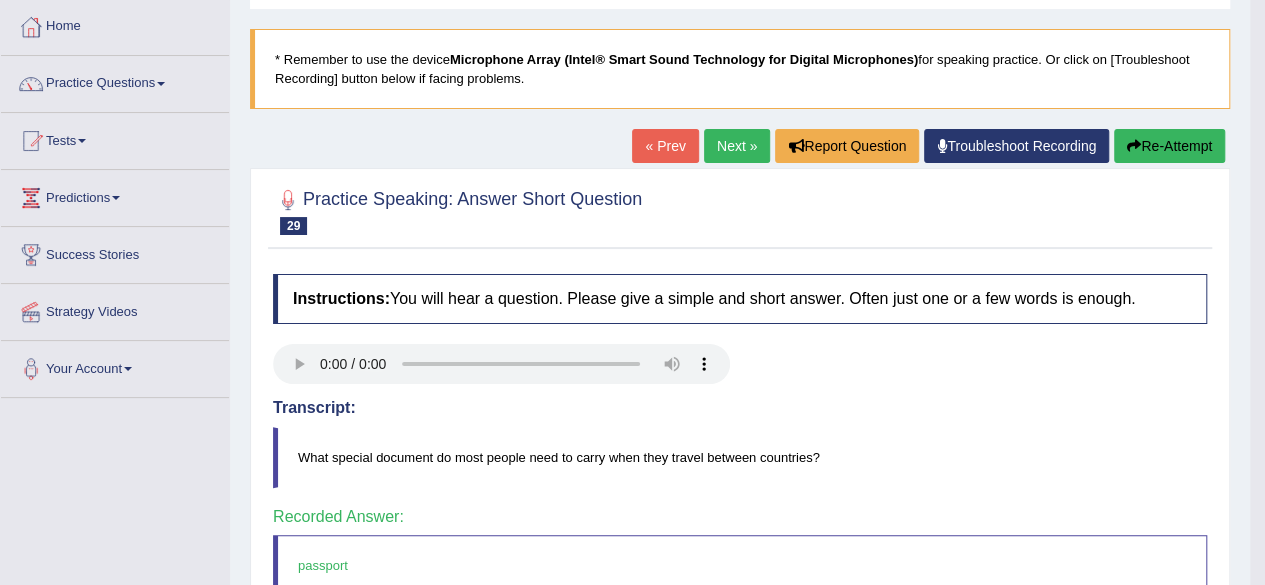 click on "Next »" at bounding box center (737, 146) 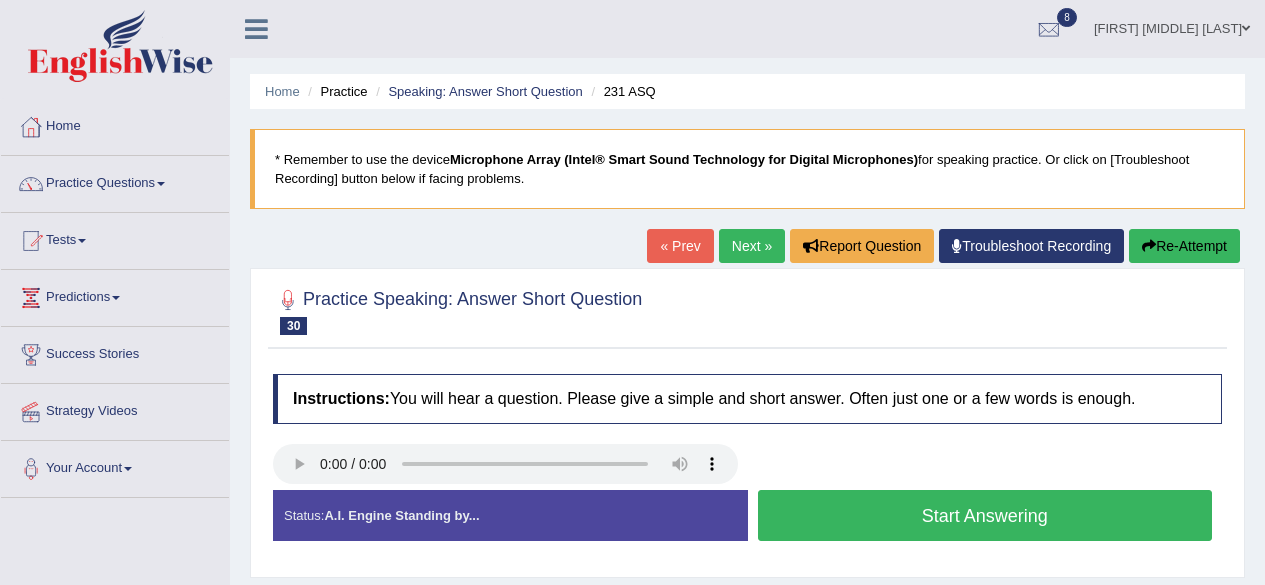 scroll, scrollTop: 300, scrollLeft: 0, axis: vertical 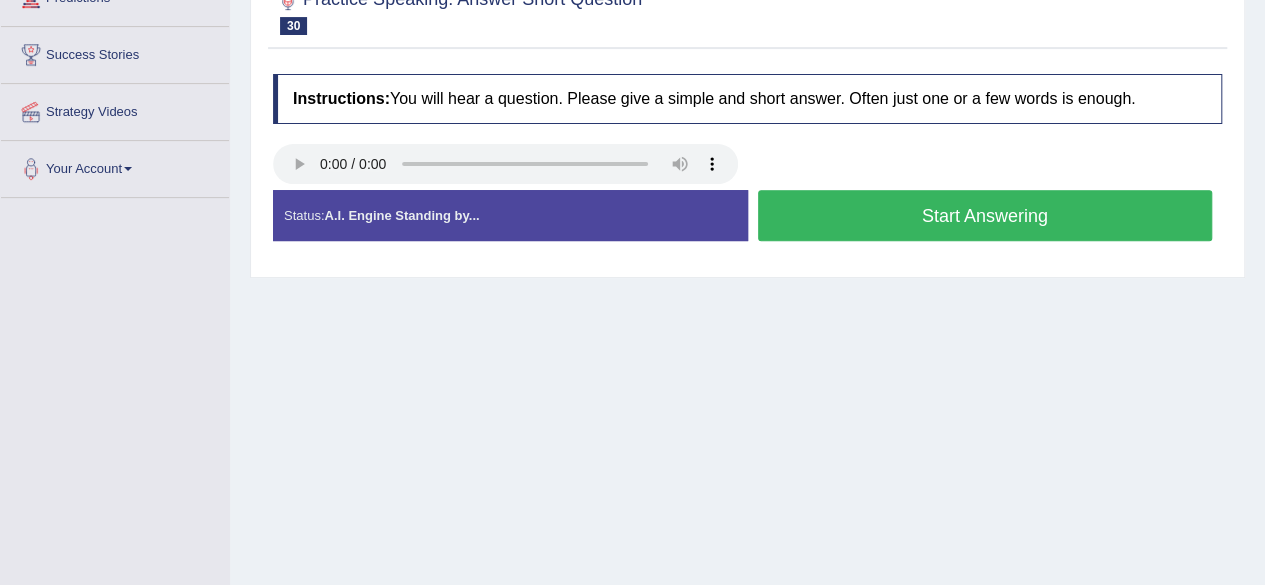 click on "Start Answering" at bounding box center [985, 215] 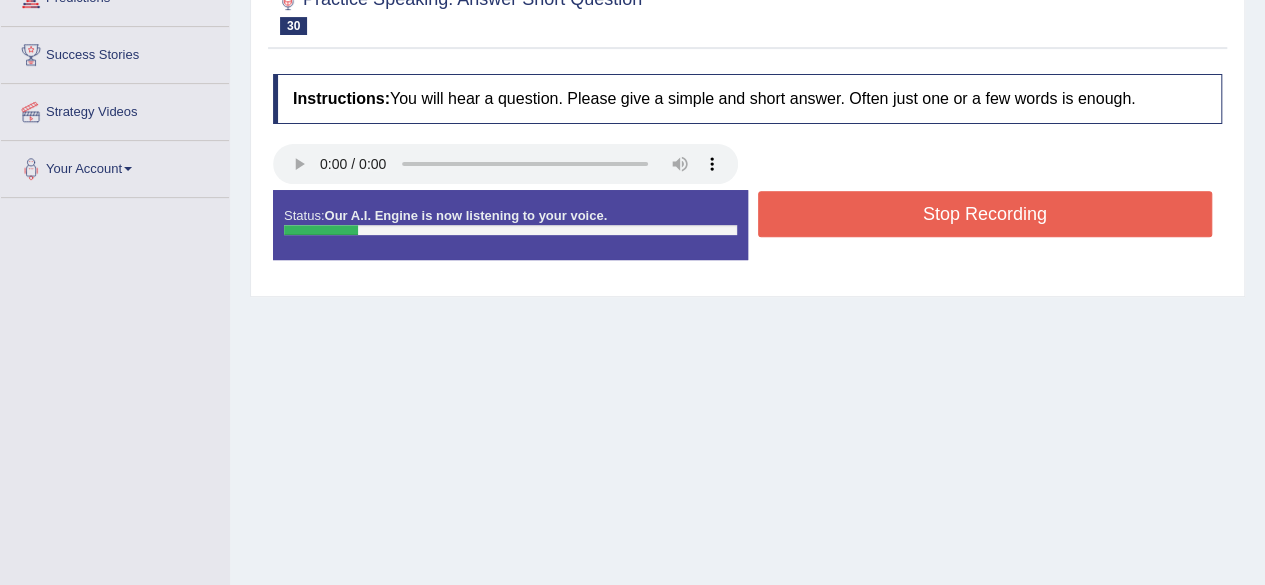 click on "Stop Recording" at bounding box center (985, 214) 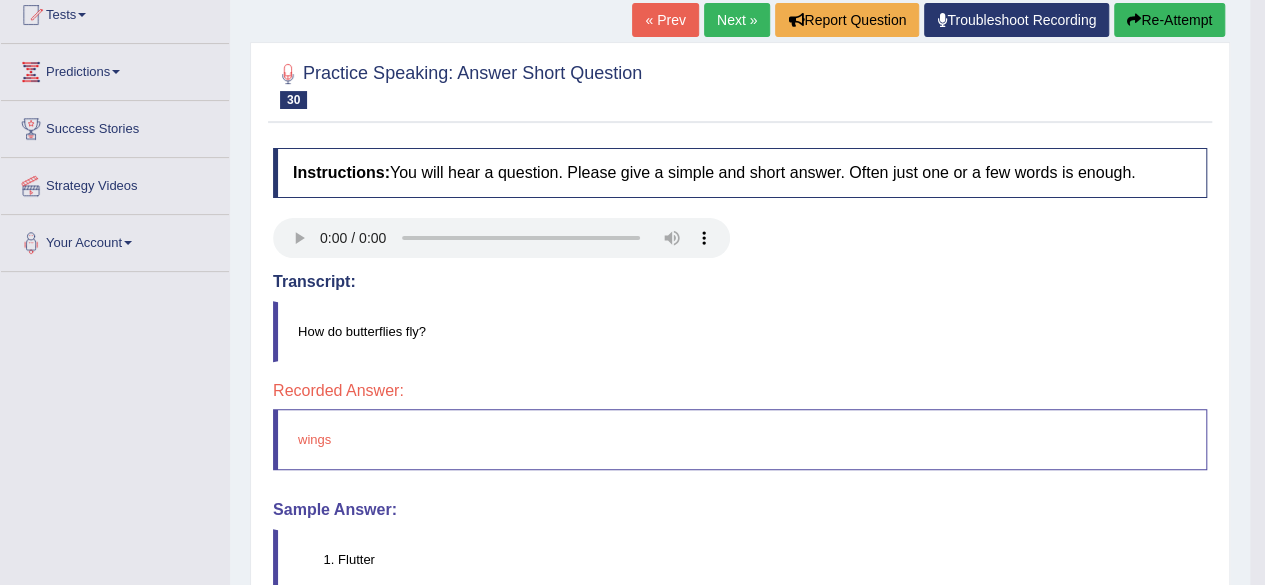 scroll, scrollTop: 100, scrollLeft: 0, axis: vertical 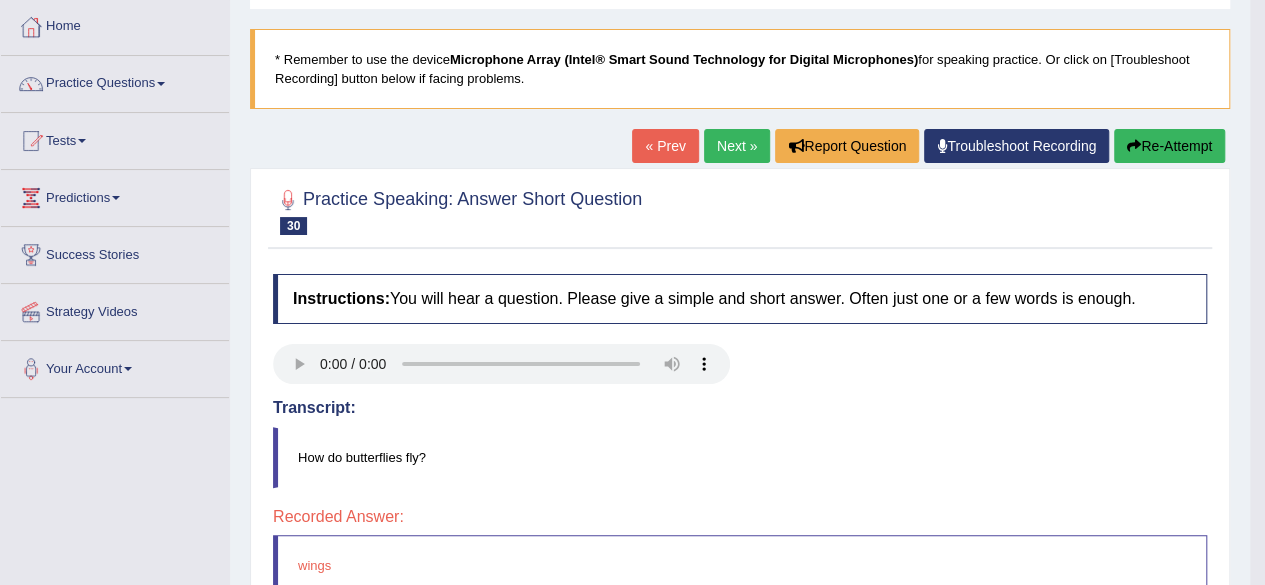 click on "Next »" at bounding box center (737, 146) 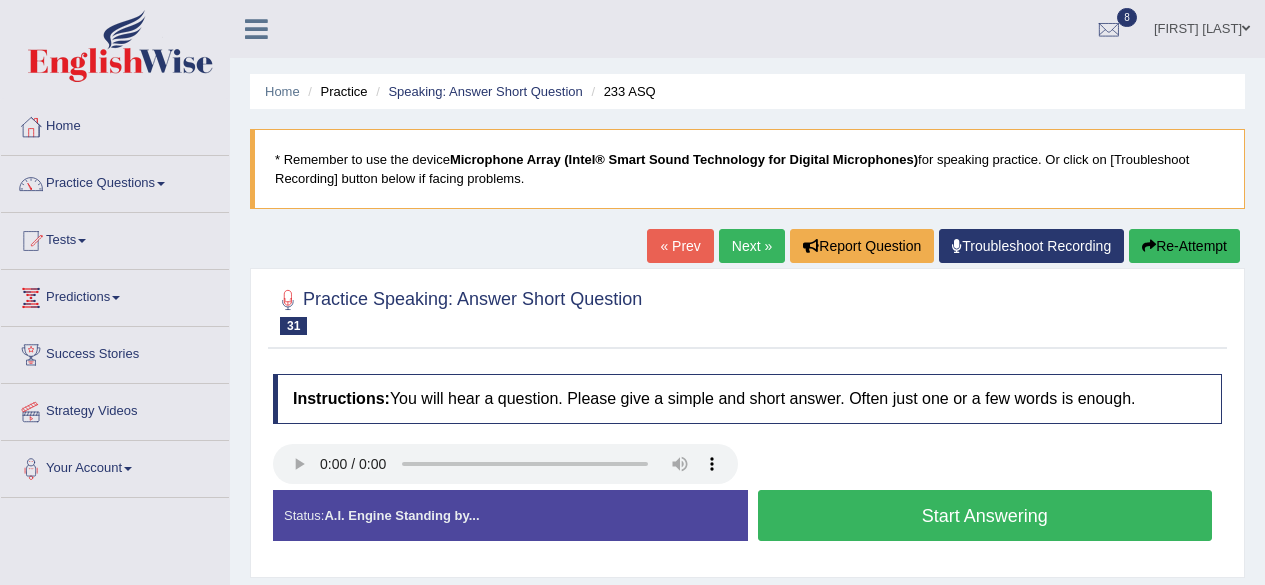 scroll, scrollTop: 0, scrollLeft: 0, axis: both 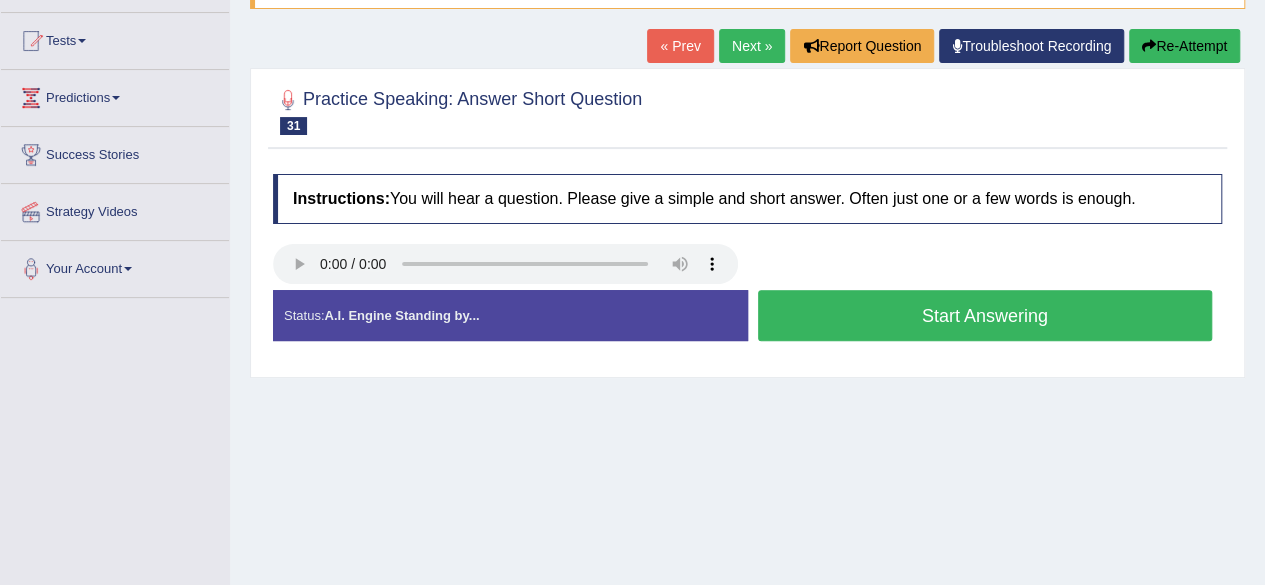 click on "Start Answering" at bounding box center (985, 315) 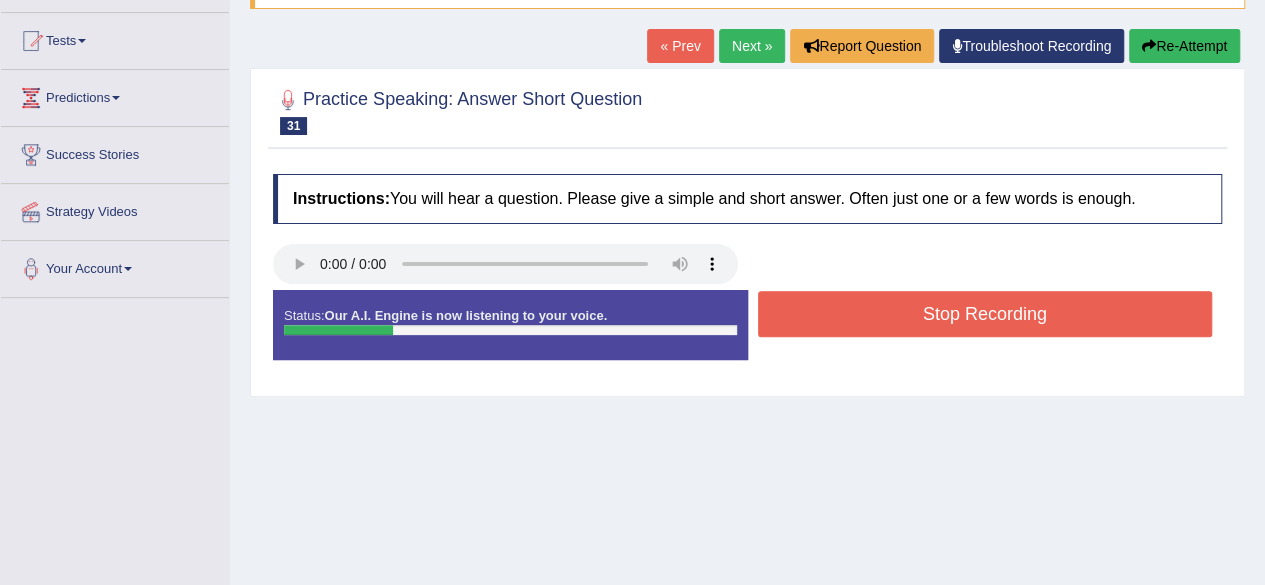 click on "Stop Recording" at bounding box center (985, 314) 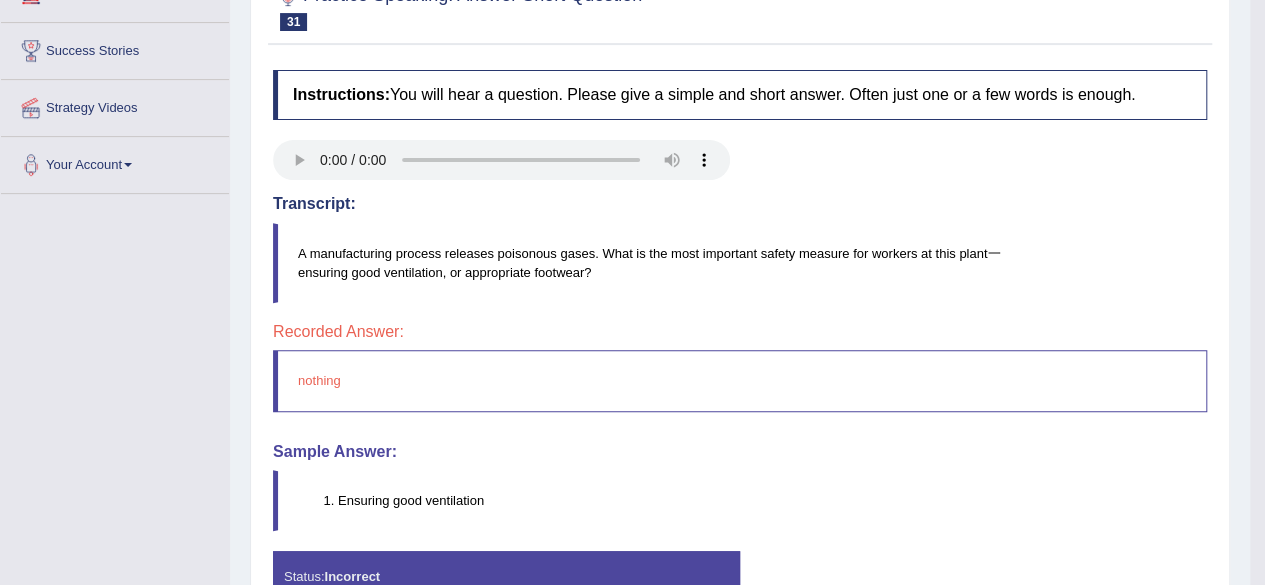 scroll, scrollTop: 164, scrollLeft: 0, axis: vertical 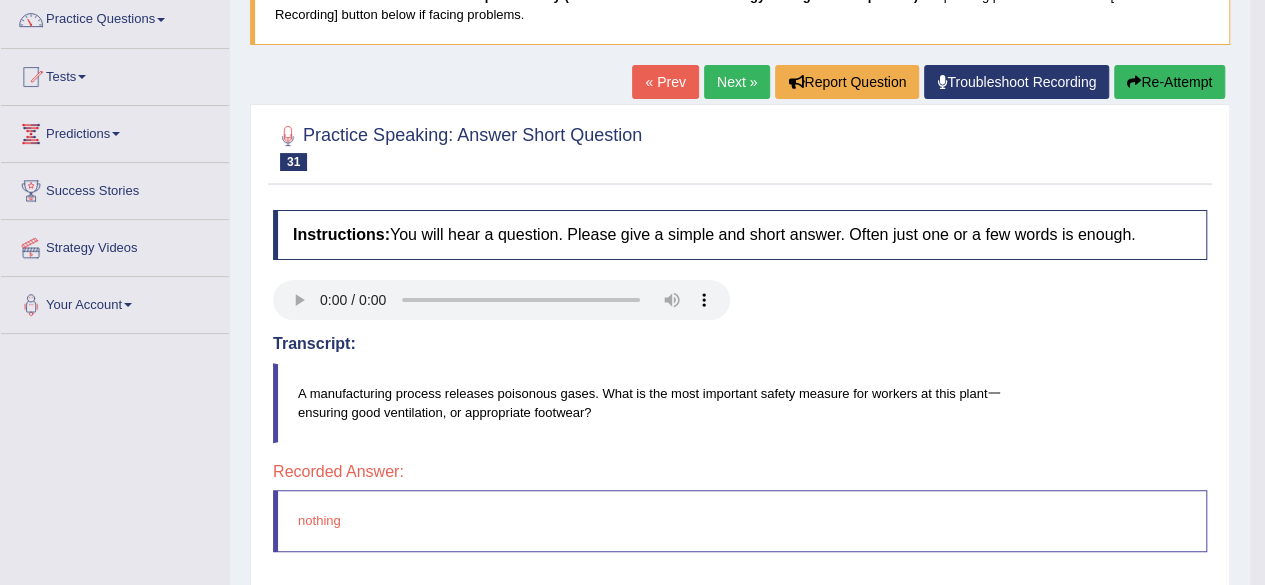 click on "Next »" at bounding box center [737, 82] 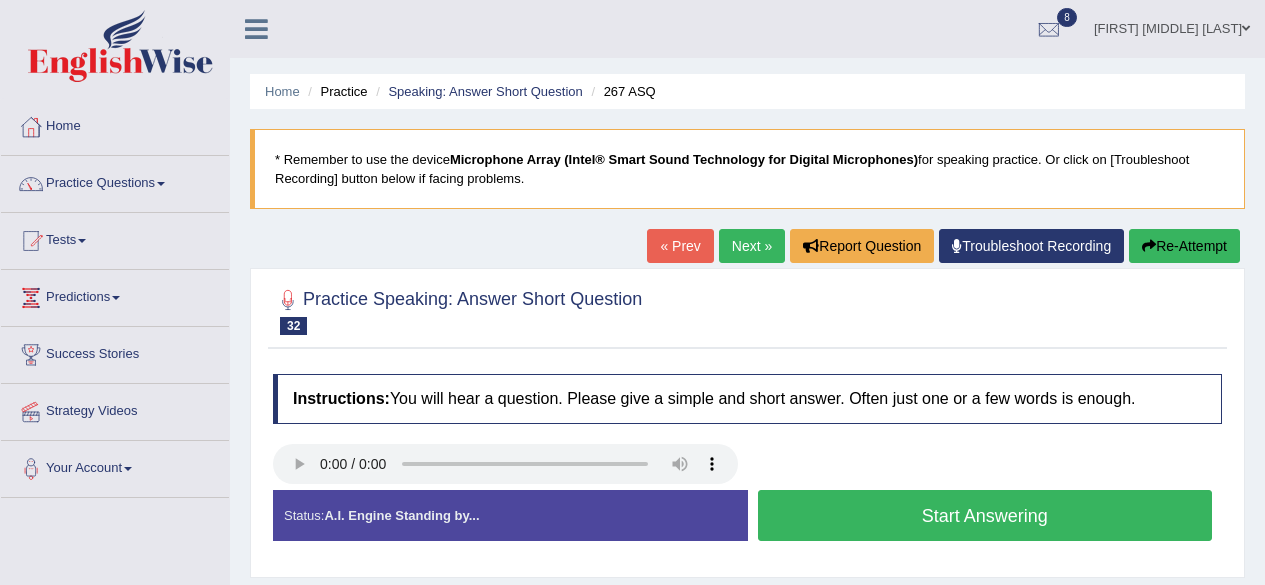 scroll, scrollTop: 0, scrollLeft: 0, axis: both 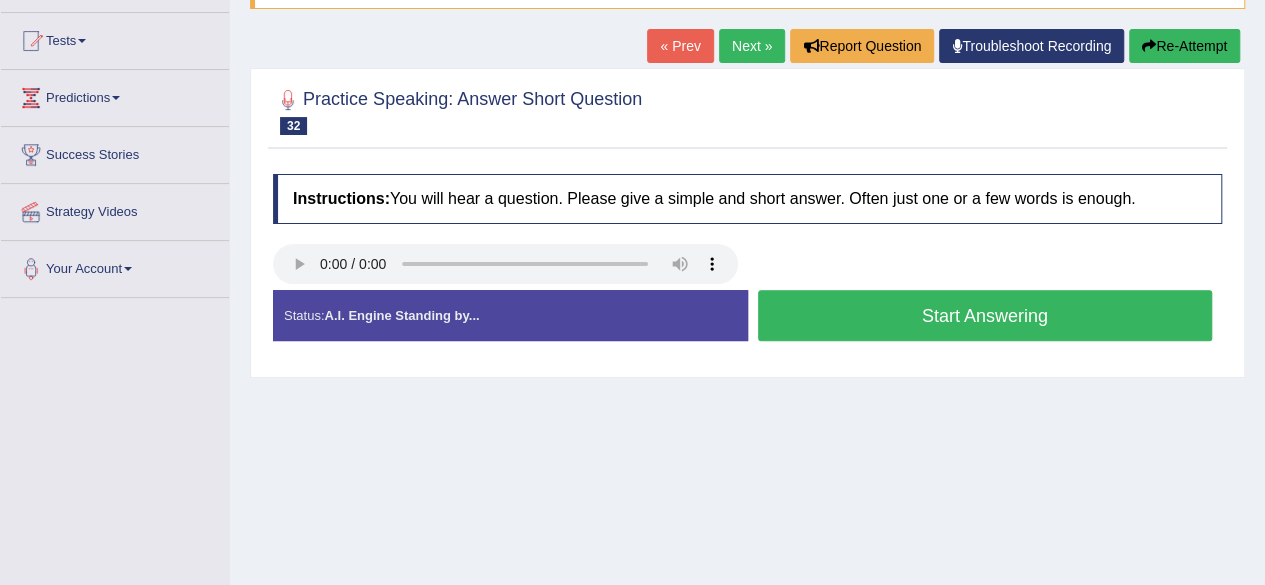 click on "Start Answering" at bounding box center [985, 315] 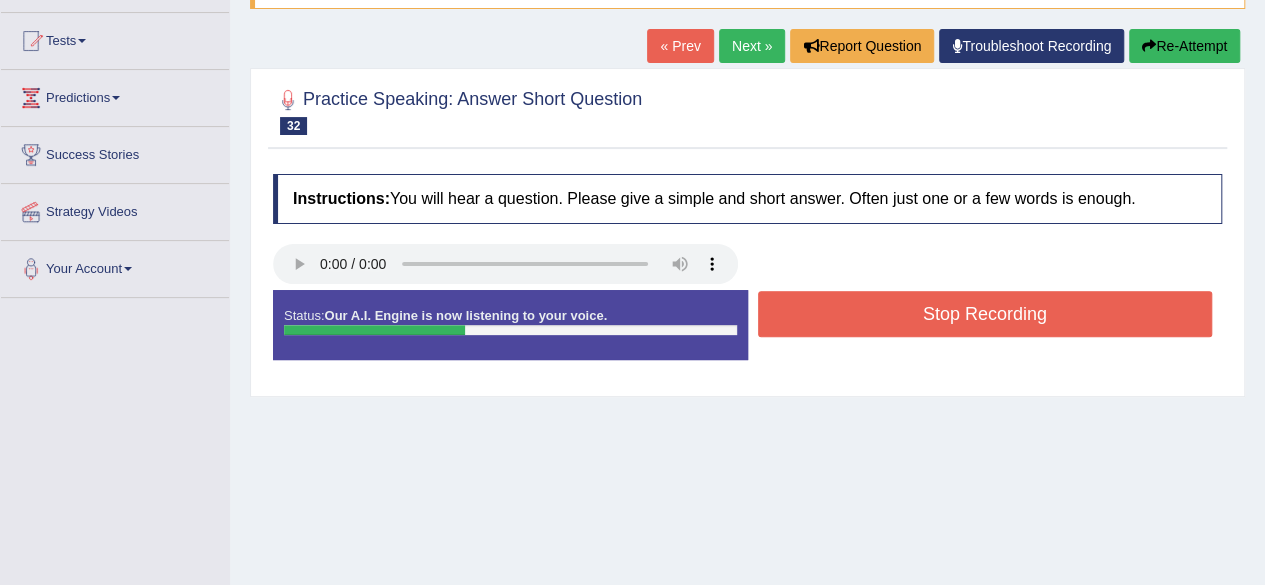 click on "Stop Recording" at bounding box center (985, 314) 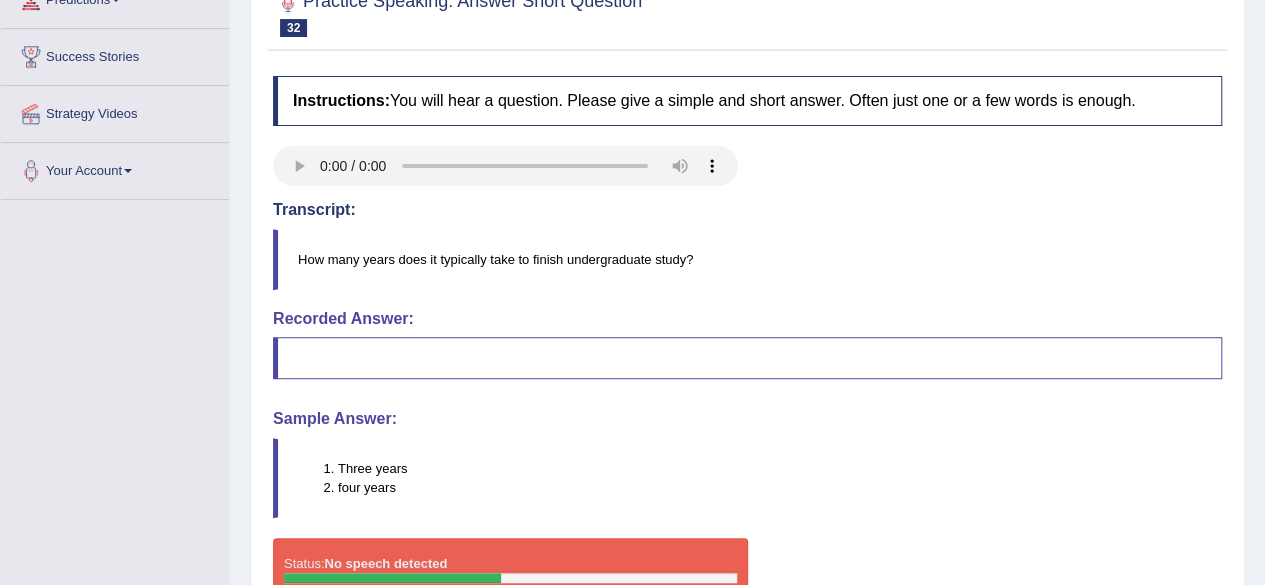 scroll, scrollTop: 64, scrollLeft: 0, axis: vertical 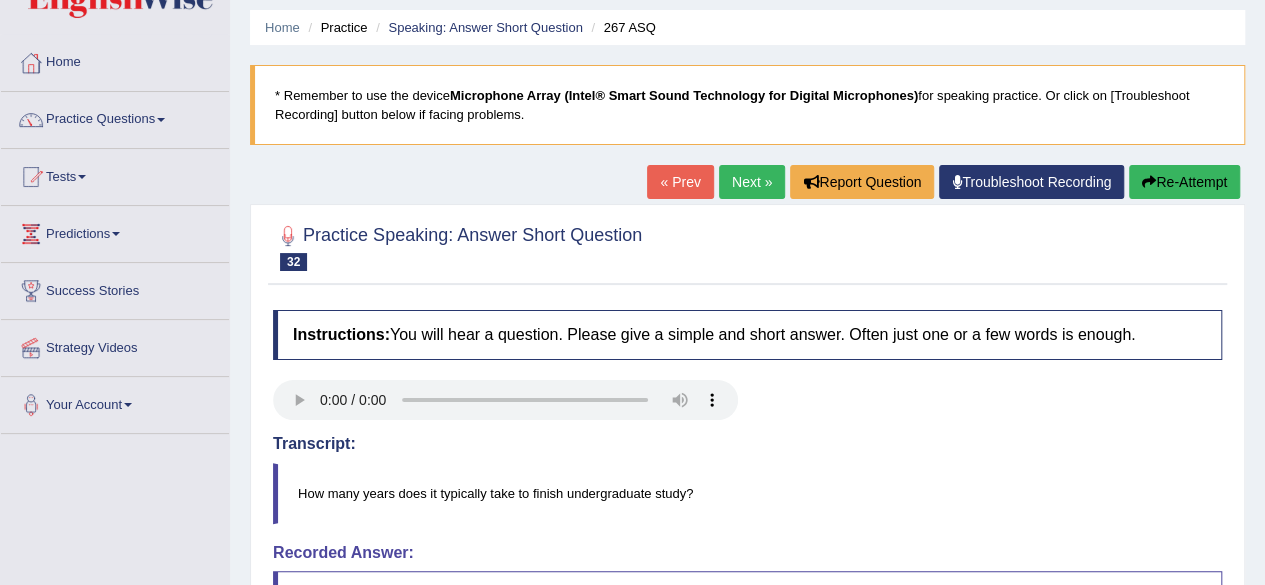 click on "« Prev" at bounding box center (680, 182) 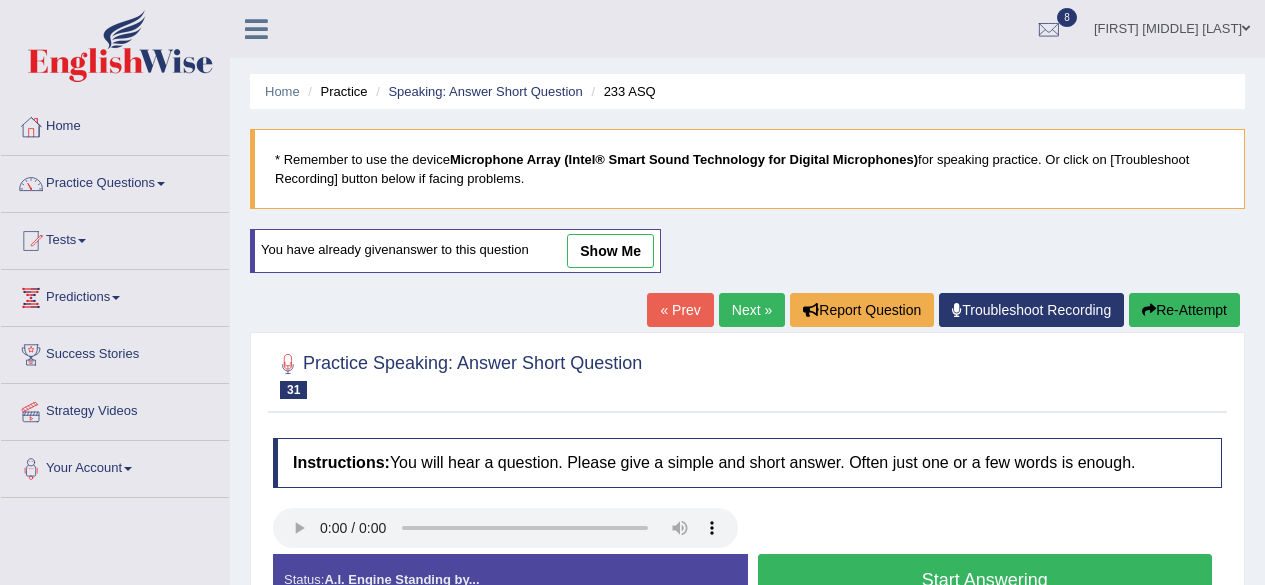 scroll, scrollTop: 0, scrollLeft: 0, axis: both 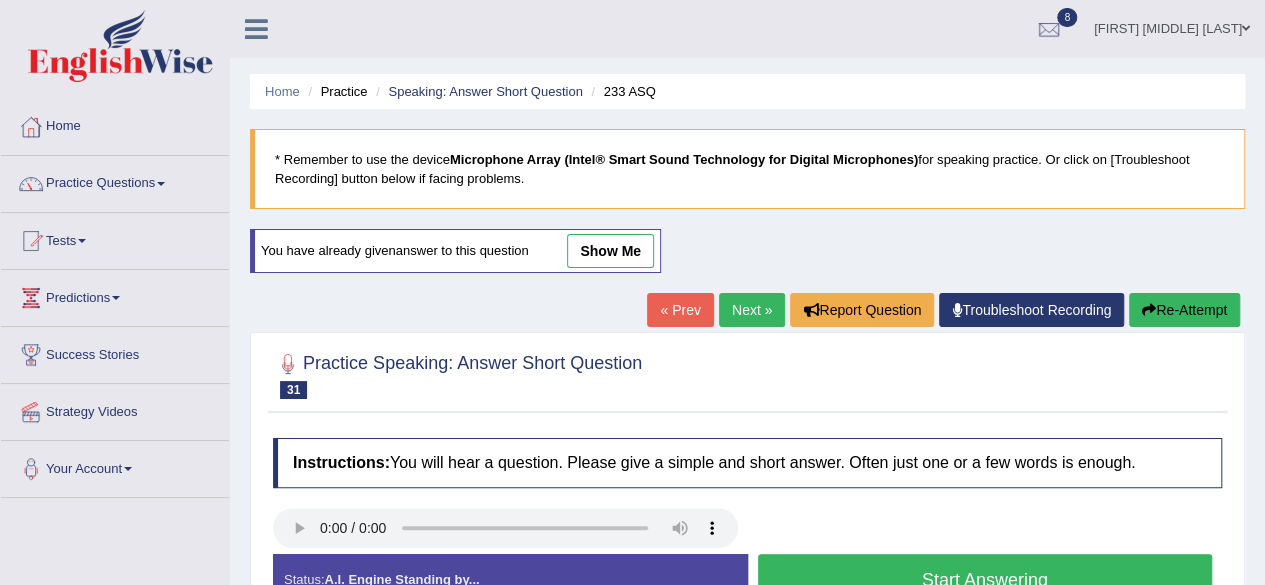 click on "Next »" at bounding box center (752, 310) 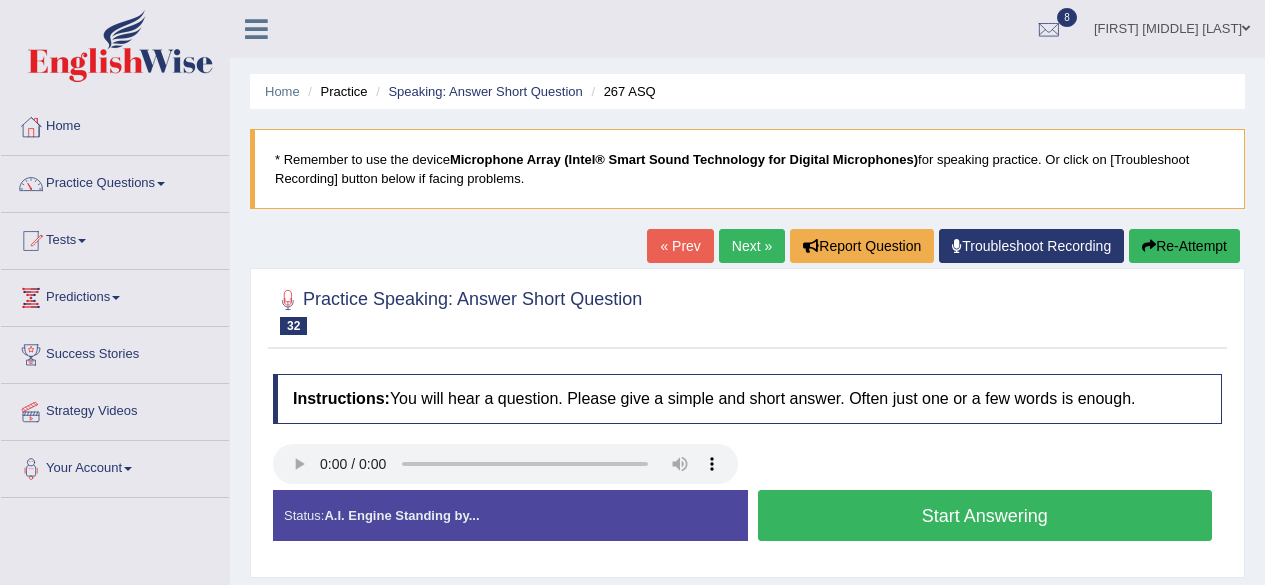 scroll, scrollTop: 200, scrollLeft: 0, axis: vertical 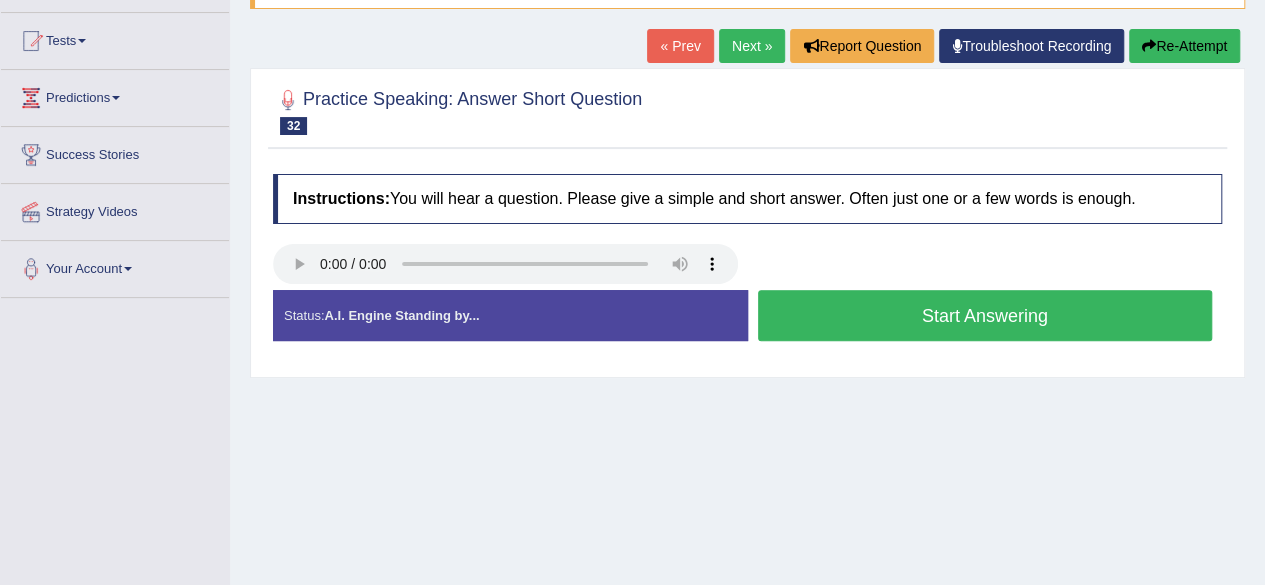 click on "Start Answering" at bounding box center [985, 315] 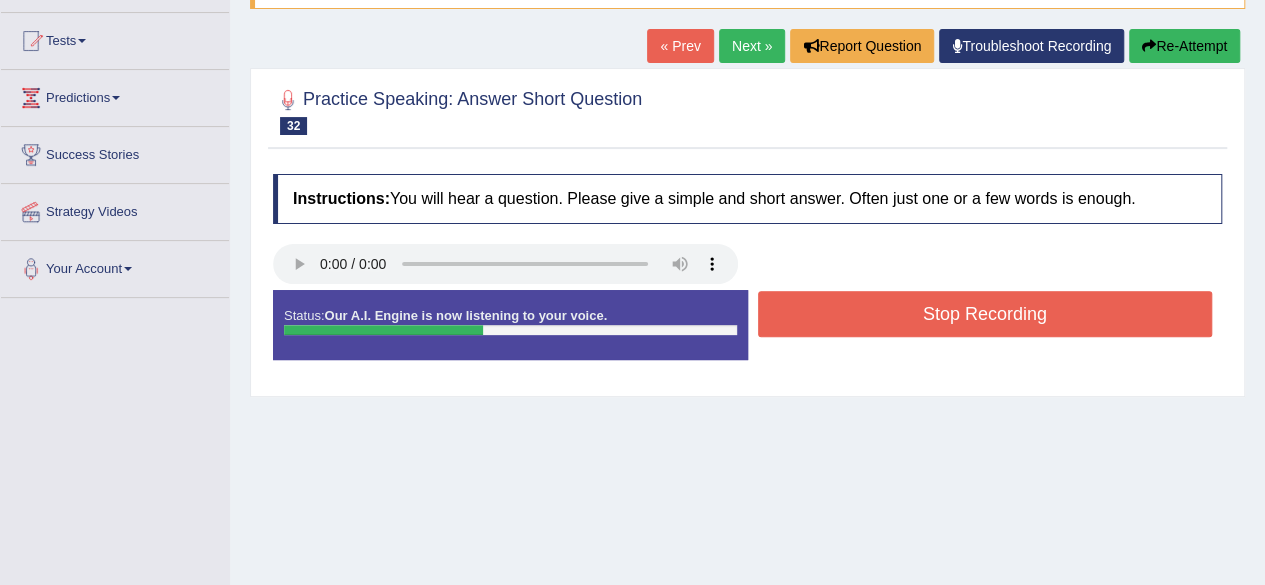 click on "Stop Recording" at bounding box center (985, 314) 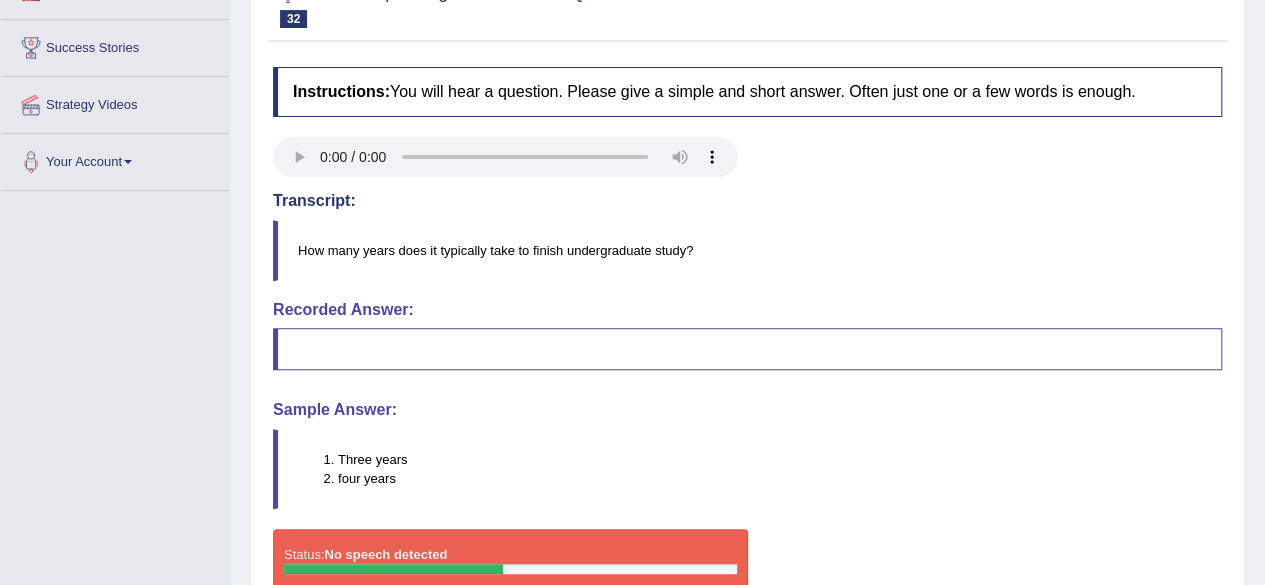 scroll, scrollTop: 164, scrollLeft: 0, axis: vertical 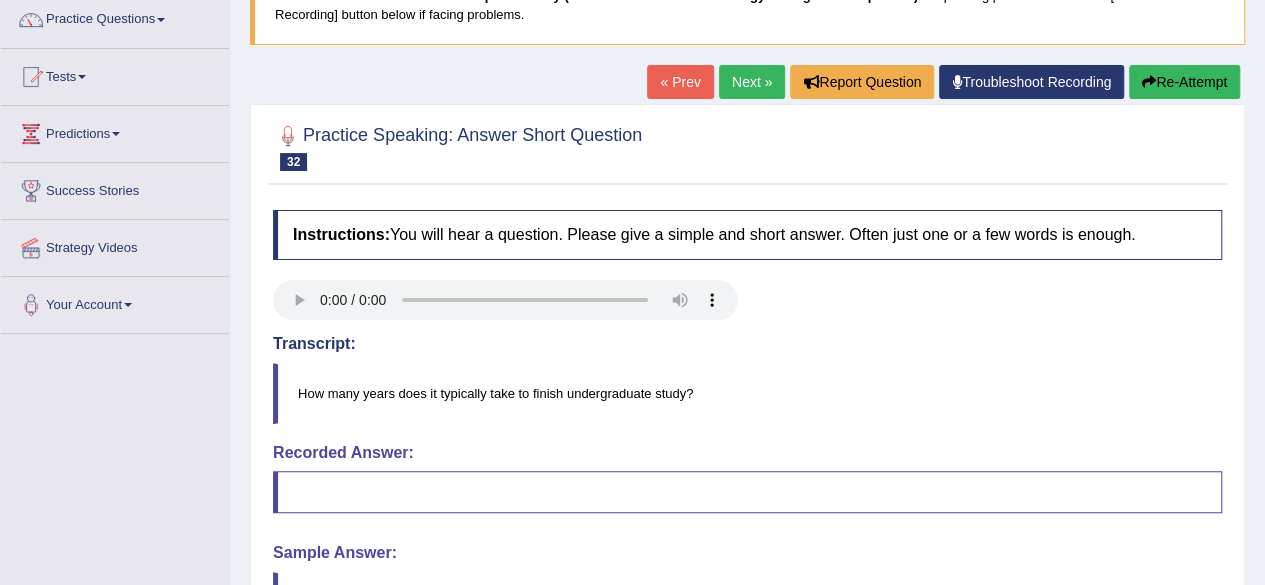 click on "« Prev" at bounding box center (680, 82) 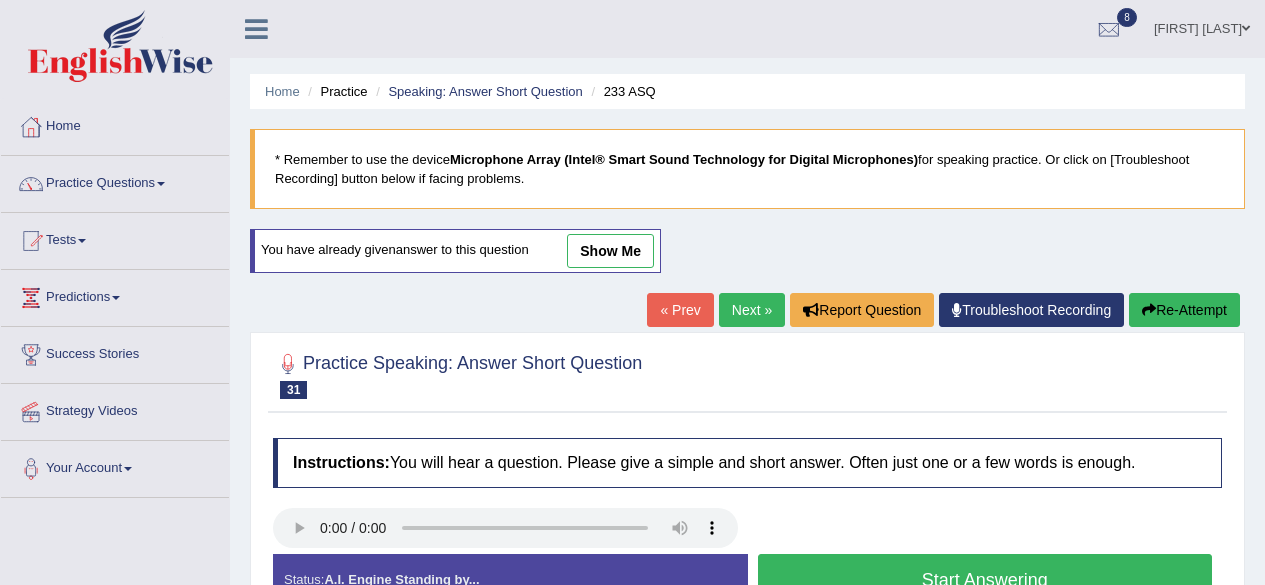 scroll, scrollTop: 0, scrollLeft: 0, axis: both 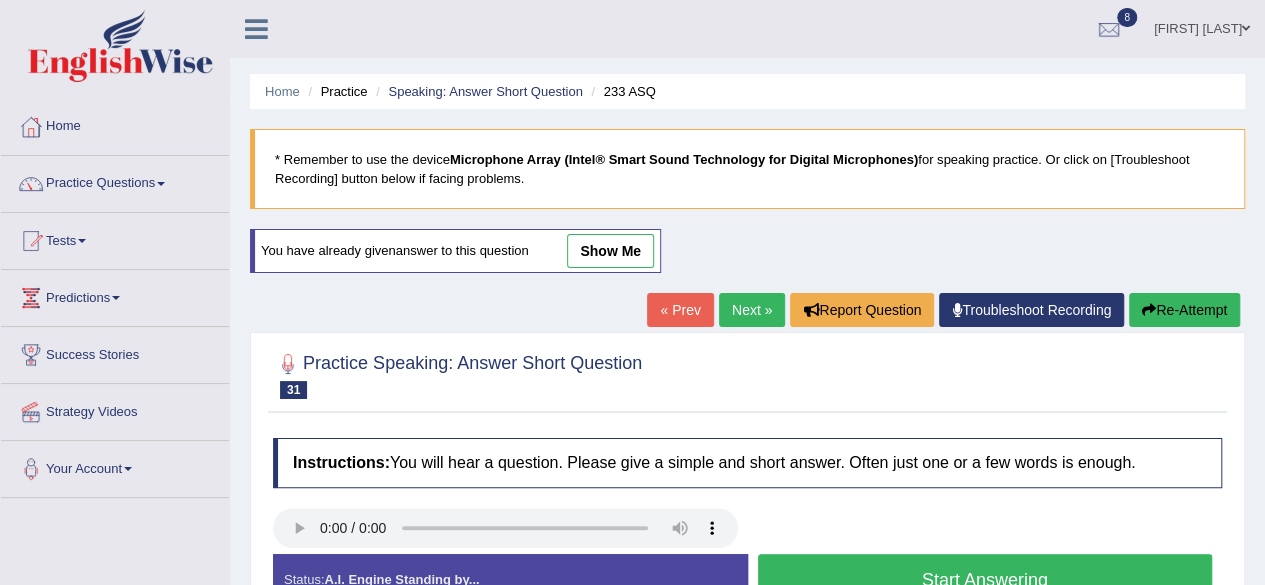 click on "Next »" at bounding box center (752, 310) 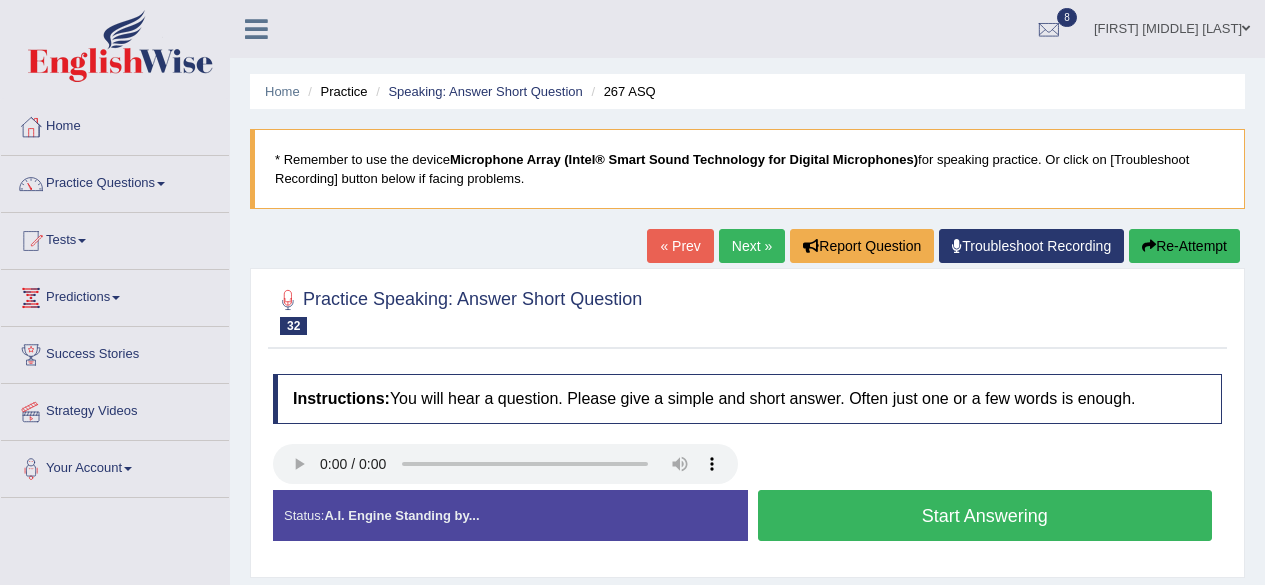scroll, scrollTop: 200, scrollLeft: 0, axis: vertical 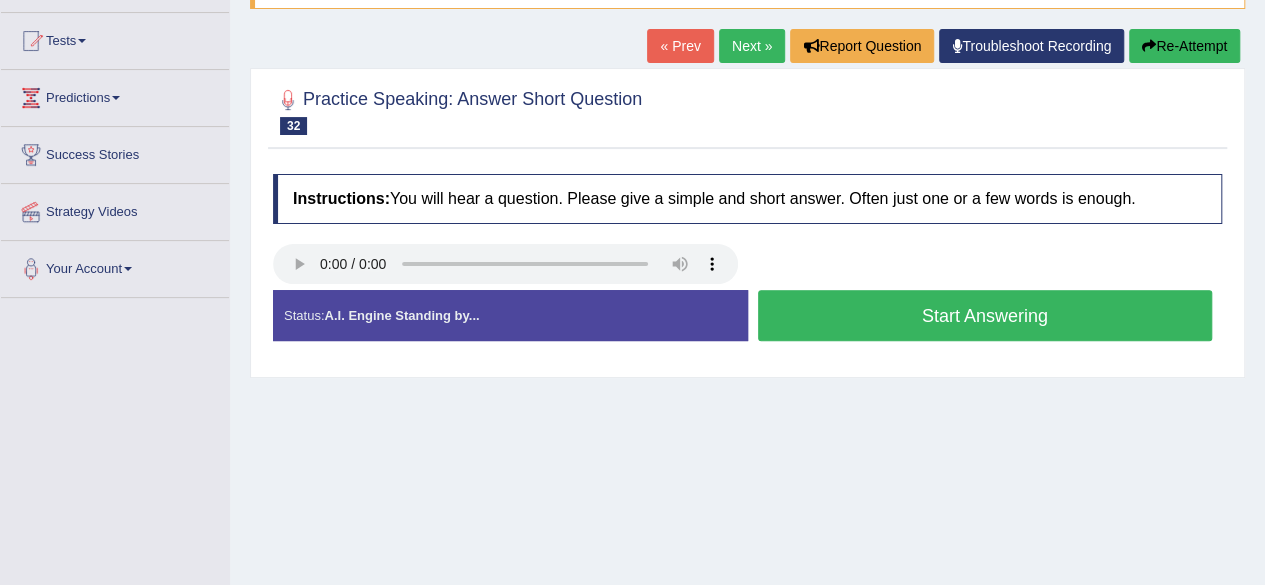 click on "Start Answering" at bounding box center [985, 315] 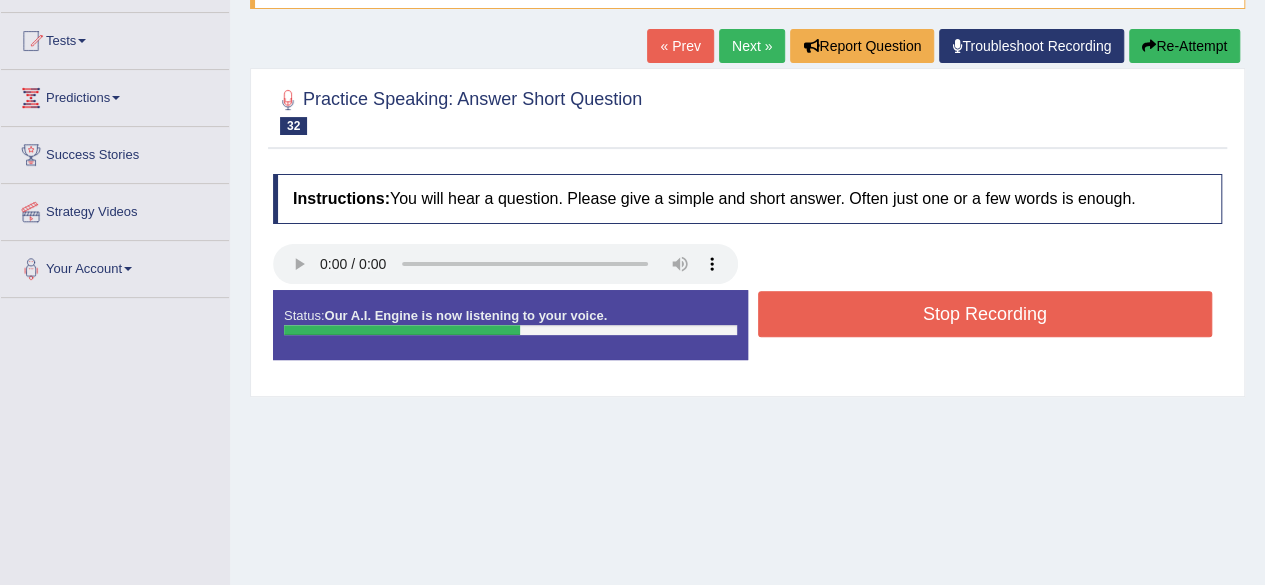 click on "Stop Recording" at bounding box center (985, 314) 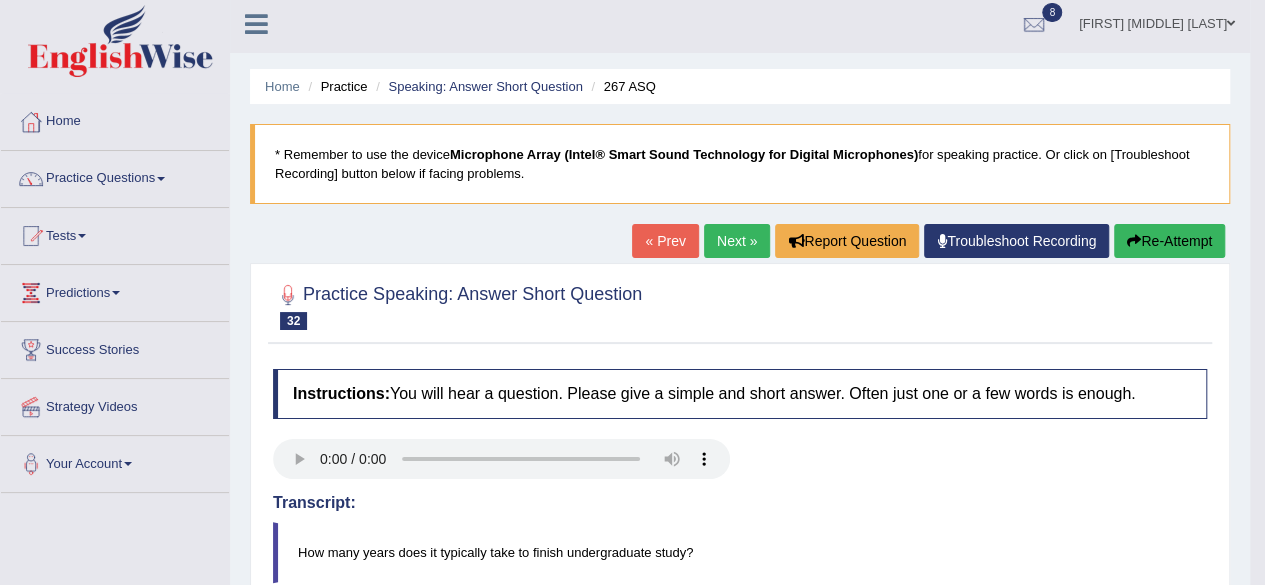 scroll, scrollTop: 0, scrollLeft: 0, axis: both 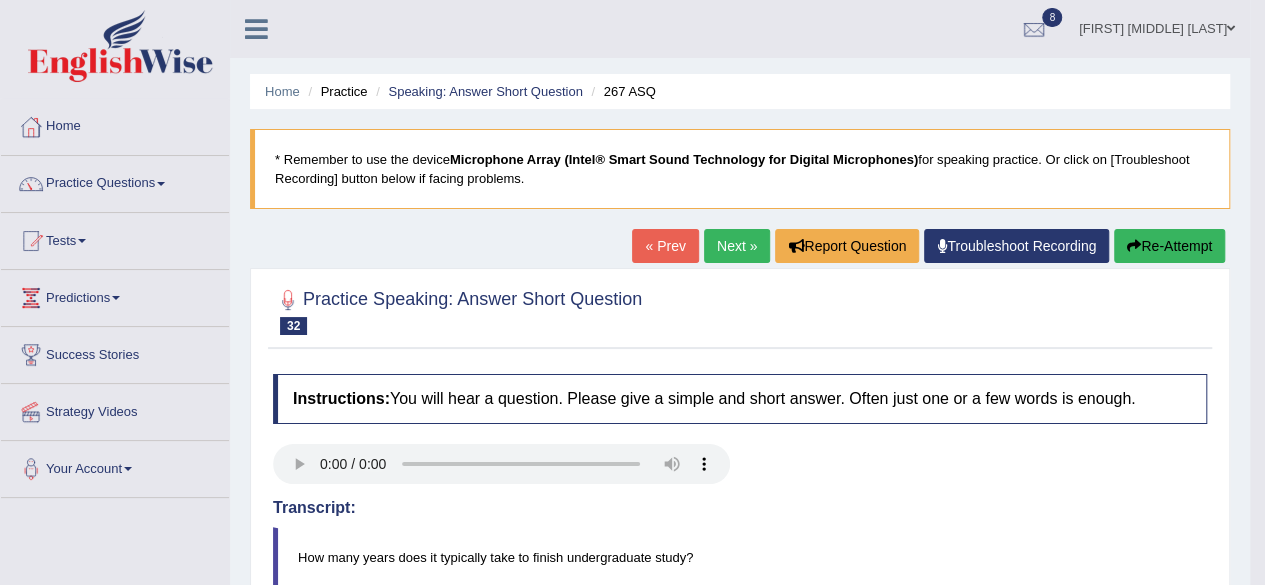 click on "Next »" at bounding box center (737, 246) 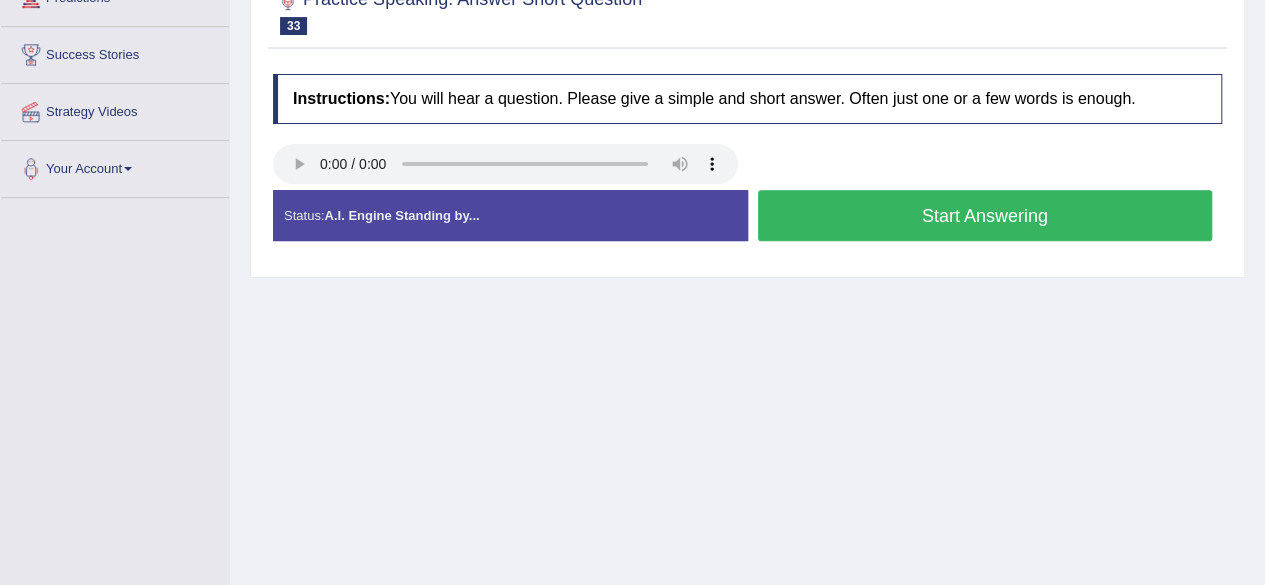 scroll, scrollTop: 300, scrollLeft: 0, axis: vertical 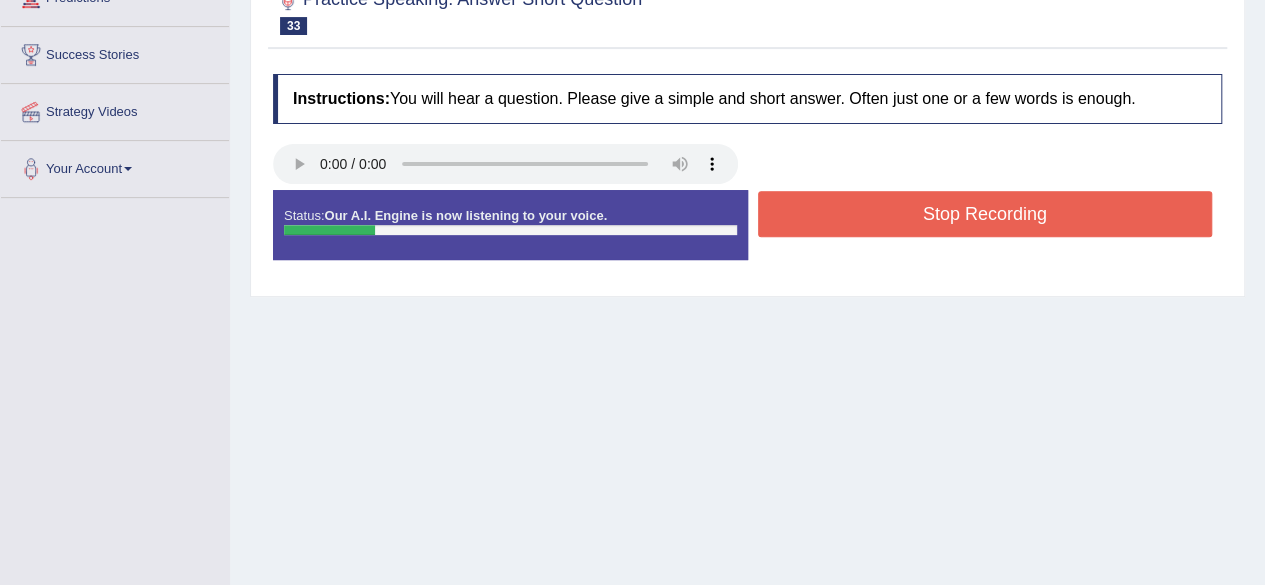 click on "Stop Recording" at bounding box center [985, 214] 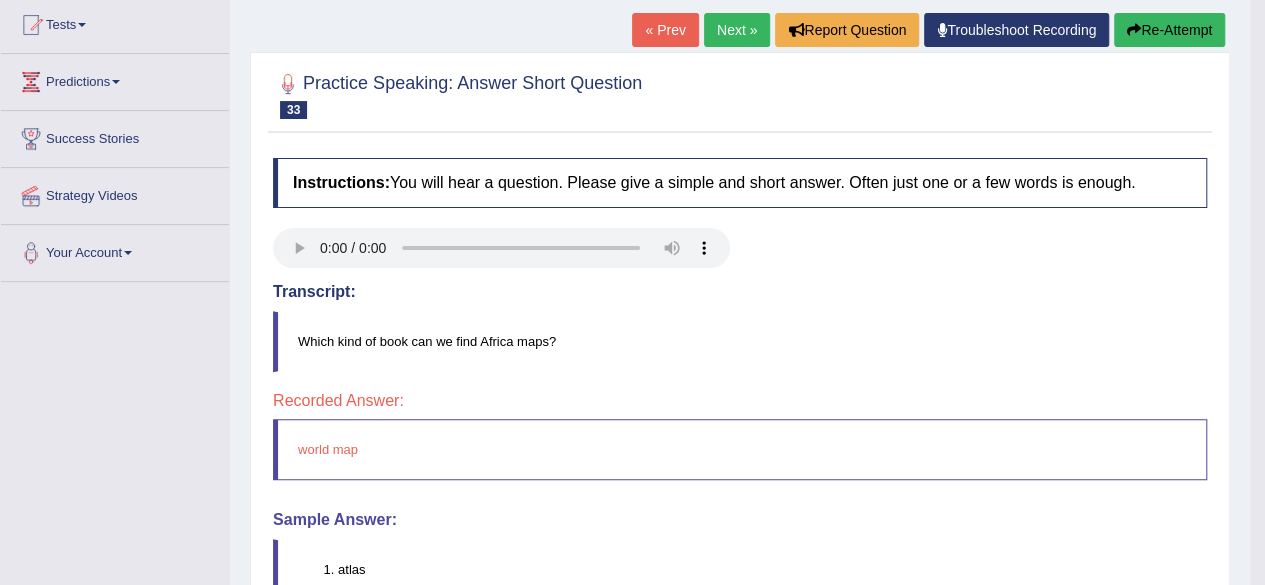 scroll, scrollTop: 100, scrollLeft: 0, axis: vertical 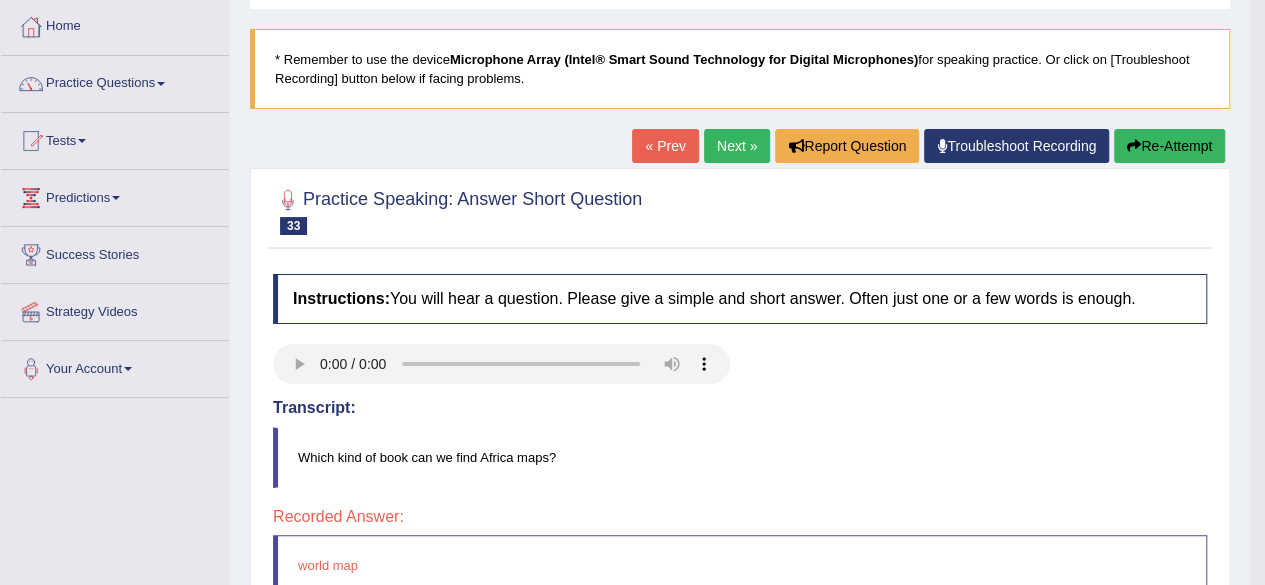 click on "Next »" at bounding box center (737, 146) 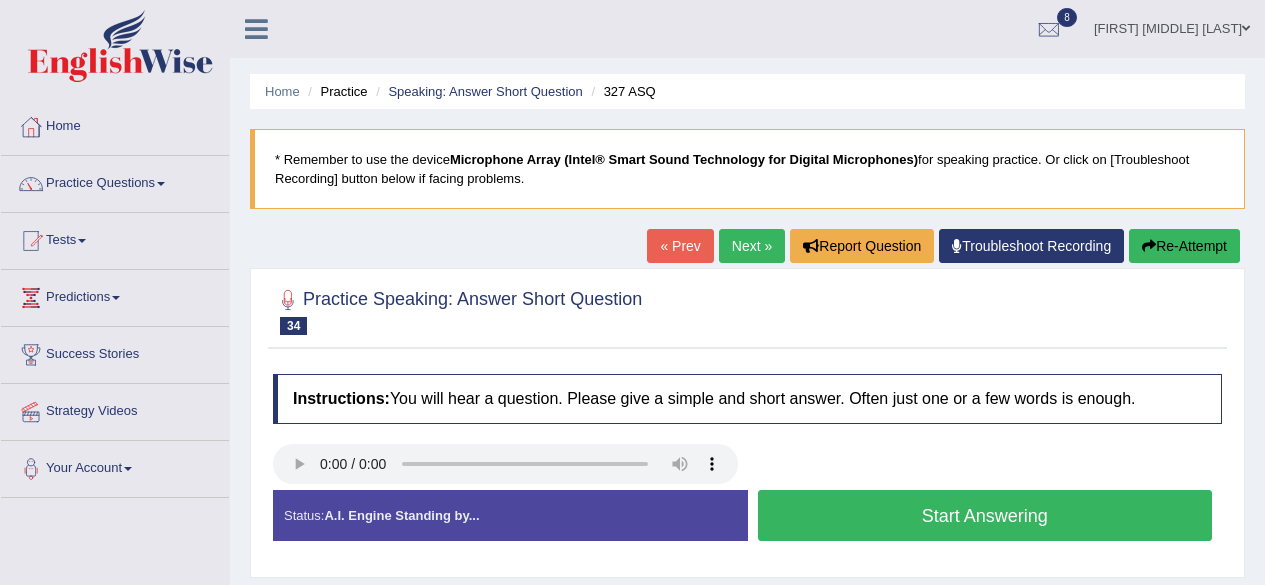 scroll, scrollTop: 0, scrollLeft: 0, axis: both 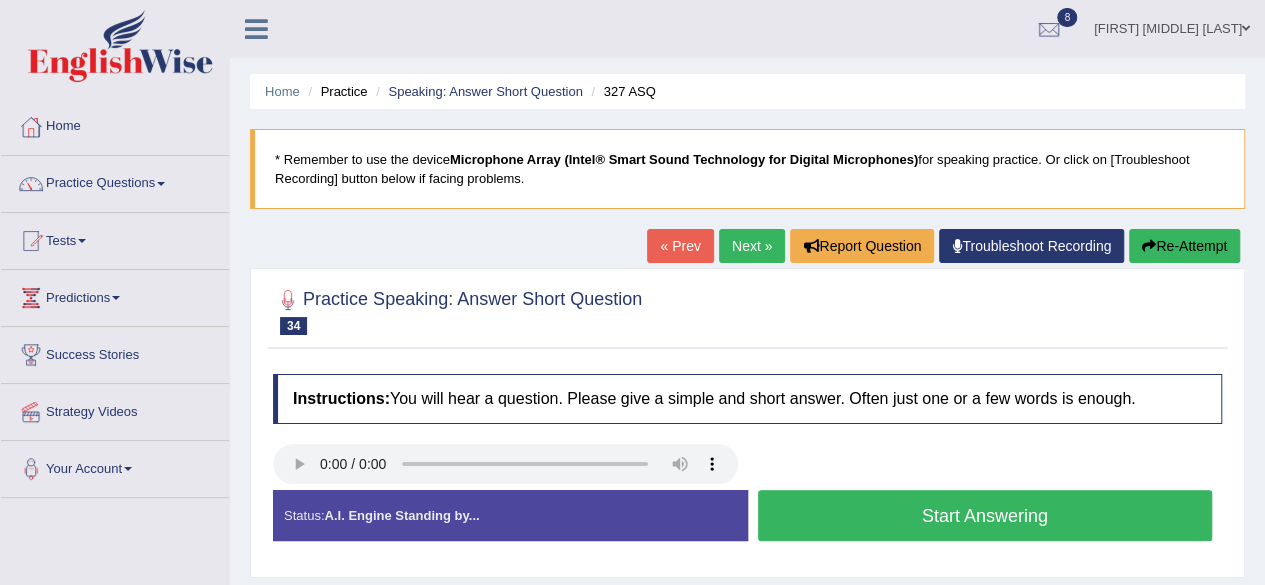click on "Start Answering" at bounding box center (985, 515) 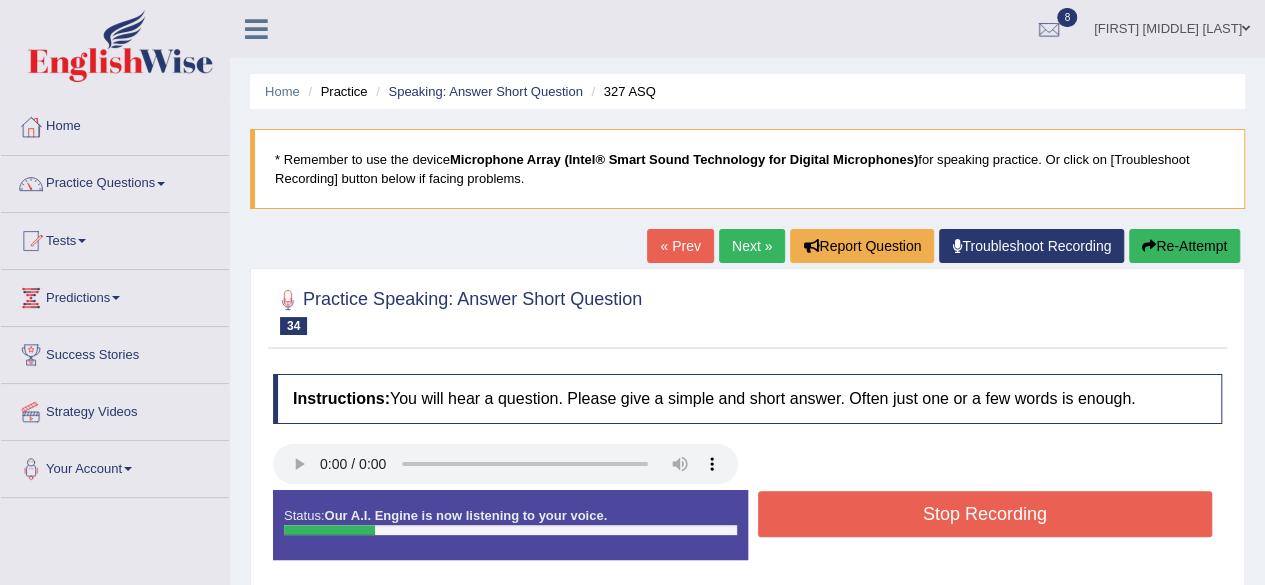 click on "Stop Recording" at bounding box center (985, 514) 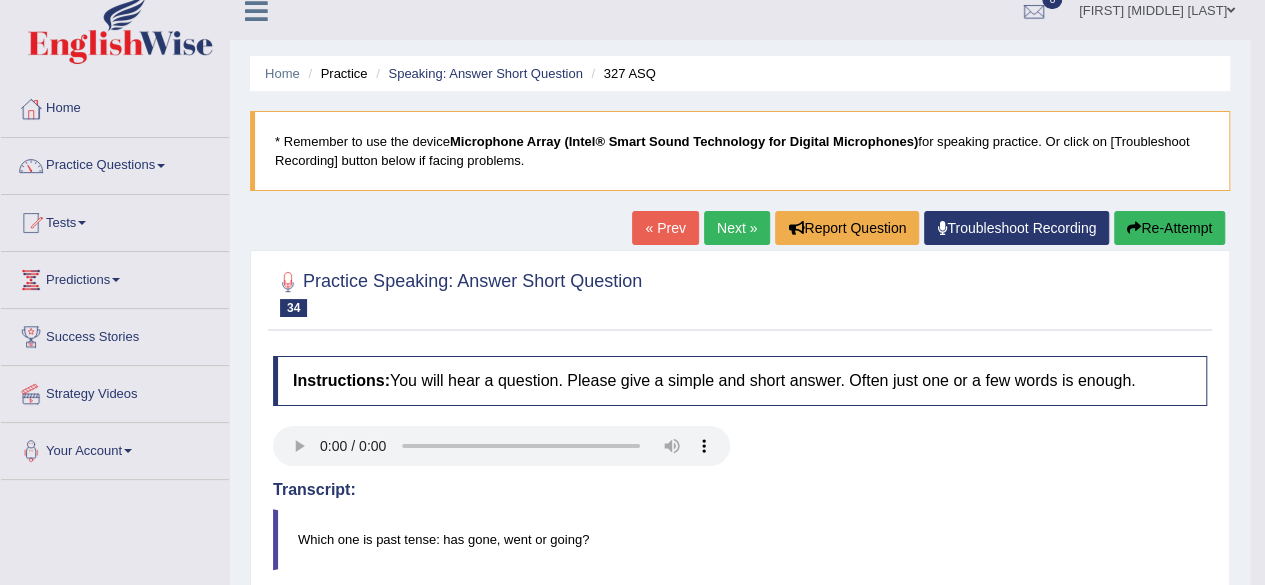 scroll, scrollTop: 0, scrollLeft: 0, axis: both 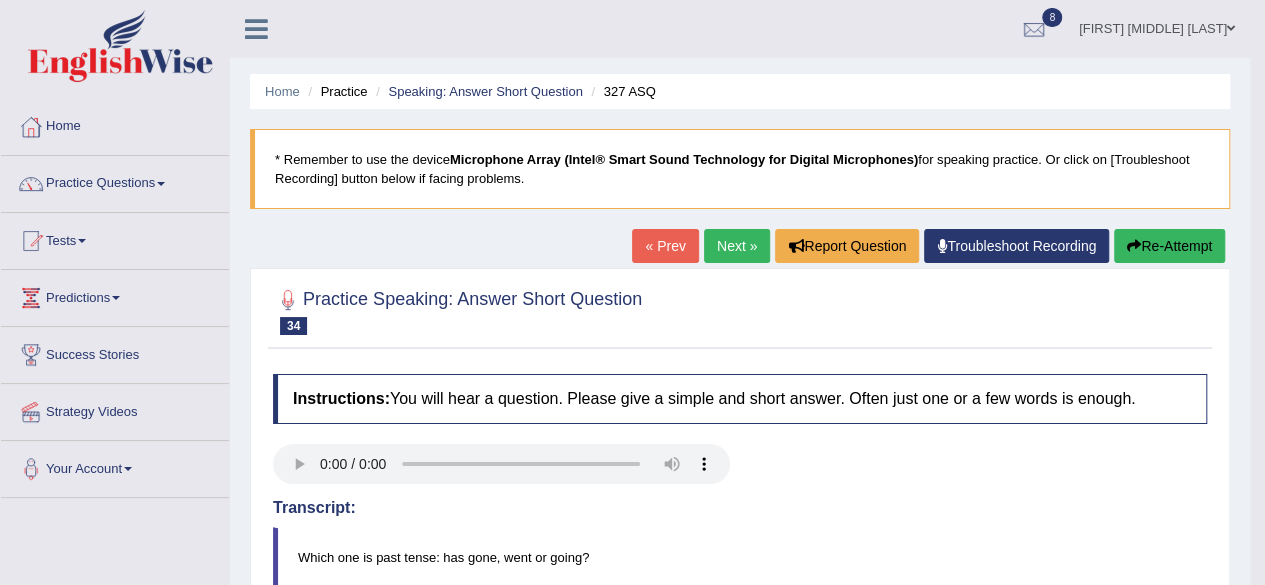 click on "Next »" at bounding box center [737, 246] 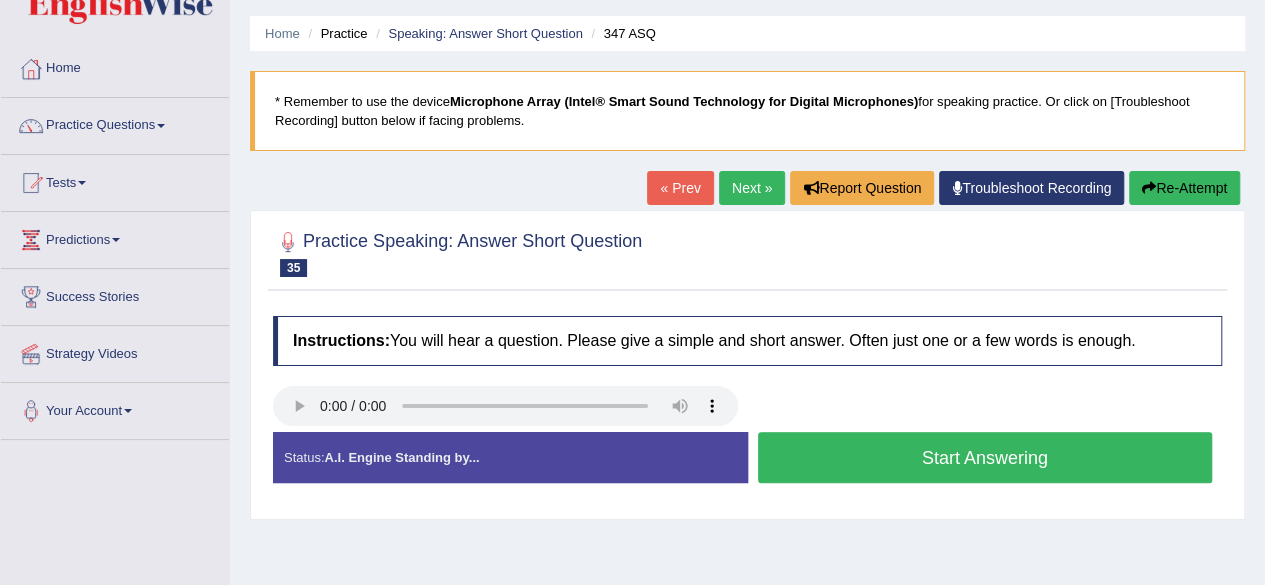 scroll, scrollTop: 100, scrollLeft: 0, axis: vertical 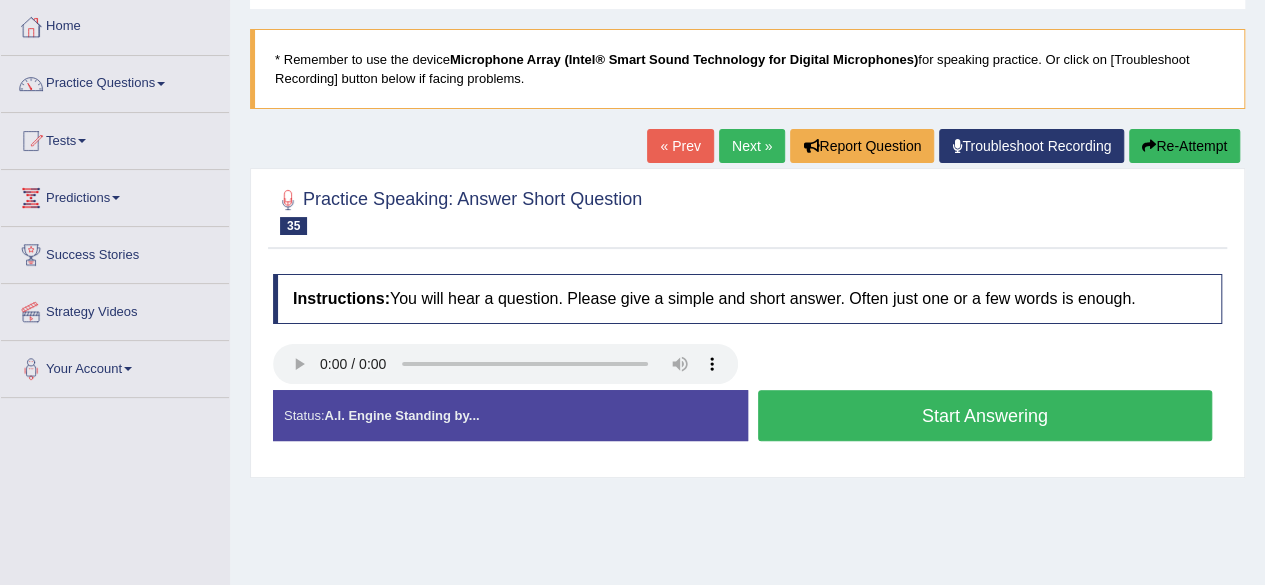 click on "Start Answering" at bounding box center [985, 415] 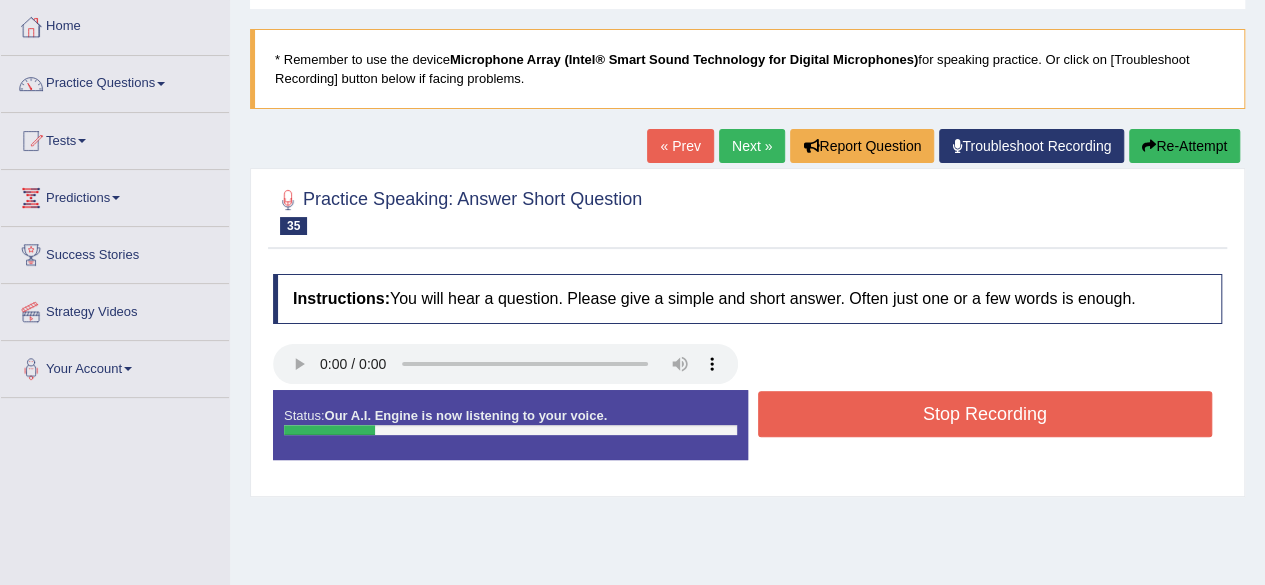 click on "Stop Recording" at bounding box center (985, 414) 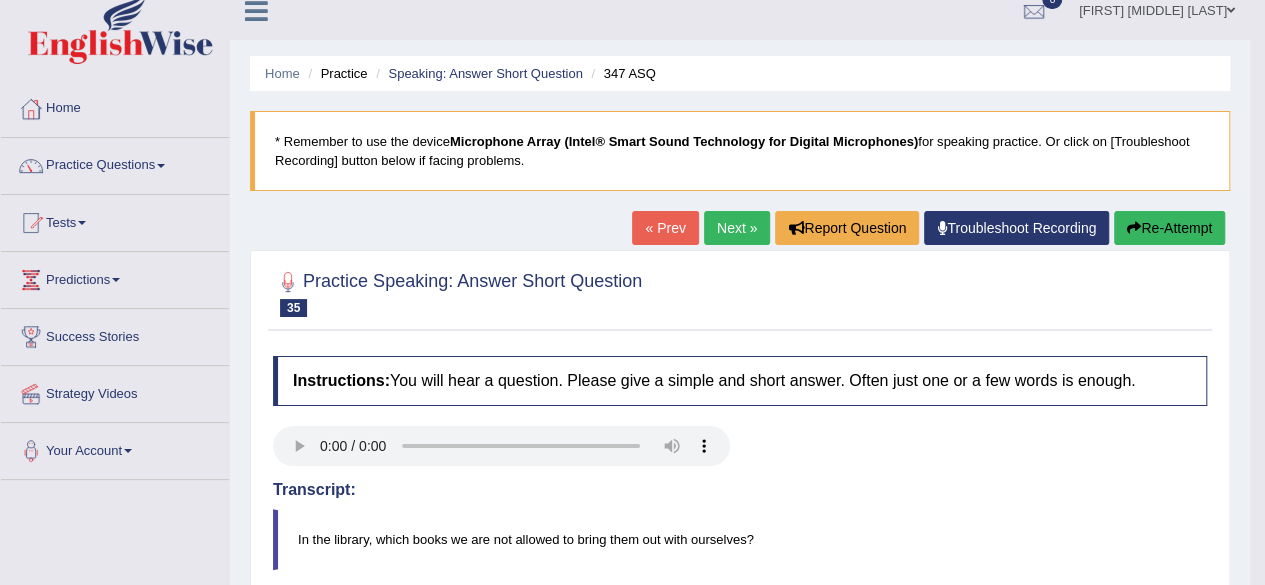 scroll, scrollTop: 0, scrollLeft: 0, axis: both 